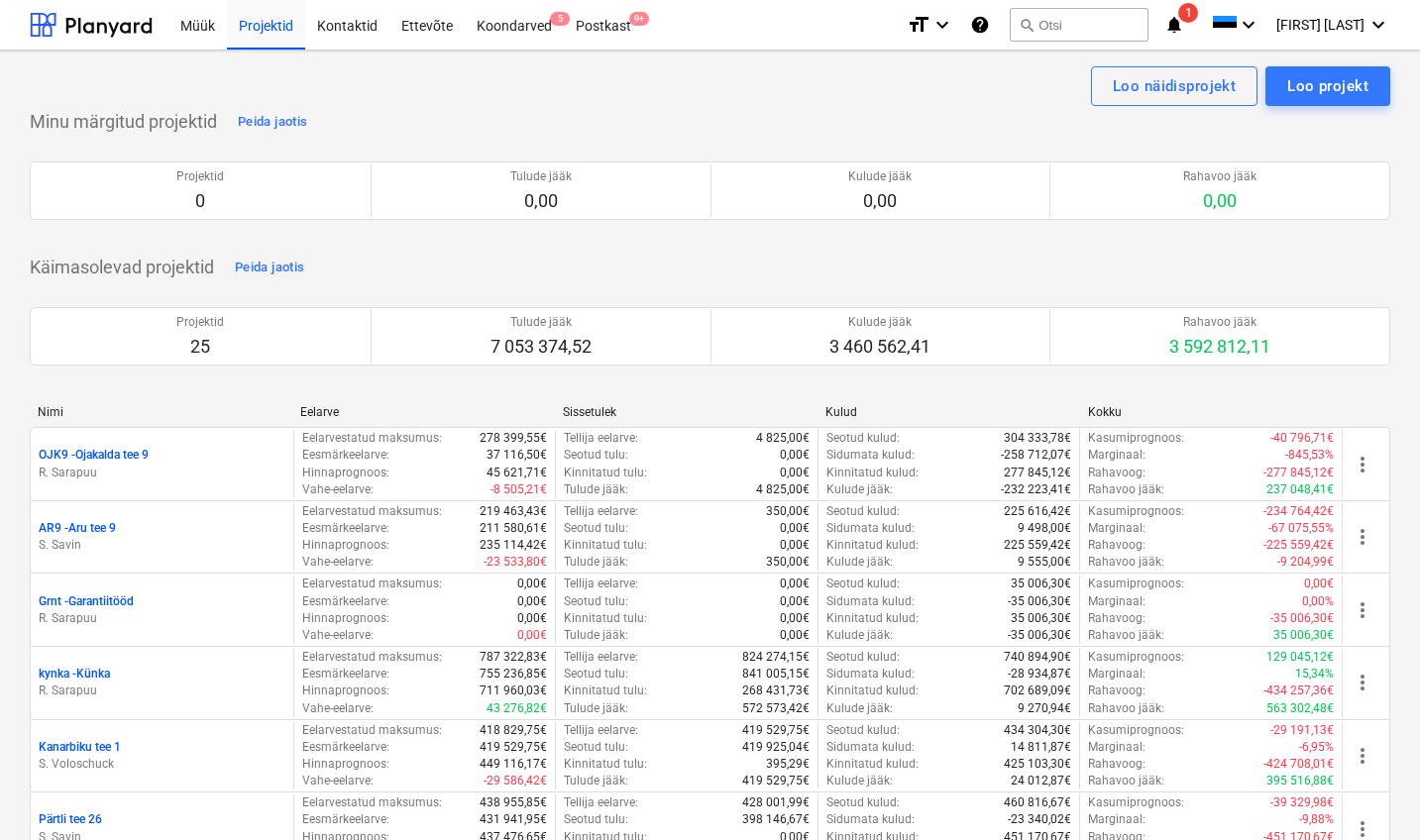 scroll, scrollTop: 0, scrollLeft: 0, axis: both 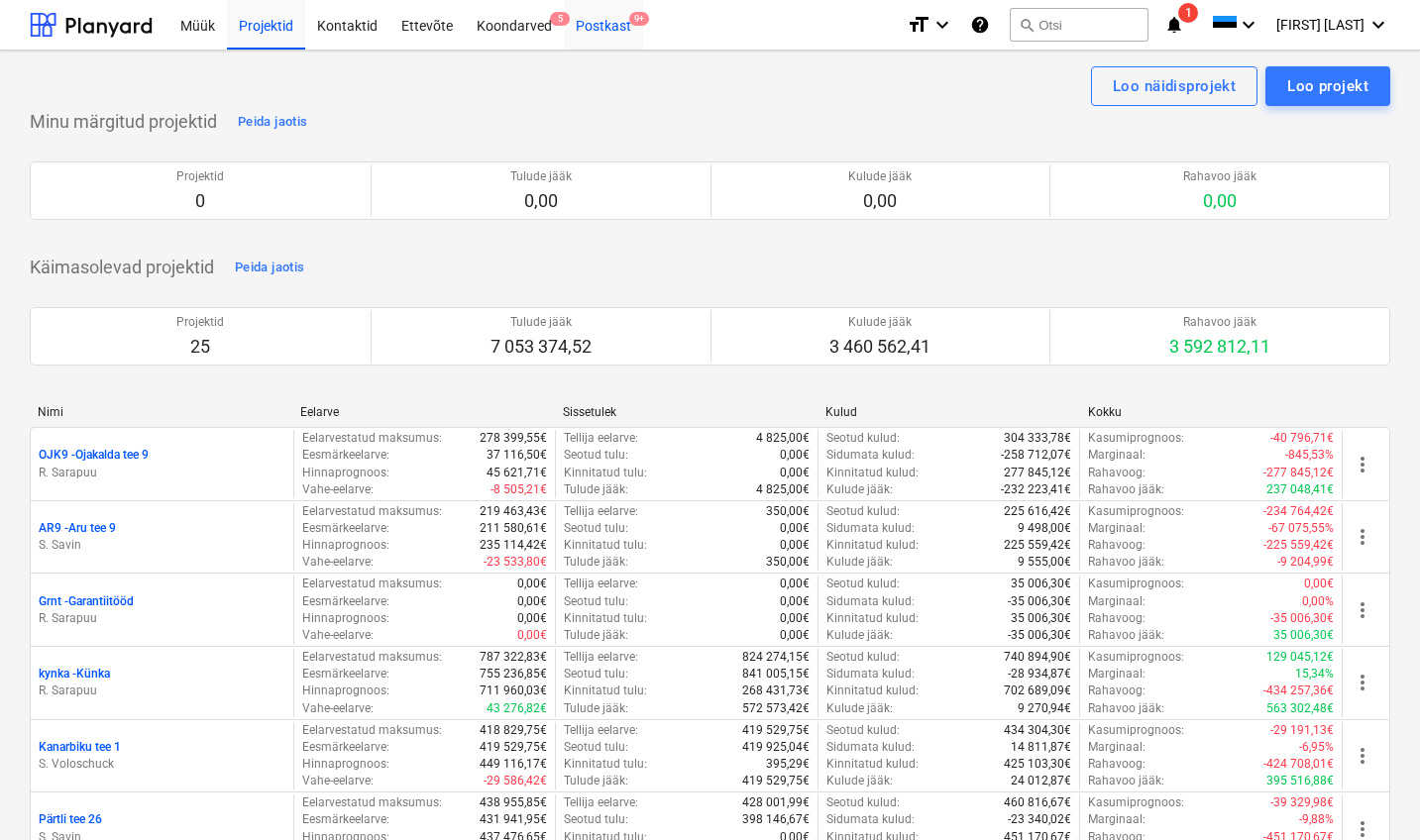 click on "Postkast 9+" at bounding box center (603, 24) 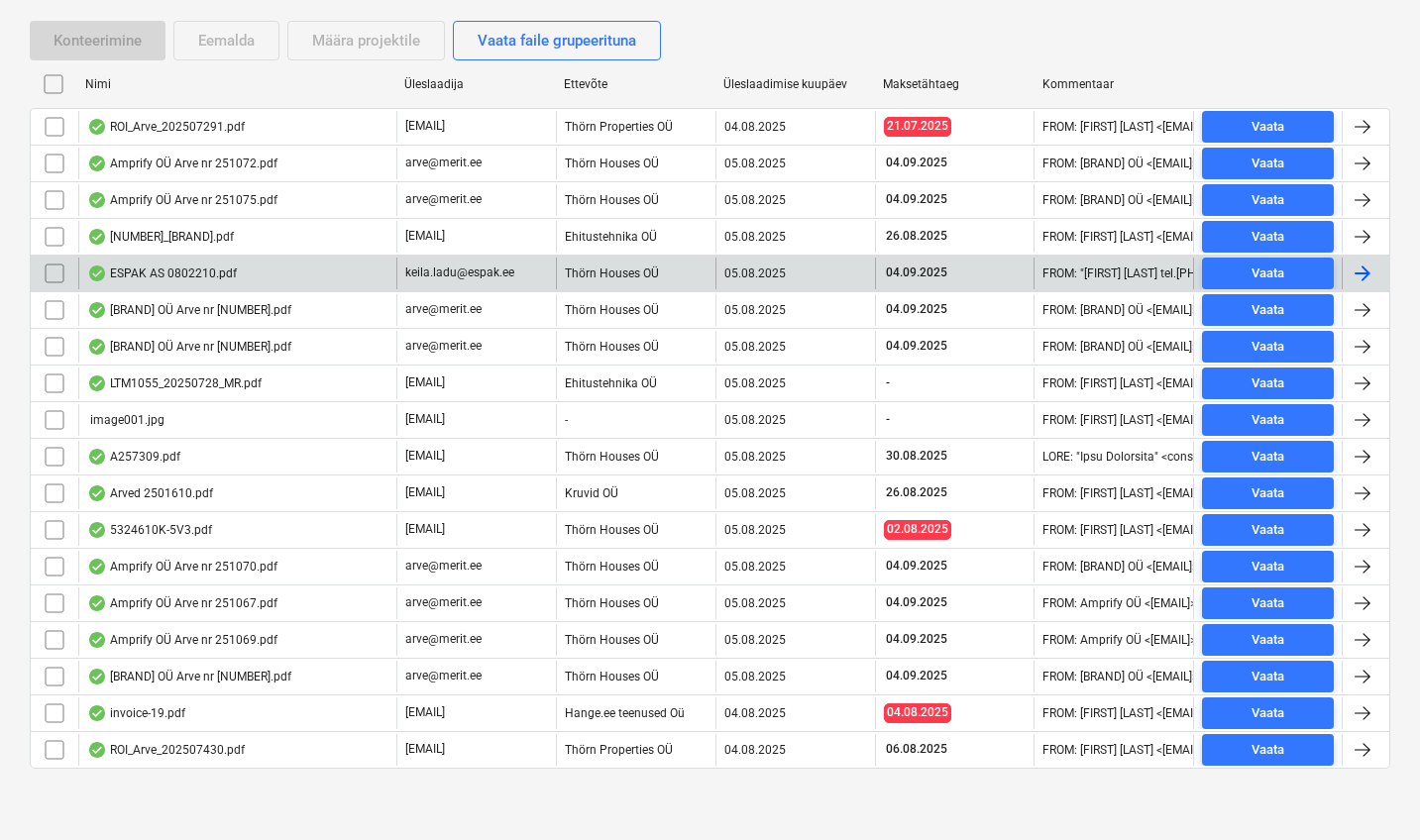 scroll, scrollTop: 442, scrollLeft: 0, axis: vertical 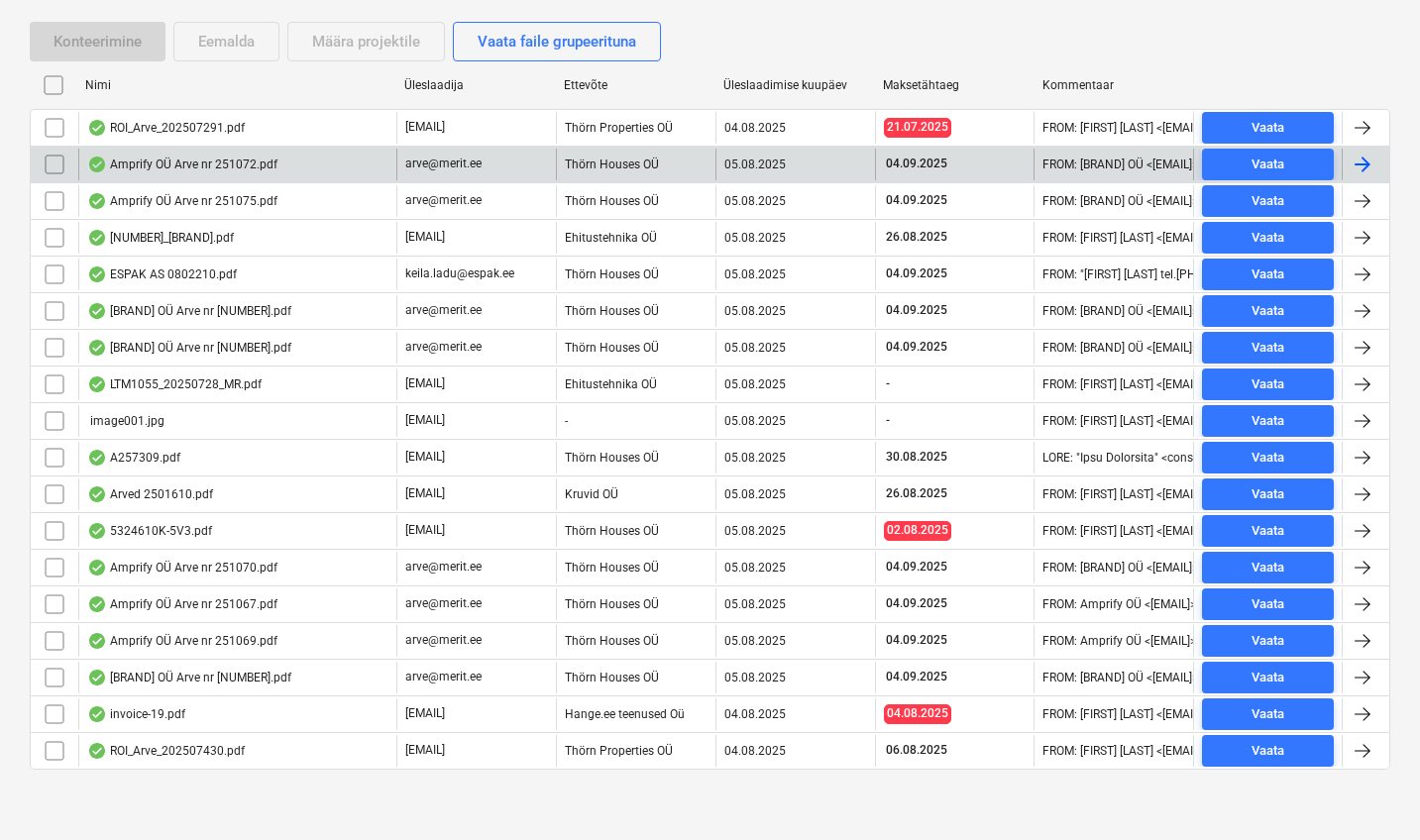 click on "Amprify OÜ Arve nr 251072.pdf" at bounding box center (182, 164) 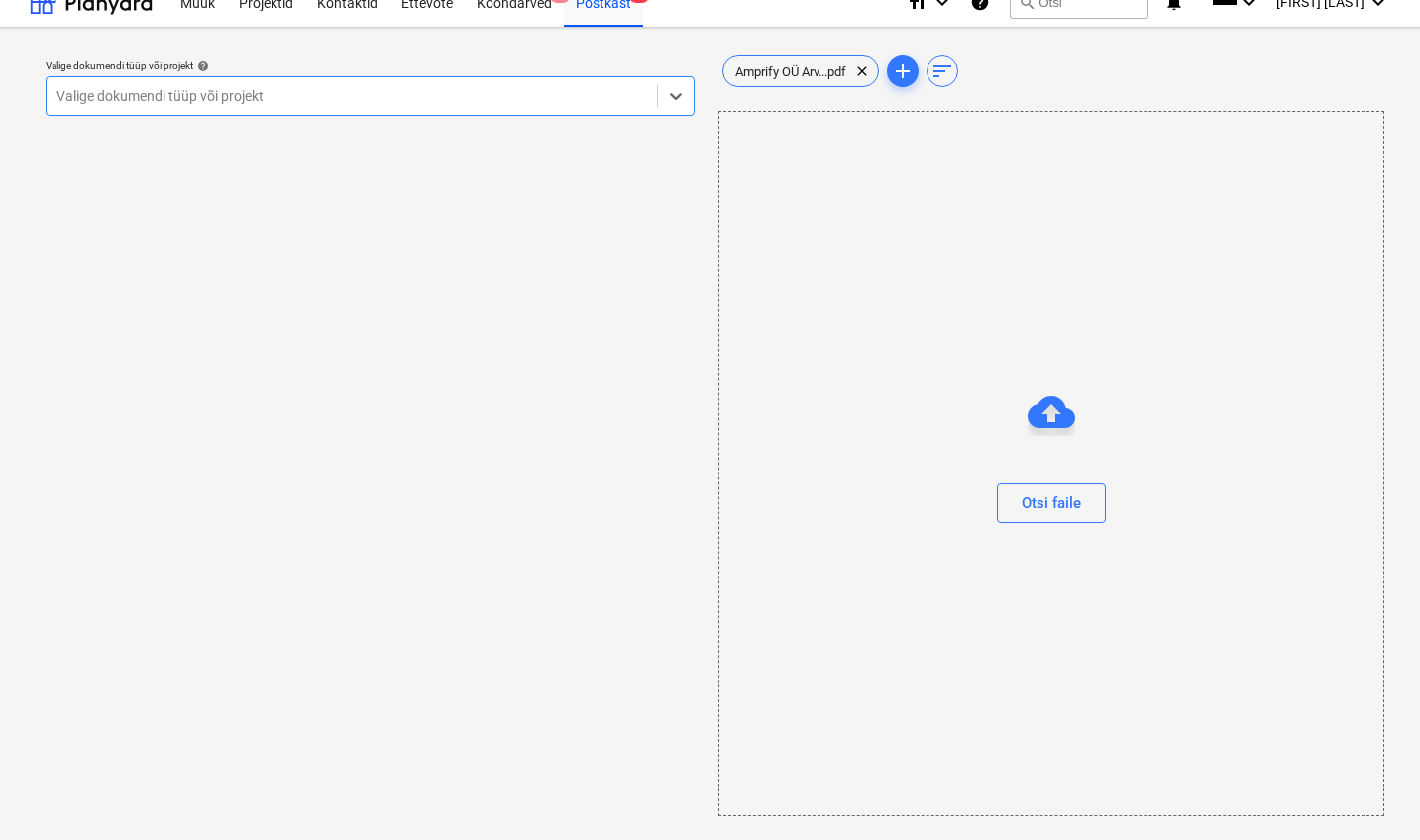 scroll, scrollTop: 0, scrollLeft: 0, axis: both 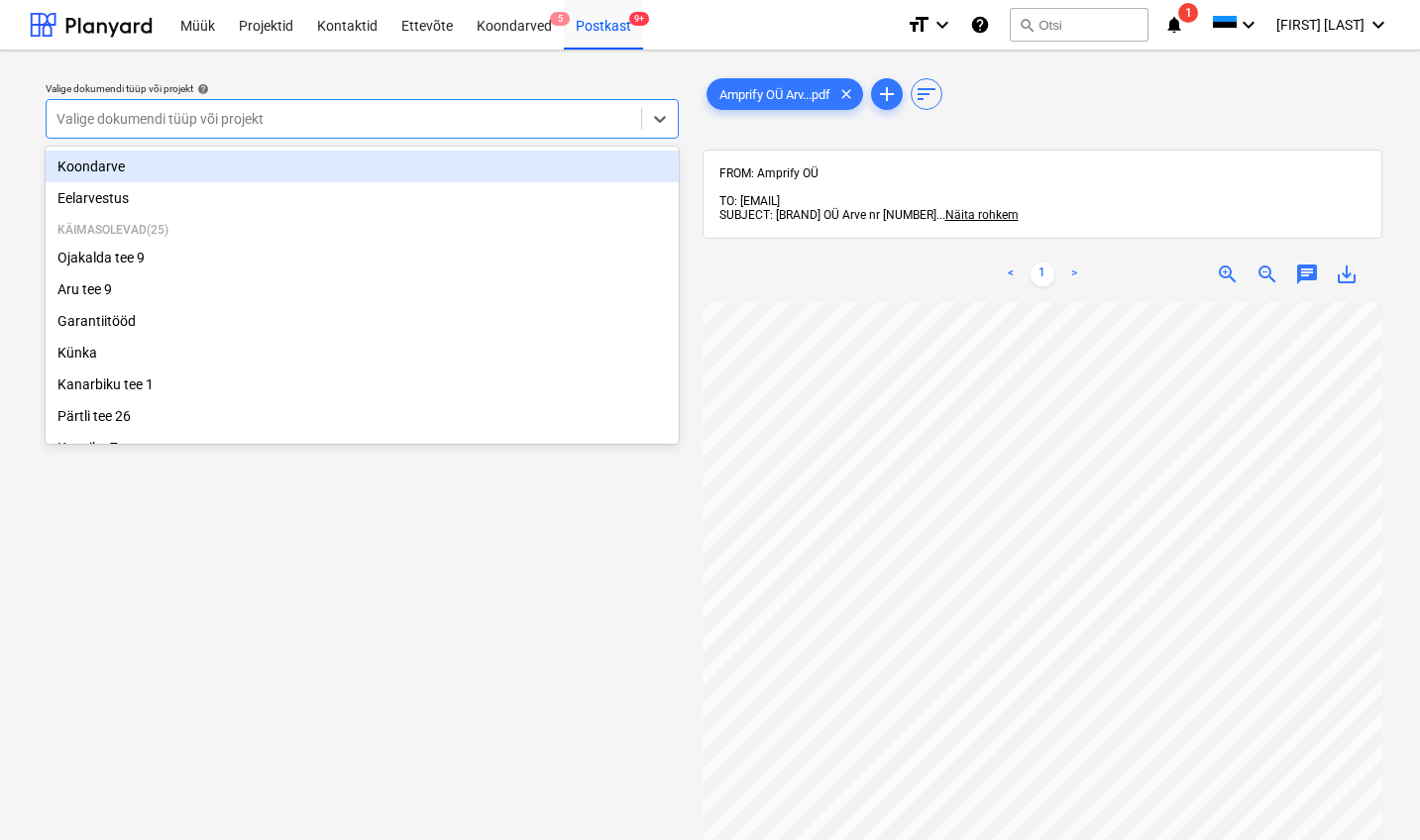 click on "Valige dokumendi tüüp või projekt" at bounding box center [344, 119] 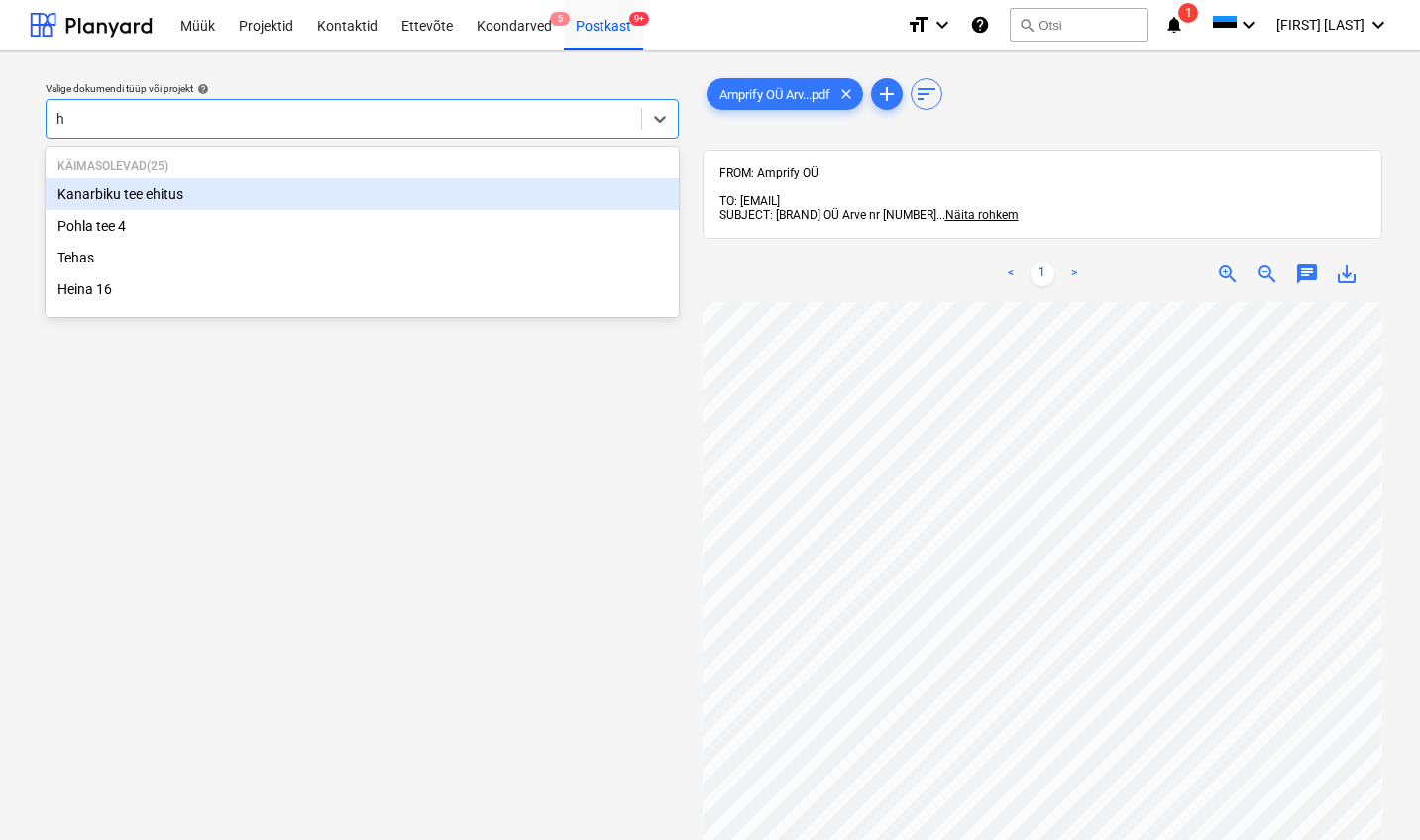 type on "he" 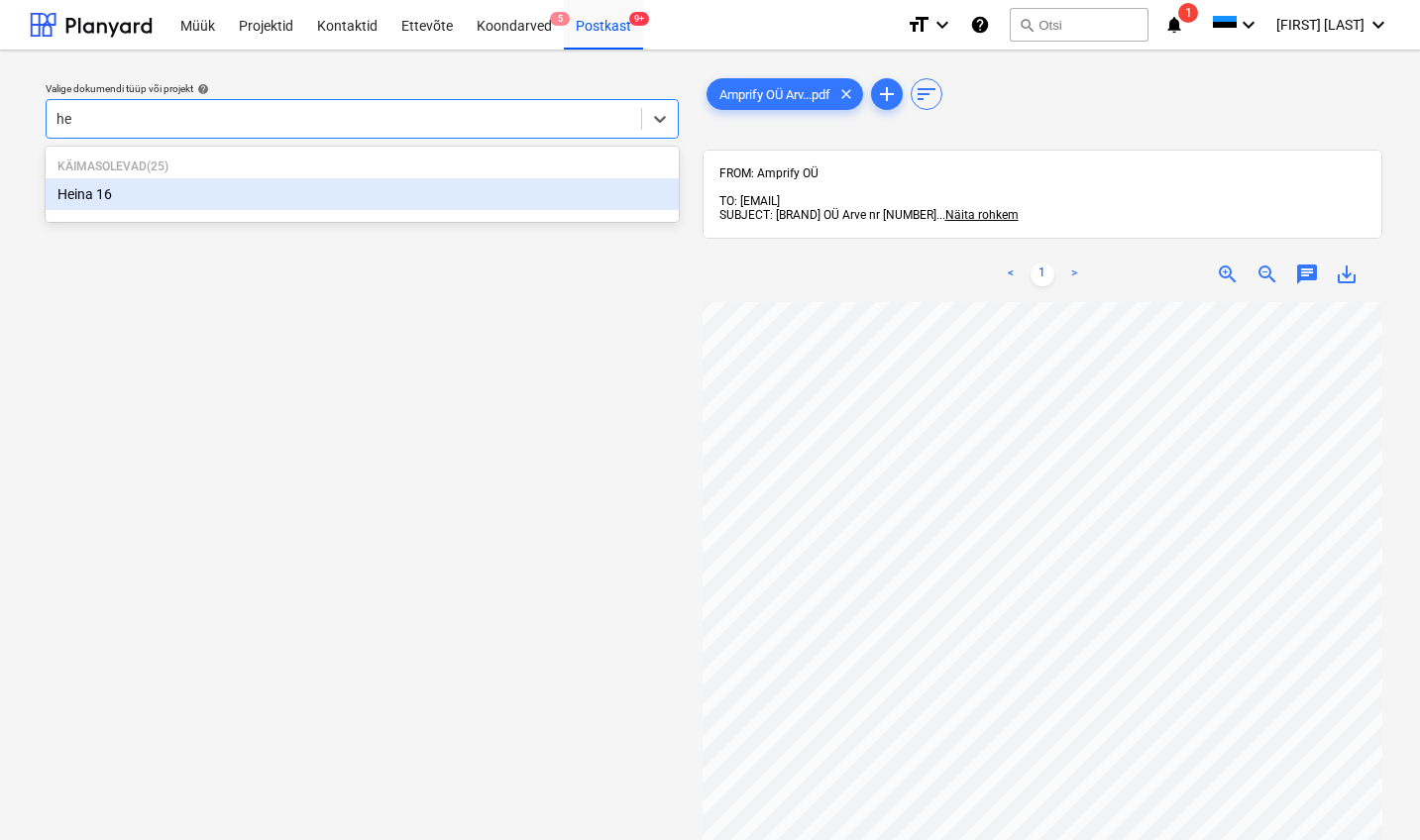 click on "Heina 16" at bounding box center (362, 194) 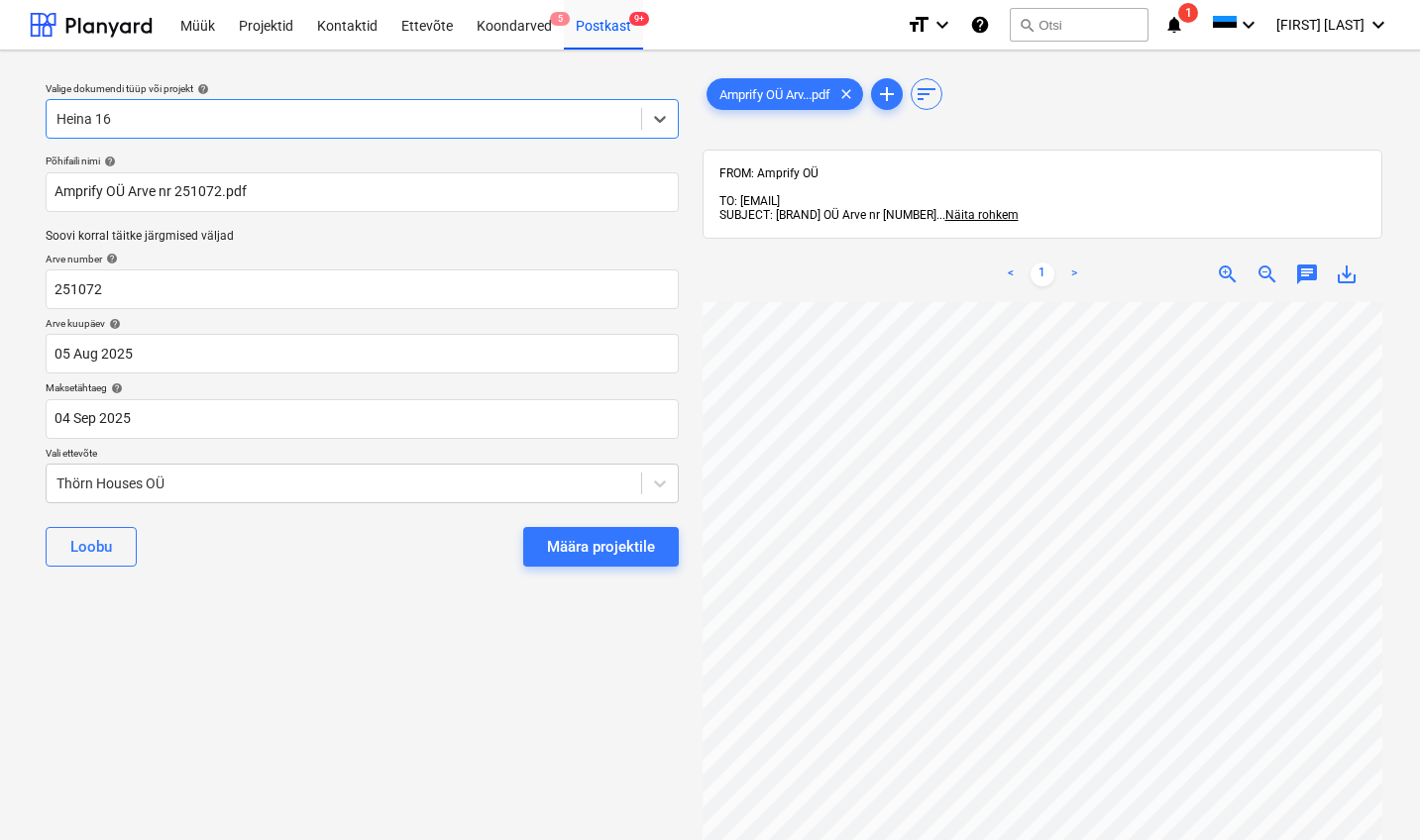 scroll, scrollTop: 108, scrollLeft: 215, axis: both 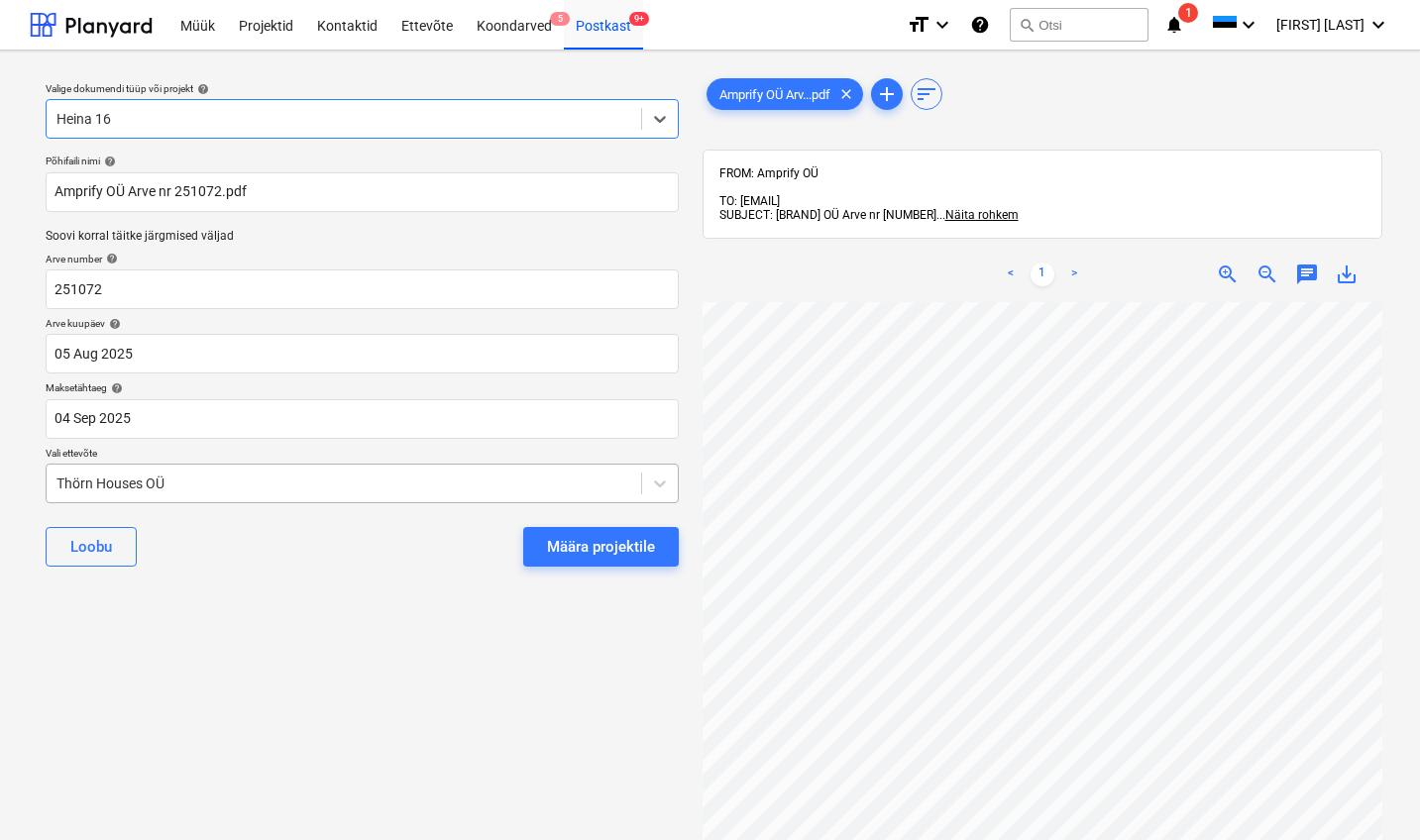 click on "Thörn Houses OÜ" at bounding box center [344, 483] 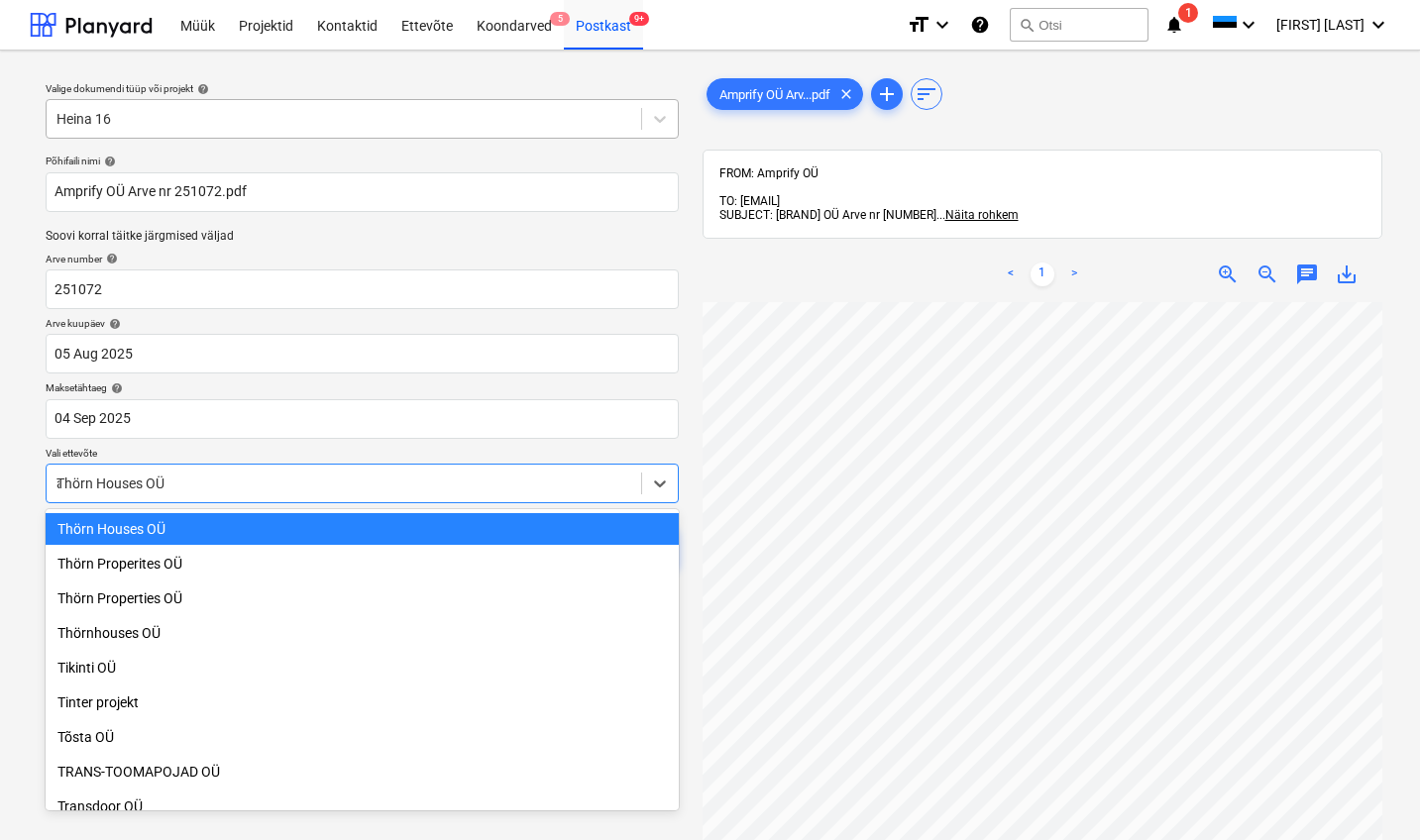 scroll, scrollTop: 6983, scrollLeft: 0, axis: vertical 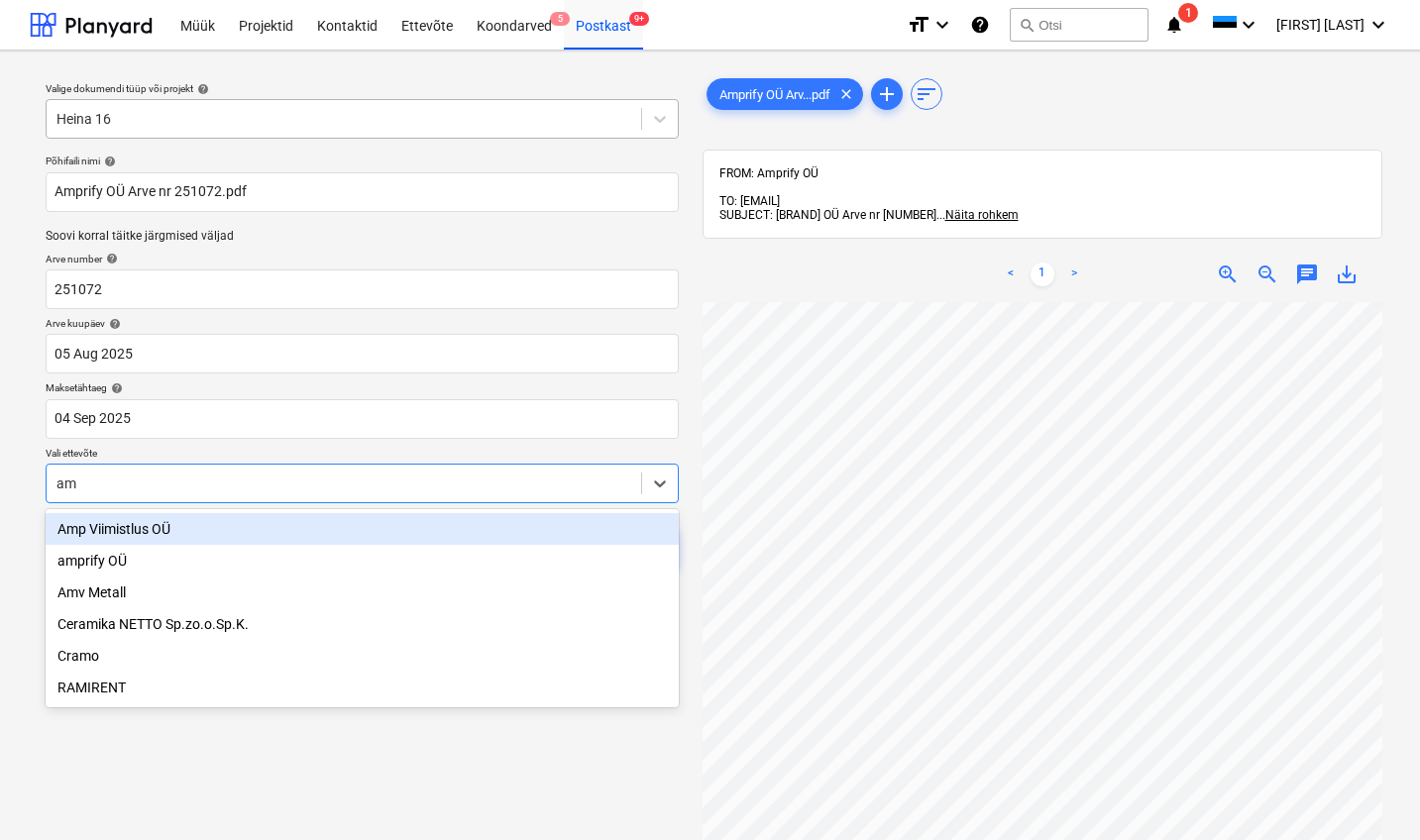 type on "amp" 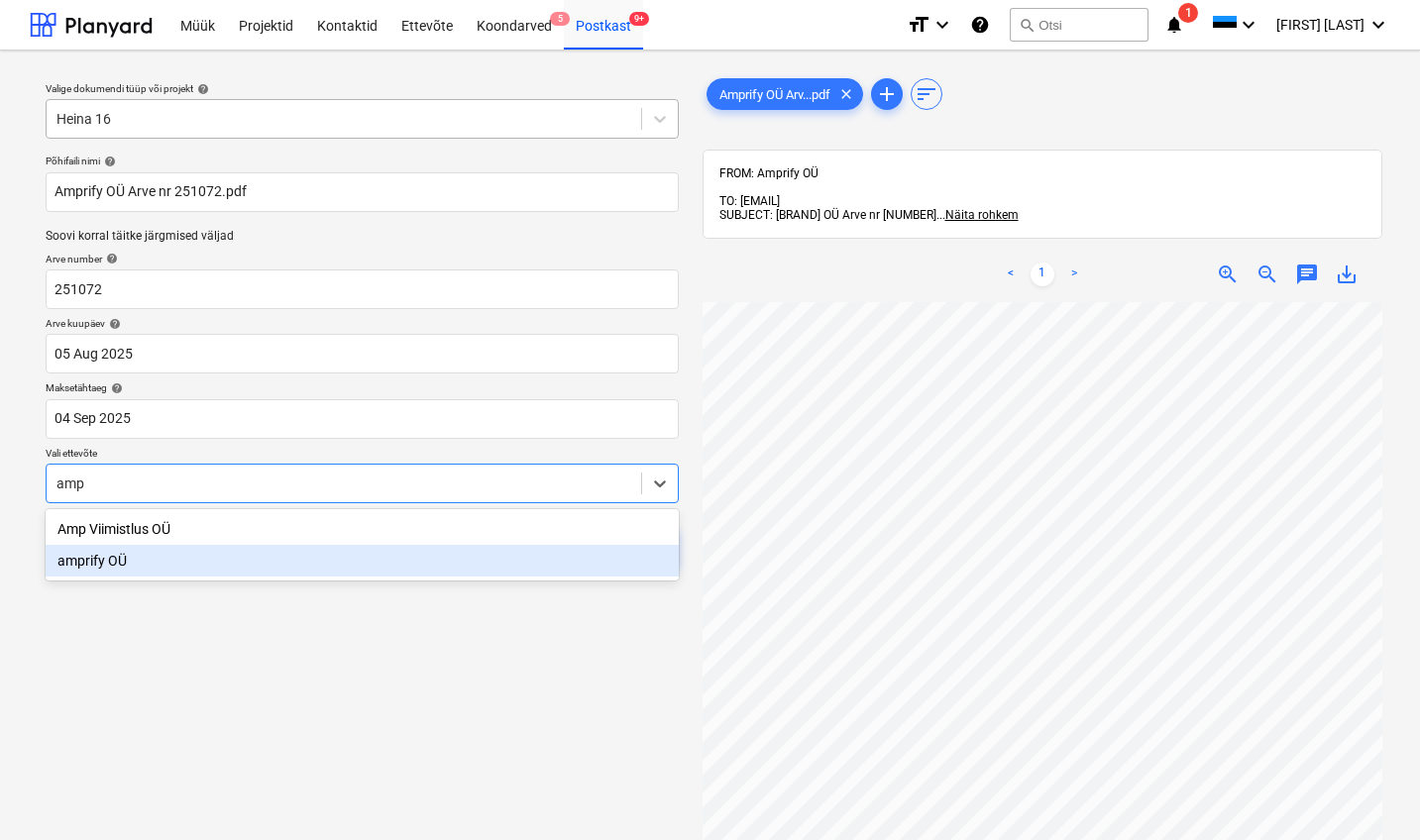 click on "amprify OÜ" at bounding box center (362, 561) 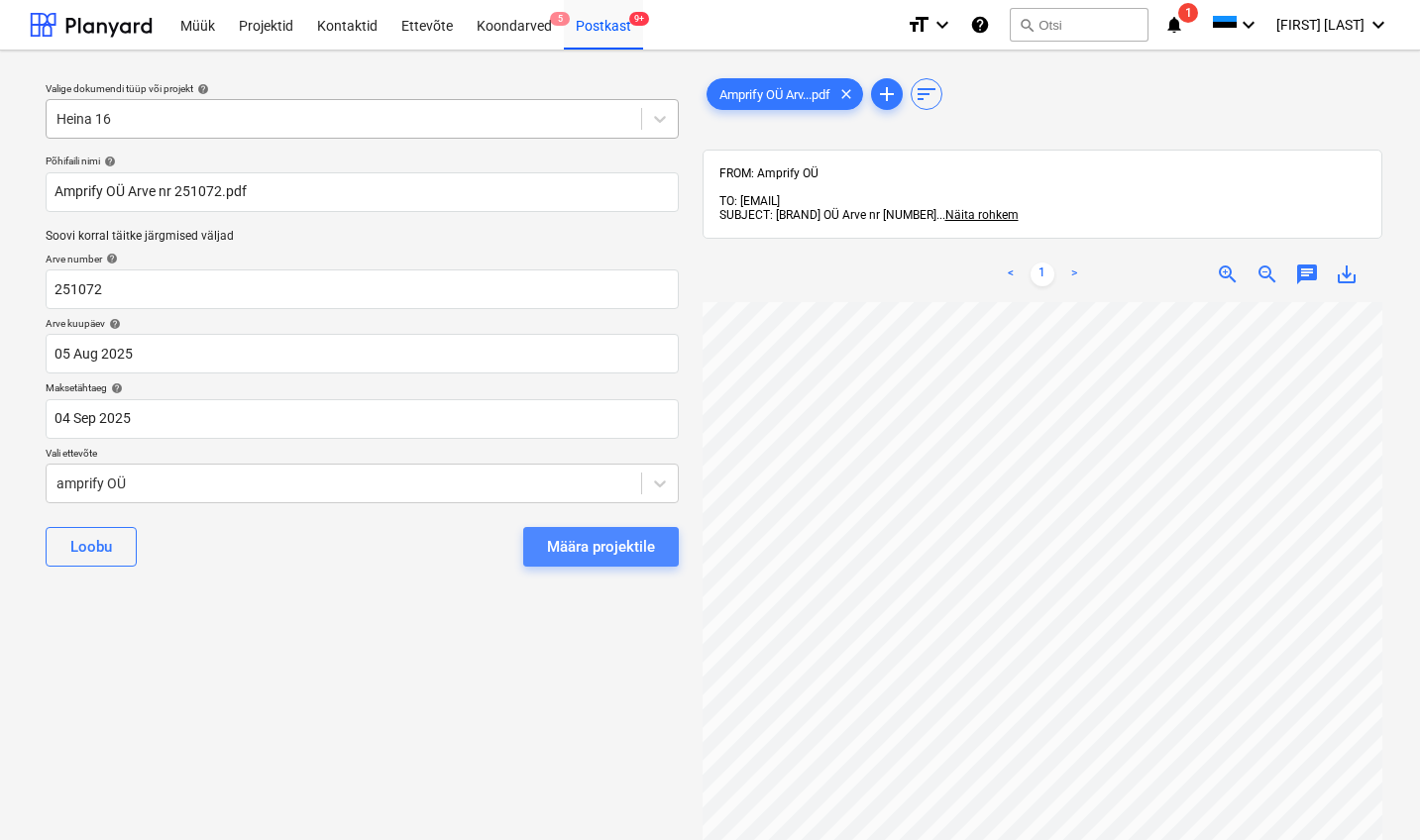 click on "Määra projektile" at bounding box center [601, 547] 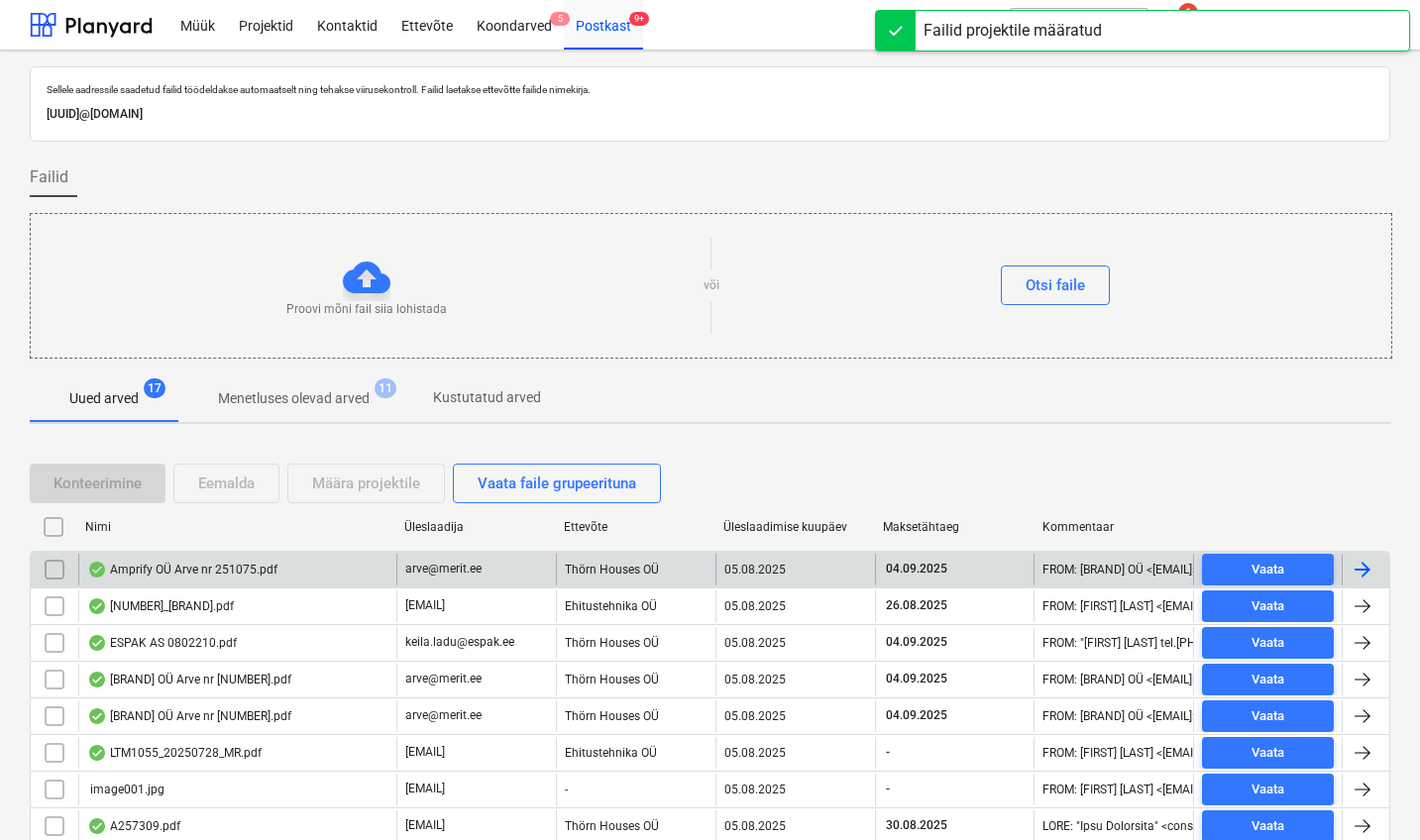 click on "Amprify OÜ Arve nr 251075.pdf" at bounding box center (182, 570) 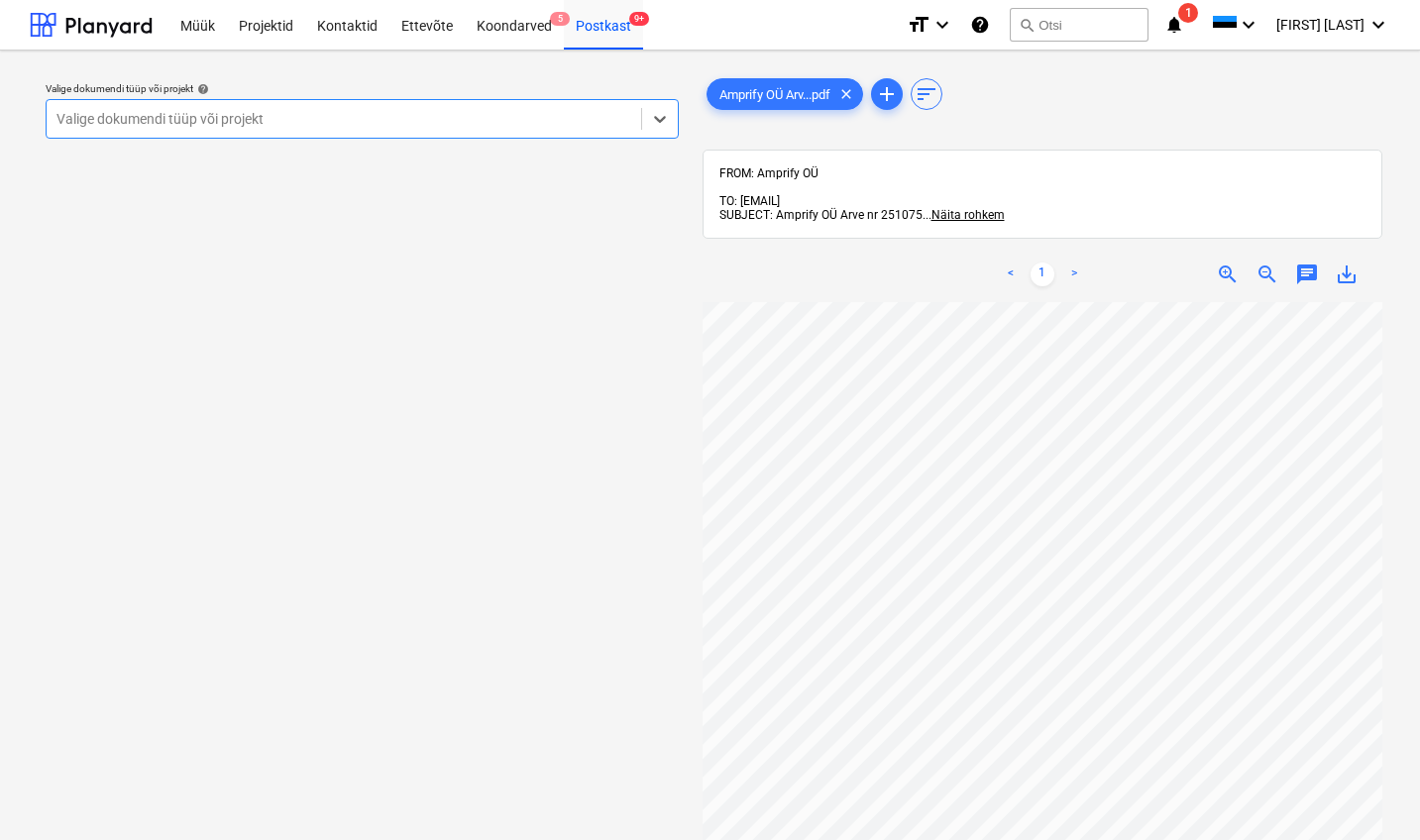 scroll, scrollTop: 1, scrollLeft: 0, axis: vertical 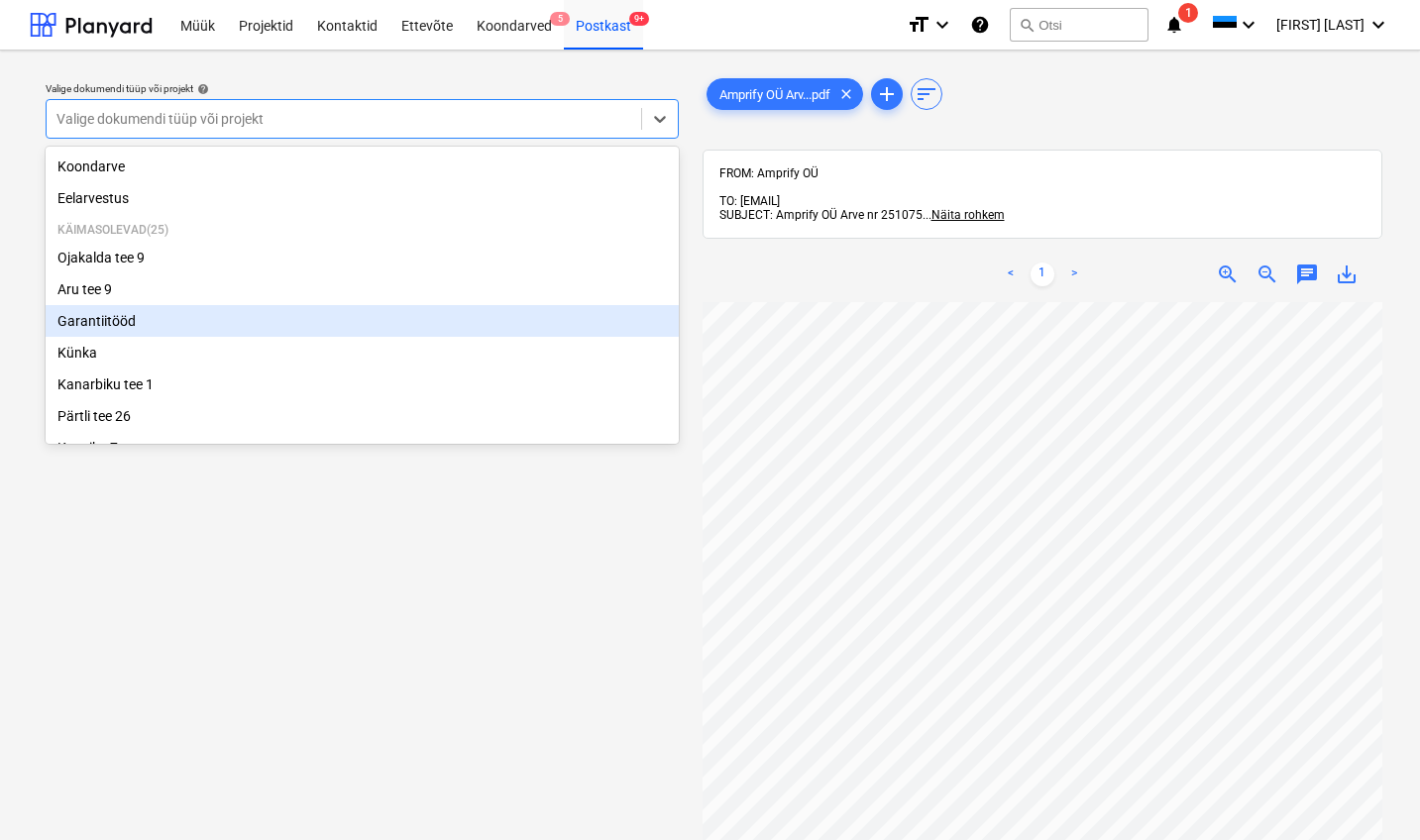 click on "Garantiitööd" at bounding box center [362, 321] 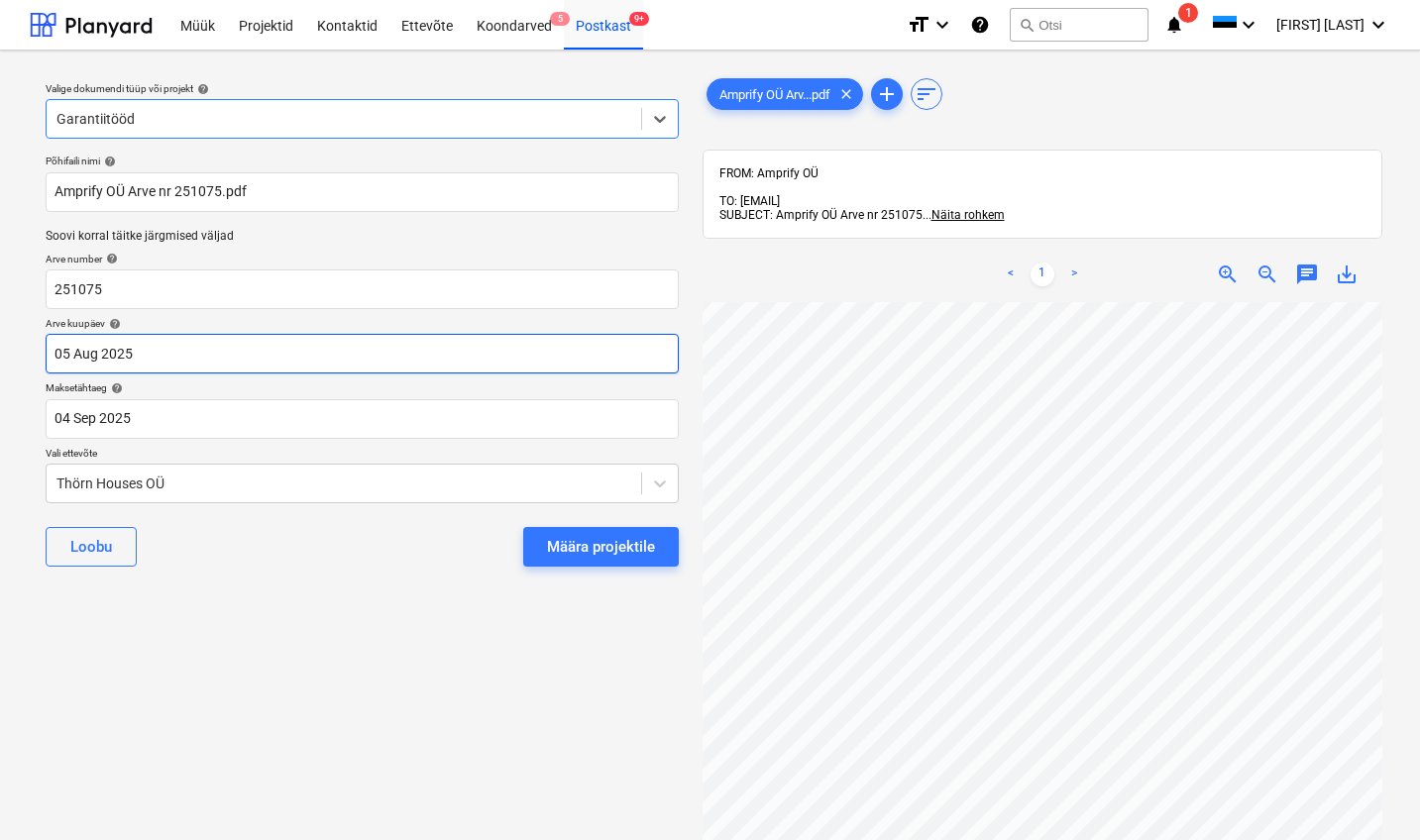 scroll, scrollTop: 1, scrollLeft: 215, axis: both 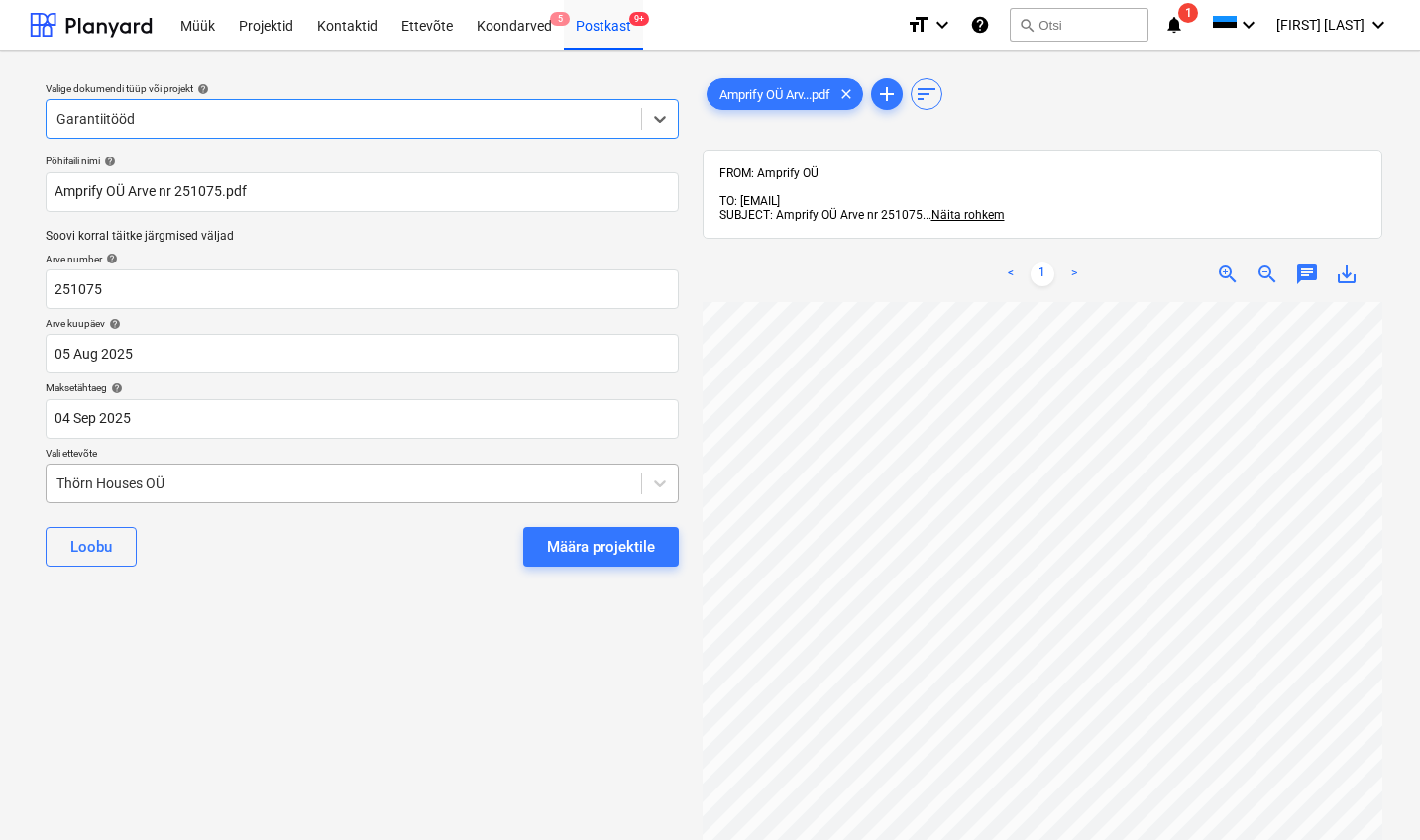 click on "Thörn Houses OÜ" at bounding box center (344, 483) 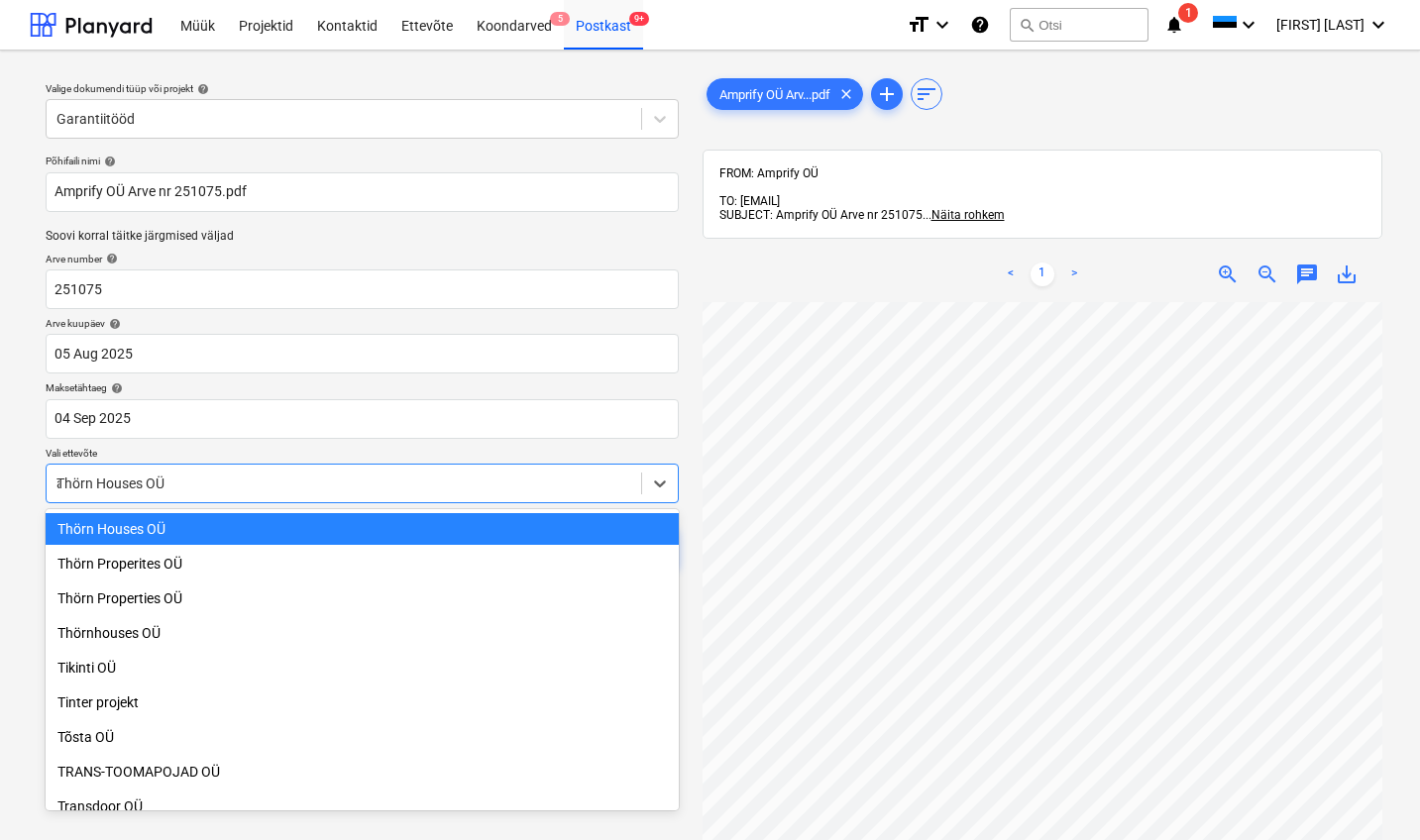scroll, scrollTop: 6983, scrollLeft: 0, axis: vertical 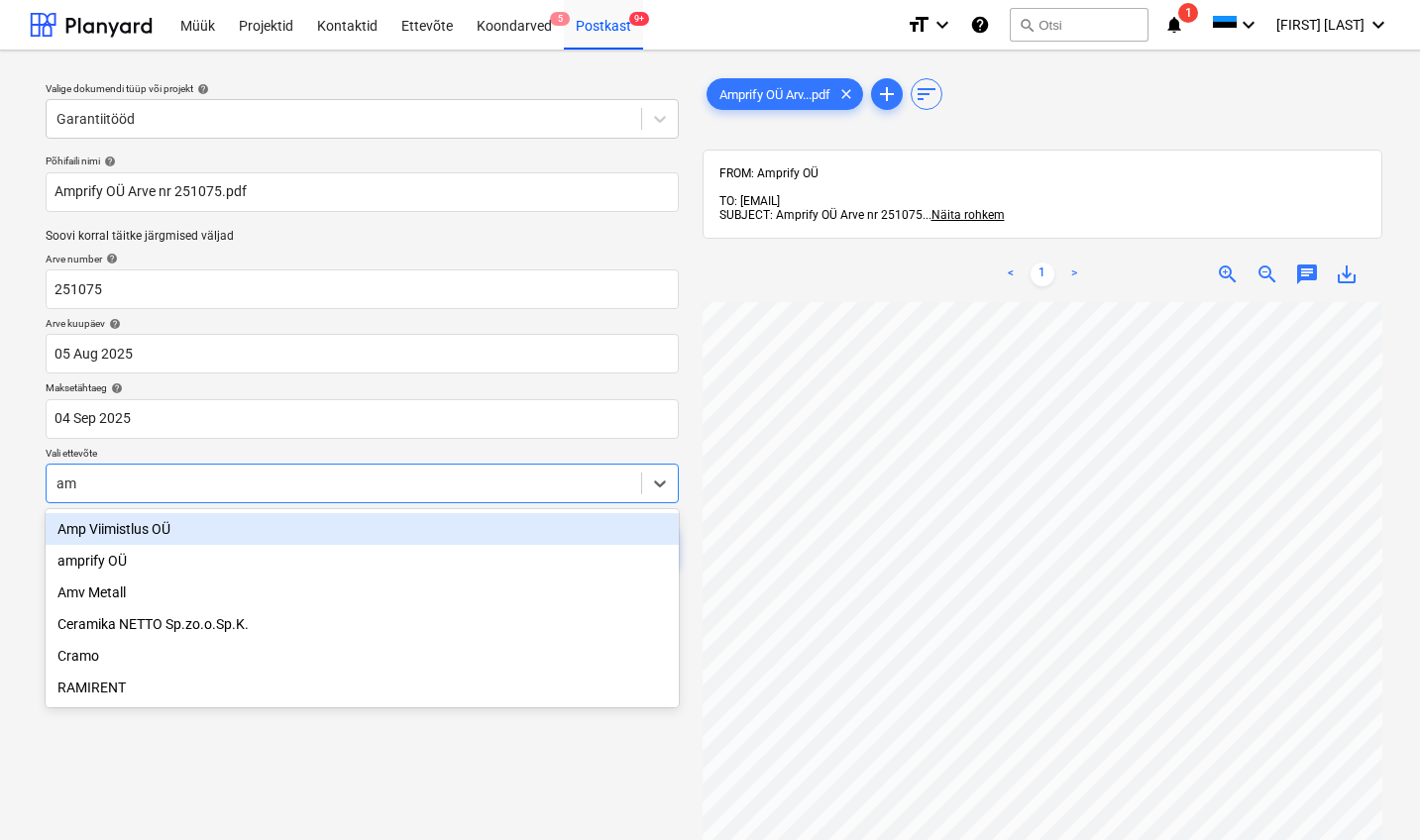 type on "amp" 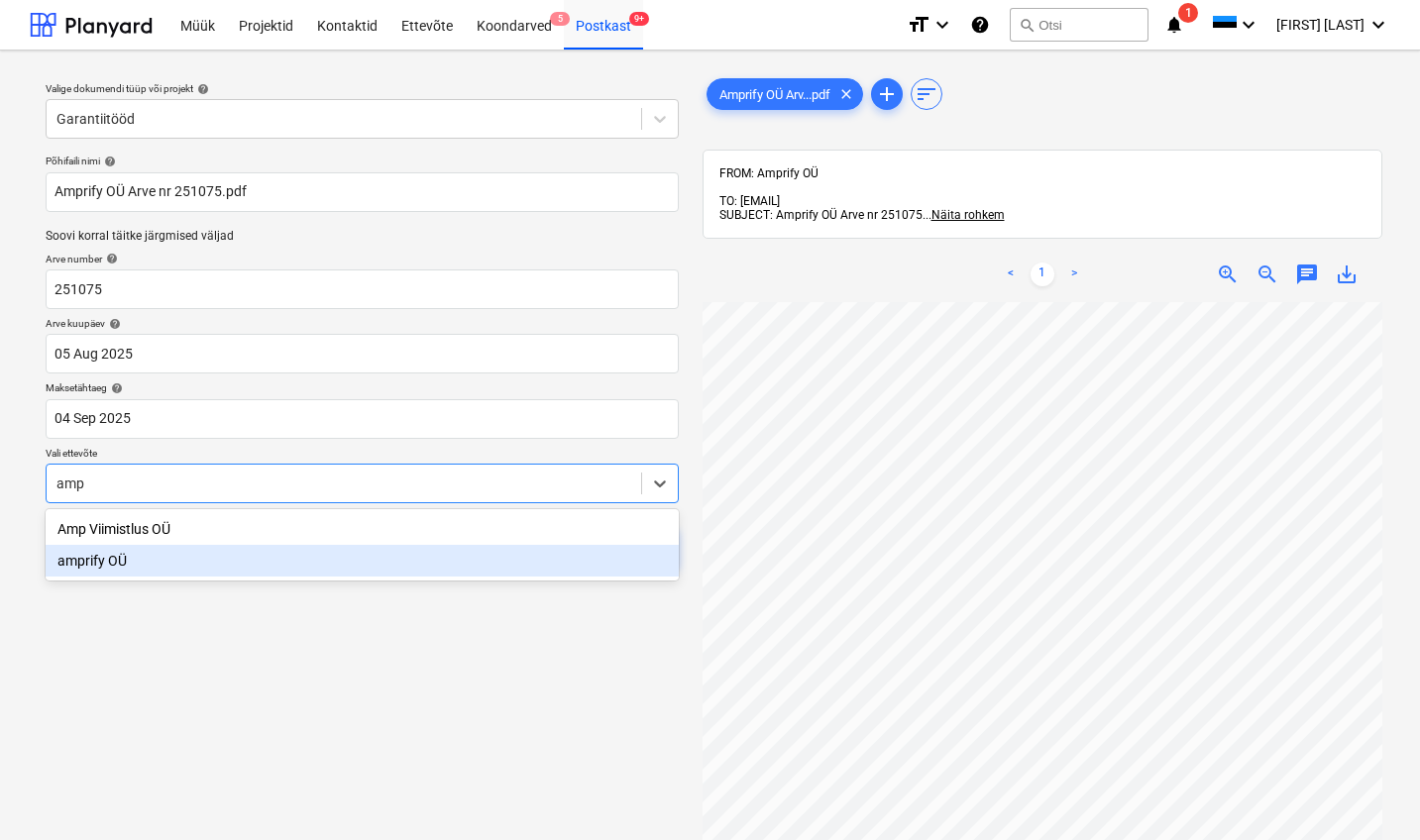 click on "amprify OÜ" at bounding box center (362, 561) 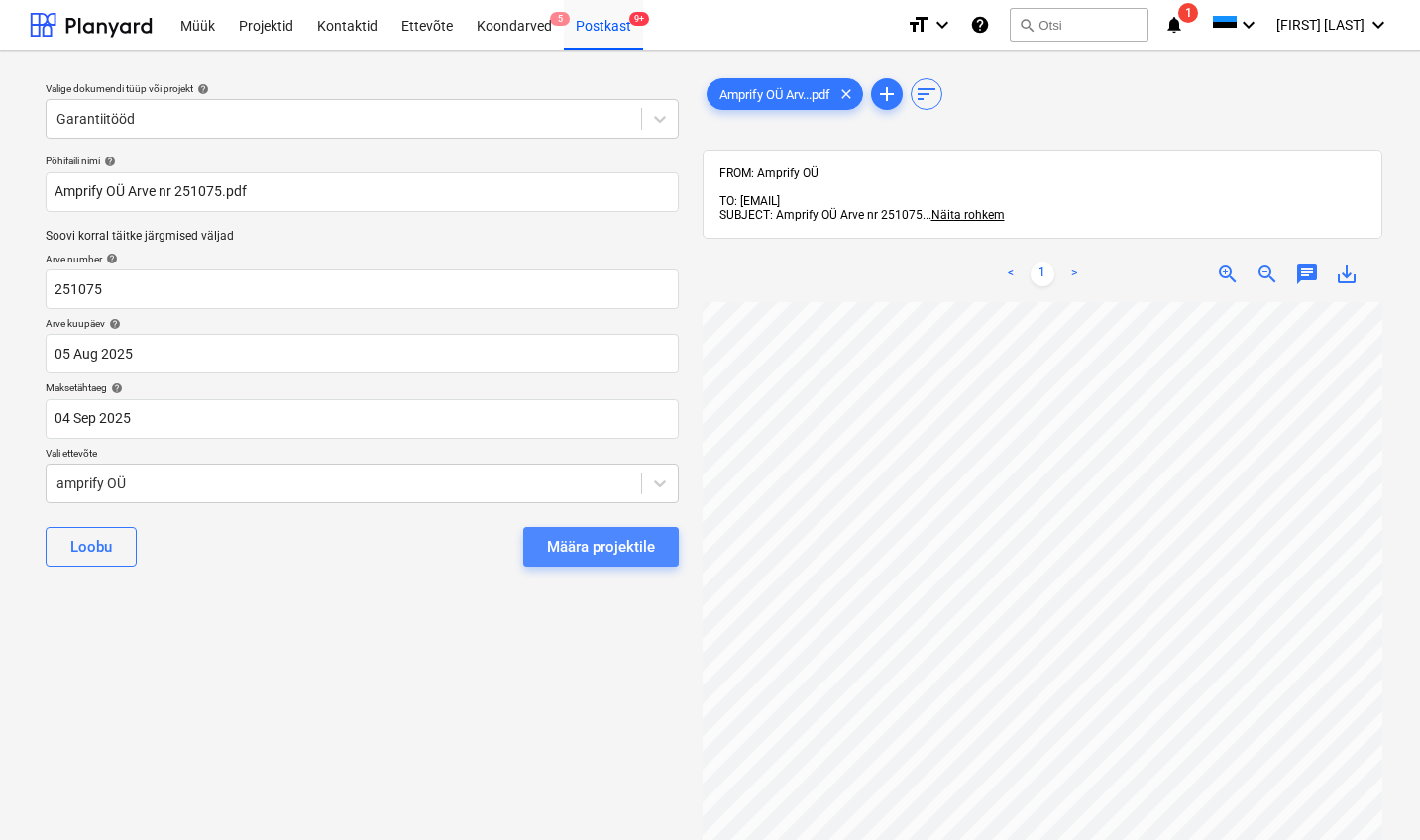 click on "Määra projektile" at bounding box center [601, 547] 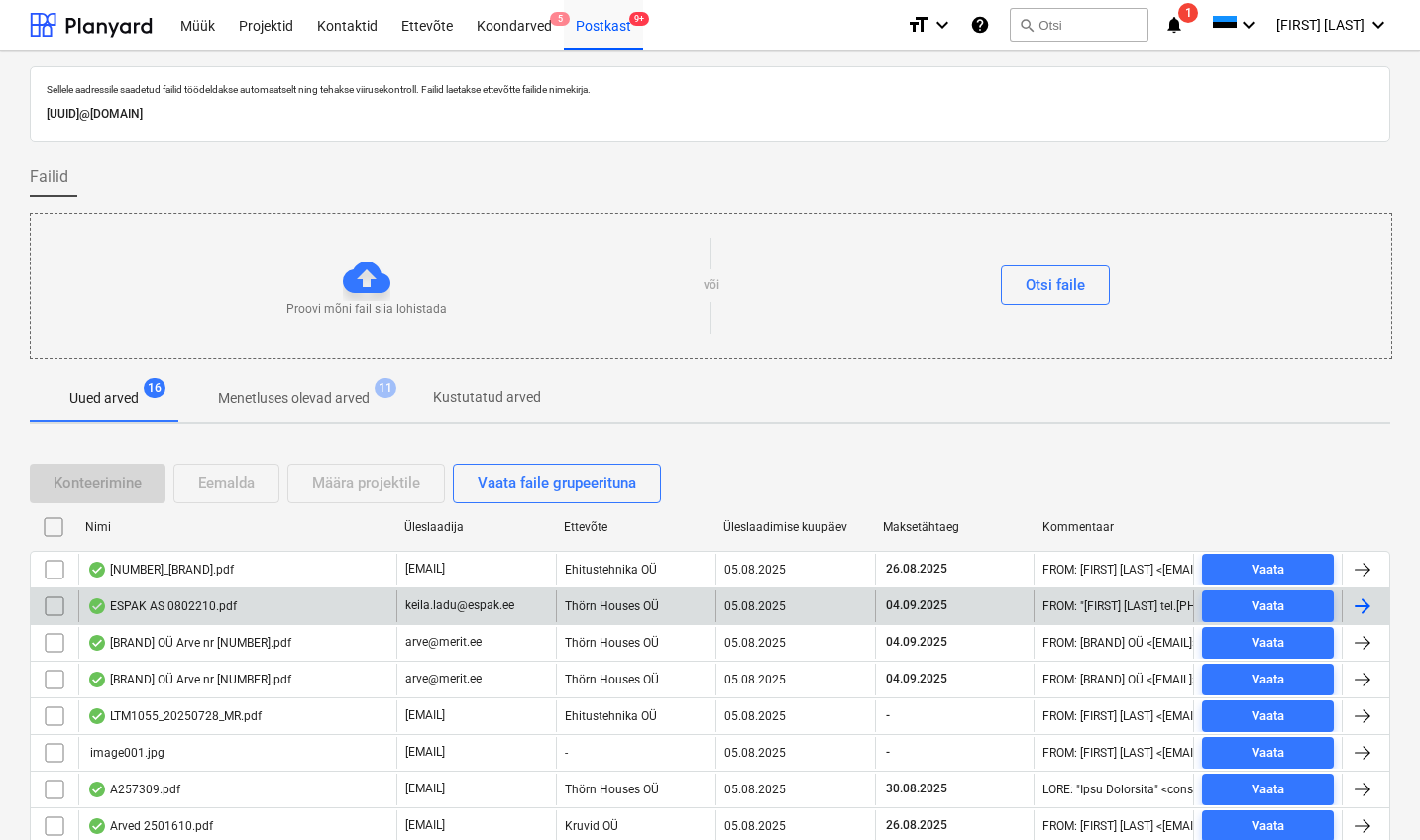 click on "ESPAK AS 0802210.pdf" at bounding box center (237, 606) 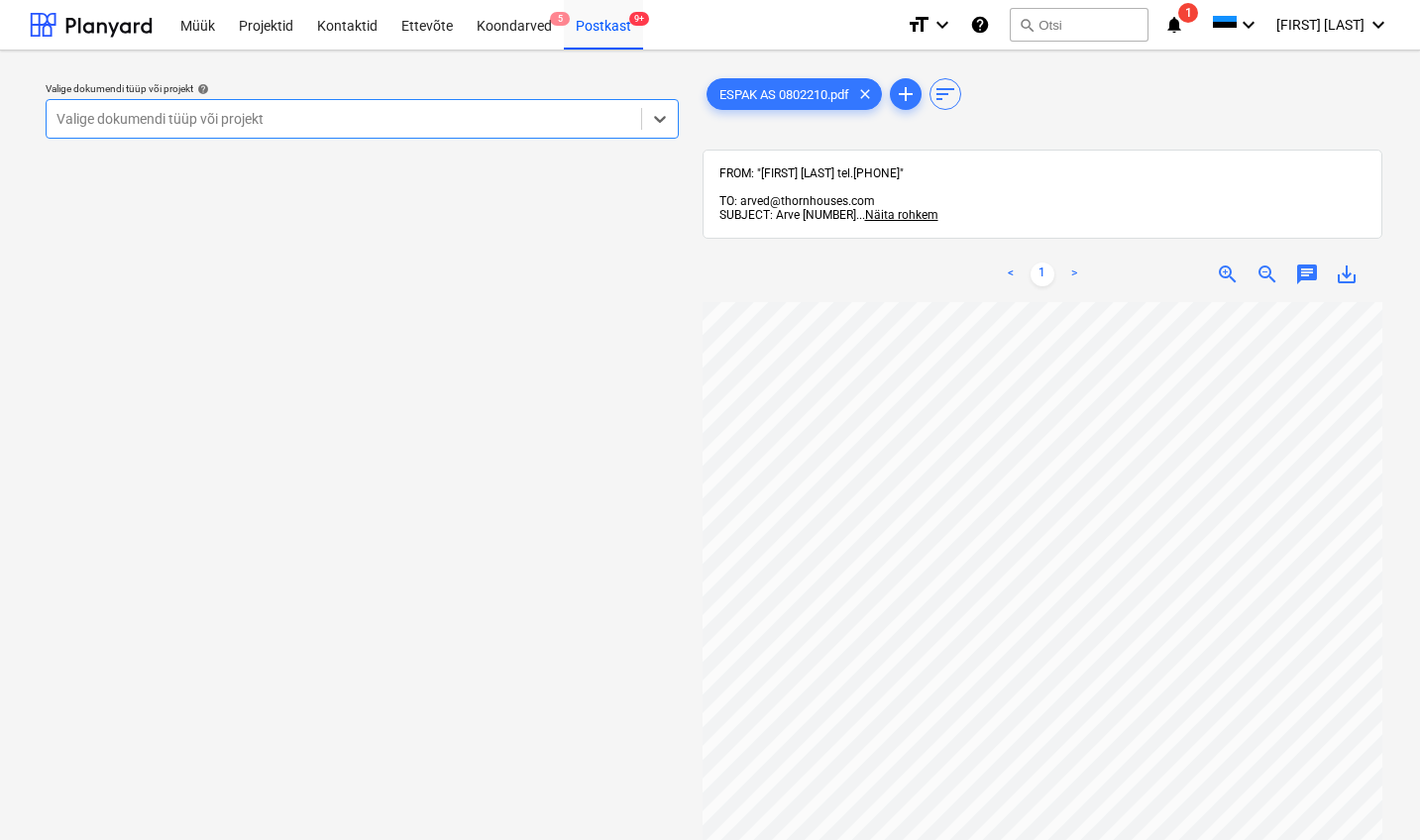 scroll, scrollTop: 0, scrollLeft: 0, axis: both 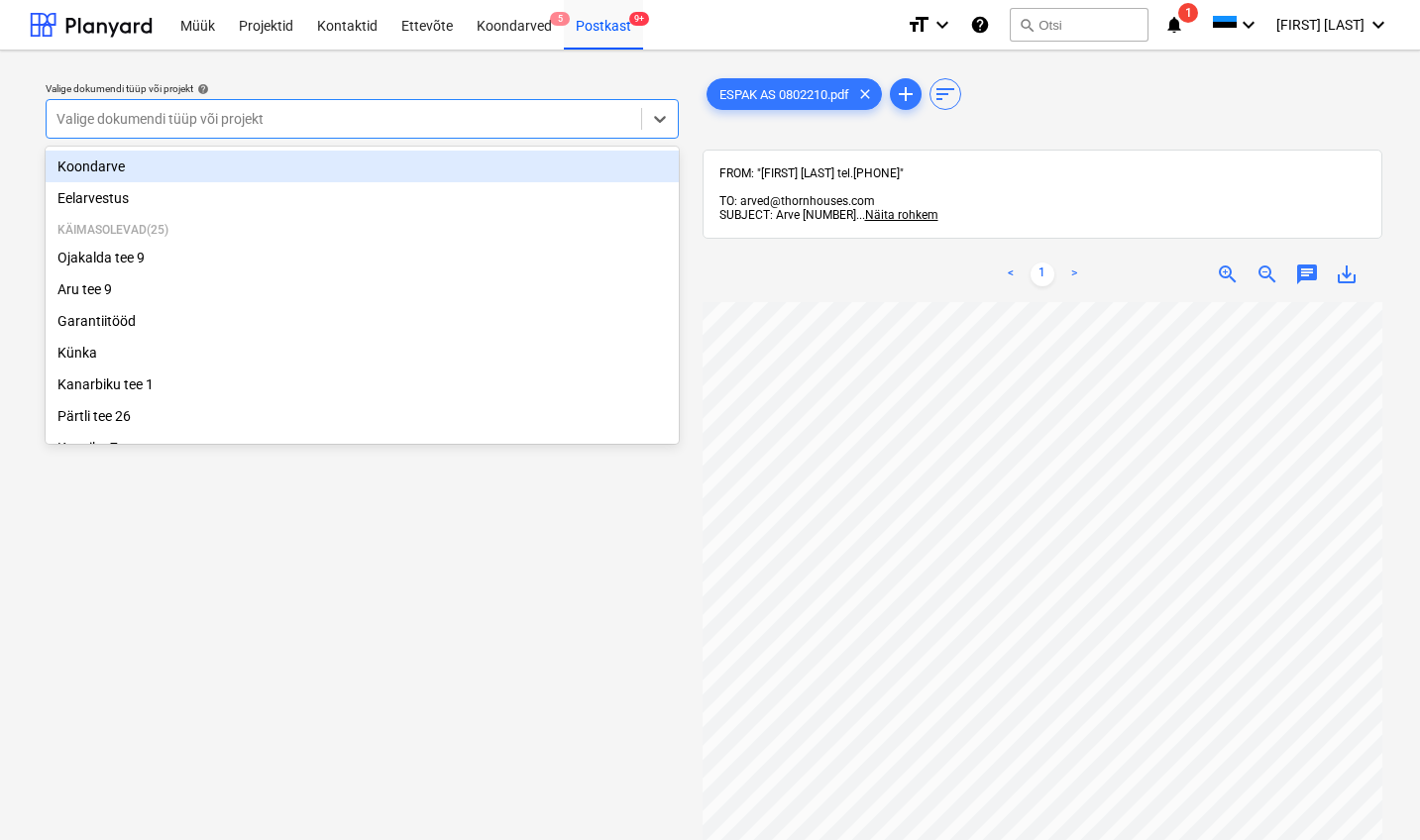 click on "Valige dokumendi tüüp või projekt" at bounding box center [344, 119] 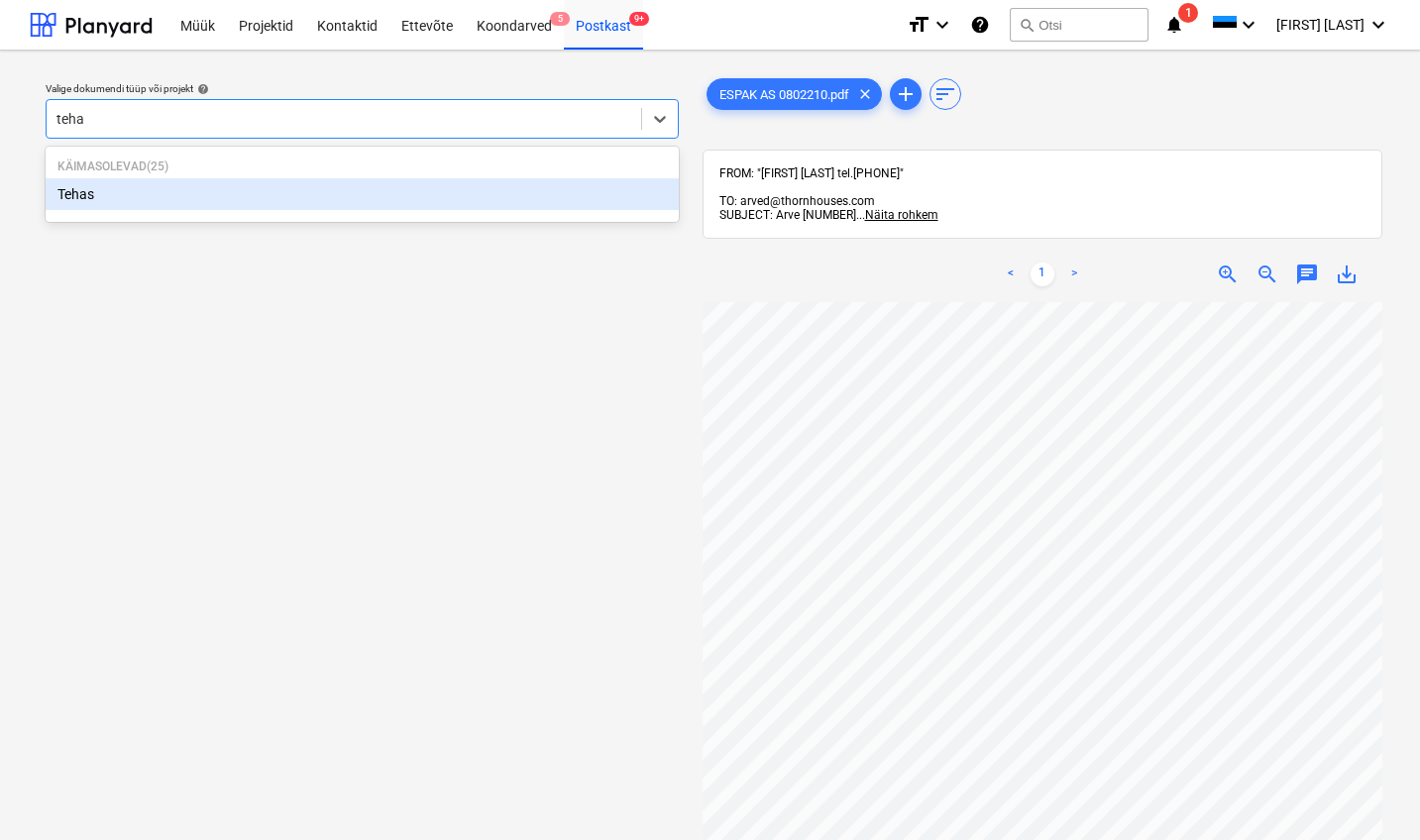 type on "tehas" 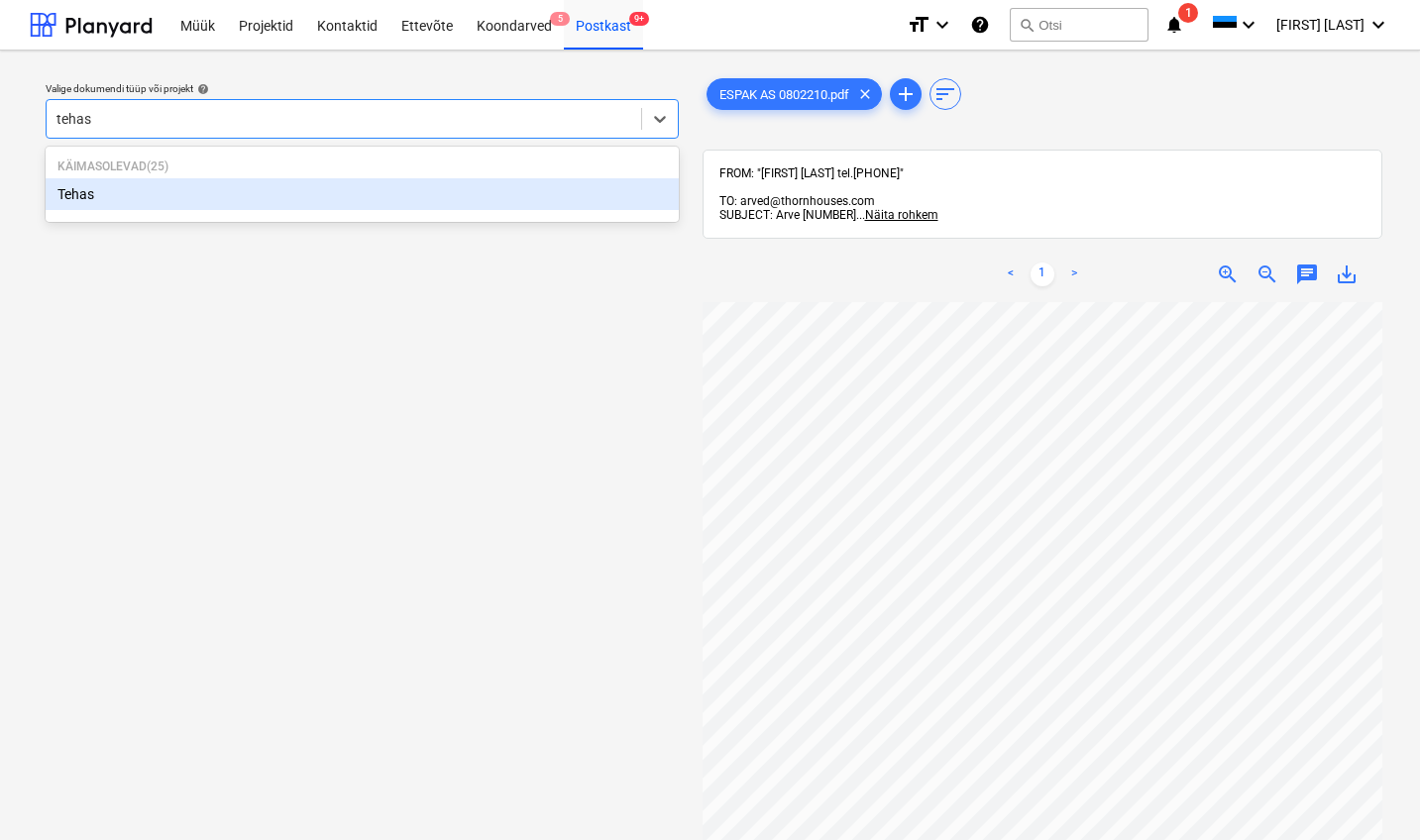 click on "Tehas" at bounding box center (362, 194) 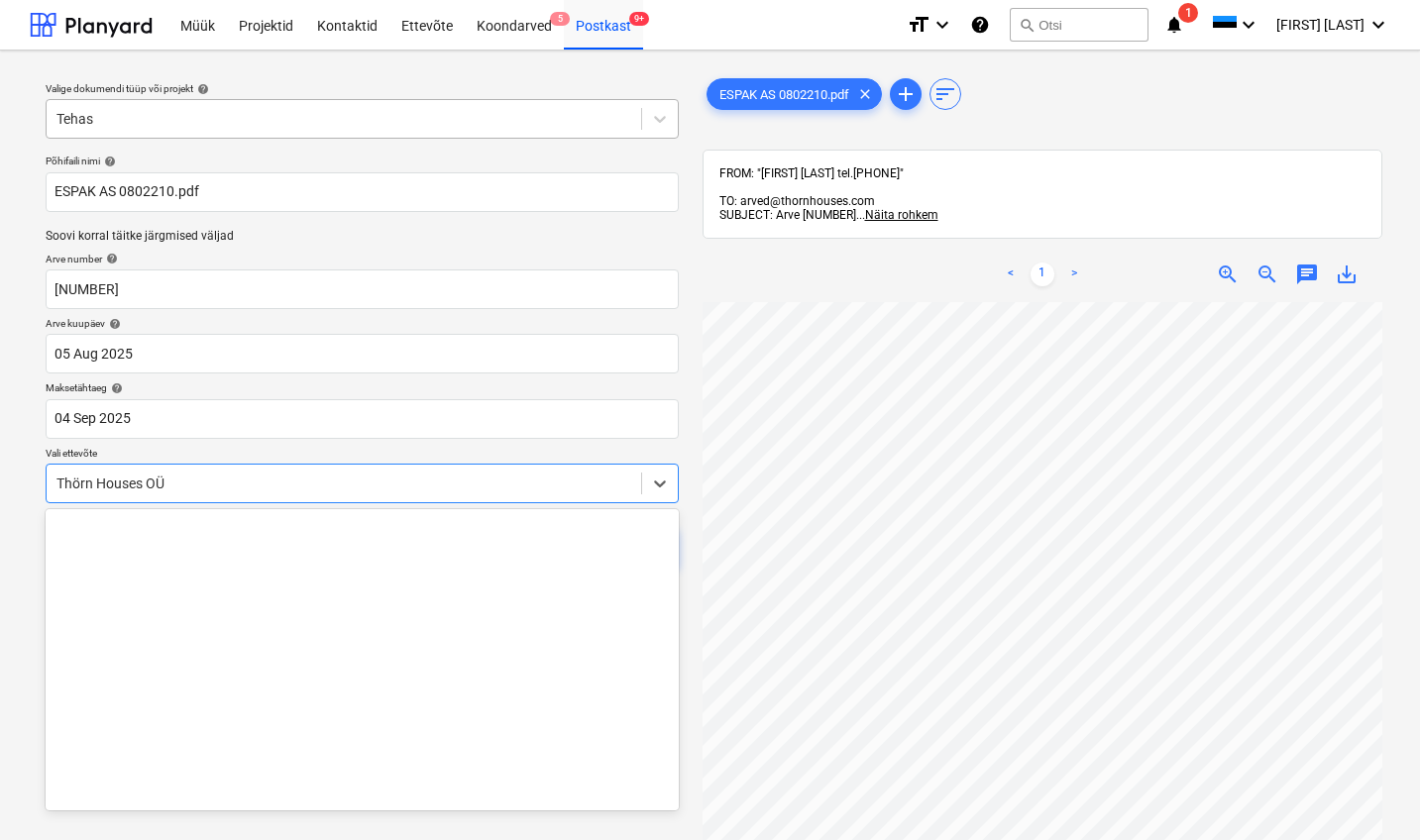 click on "Thörn Houses OÜ" at bounding box center [344, 483] 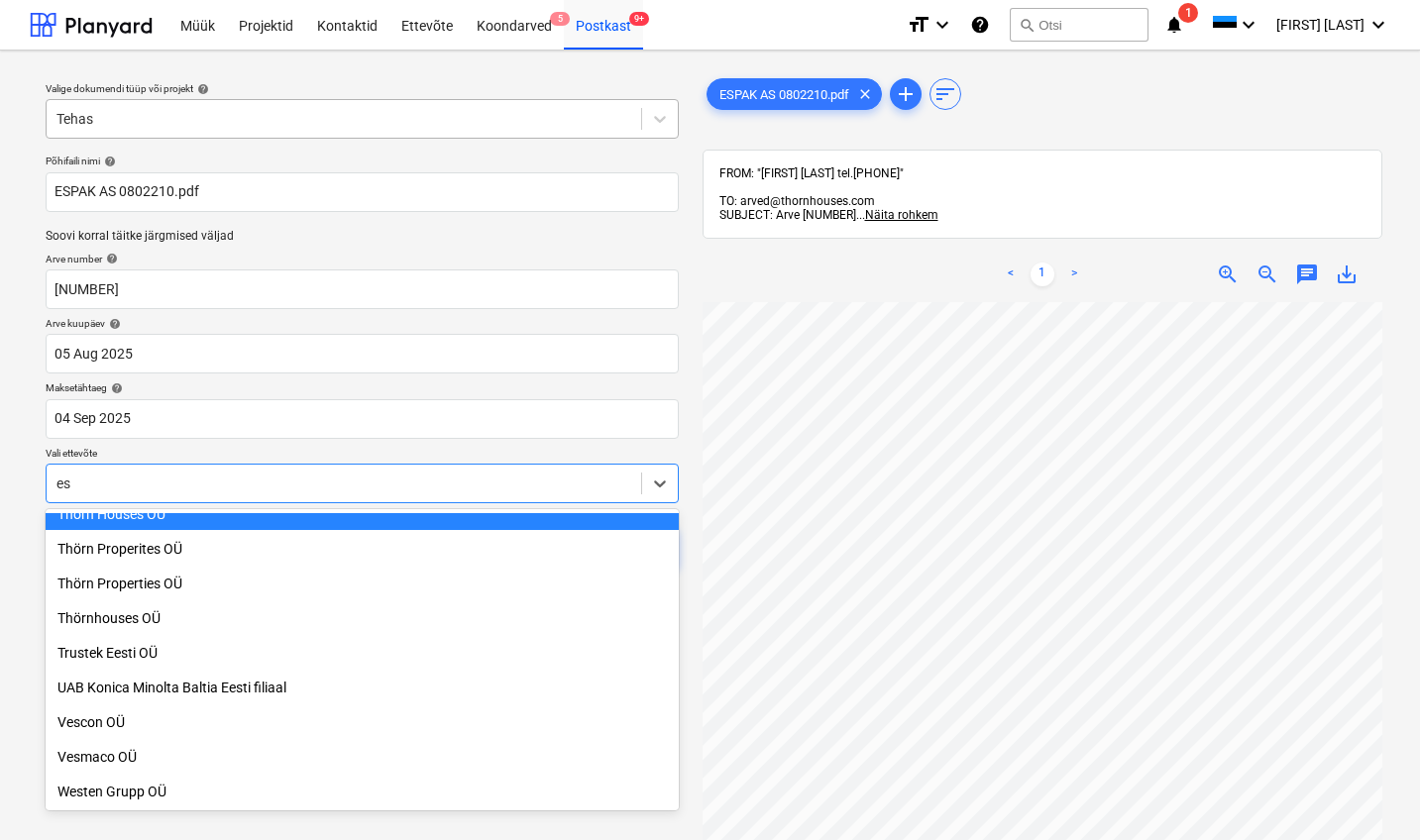 scroll, scrollTop: 1367, scrollLeft: 0, axis: vertical 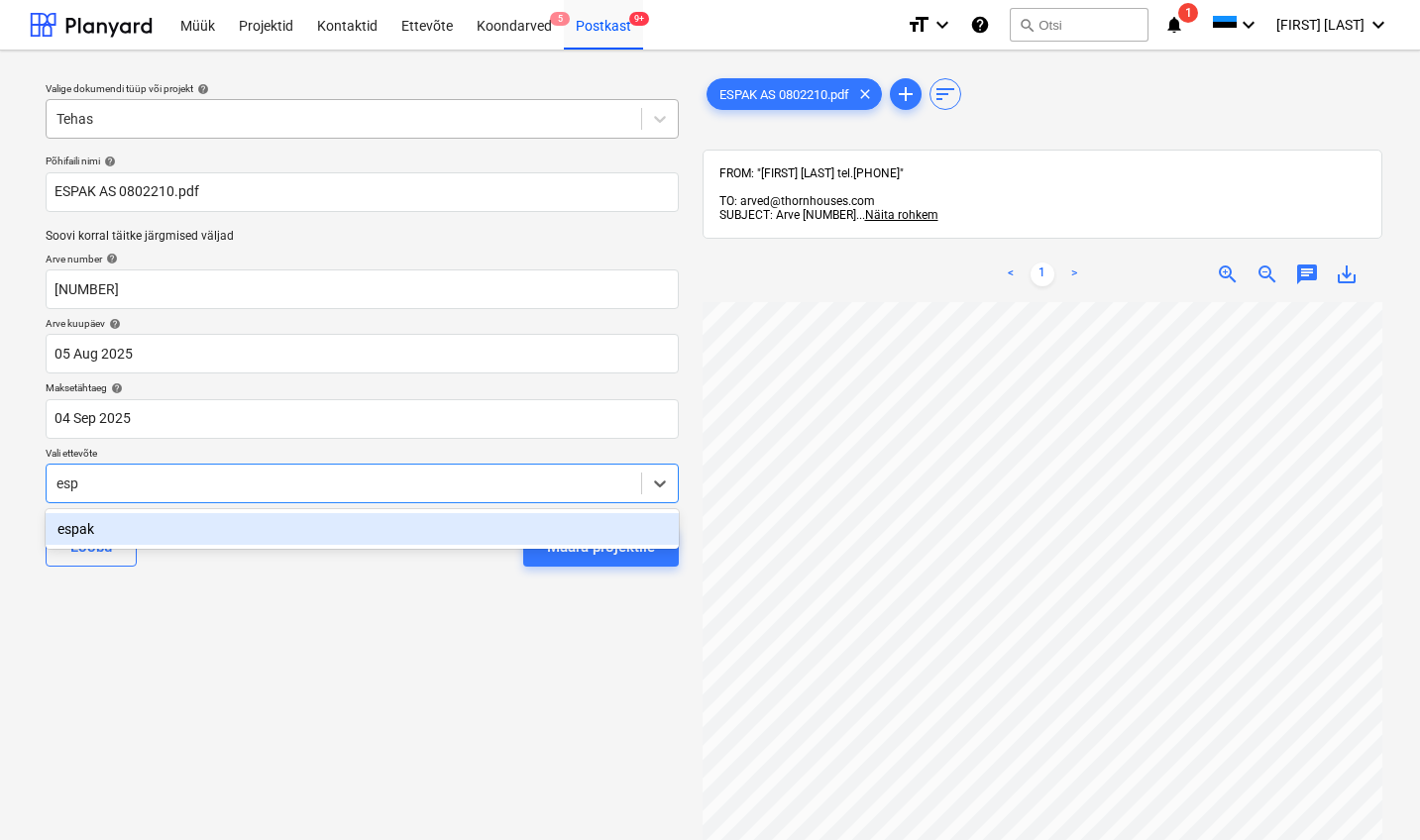 click on "espak" at bounding box center (362, 529) 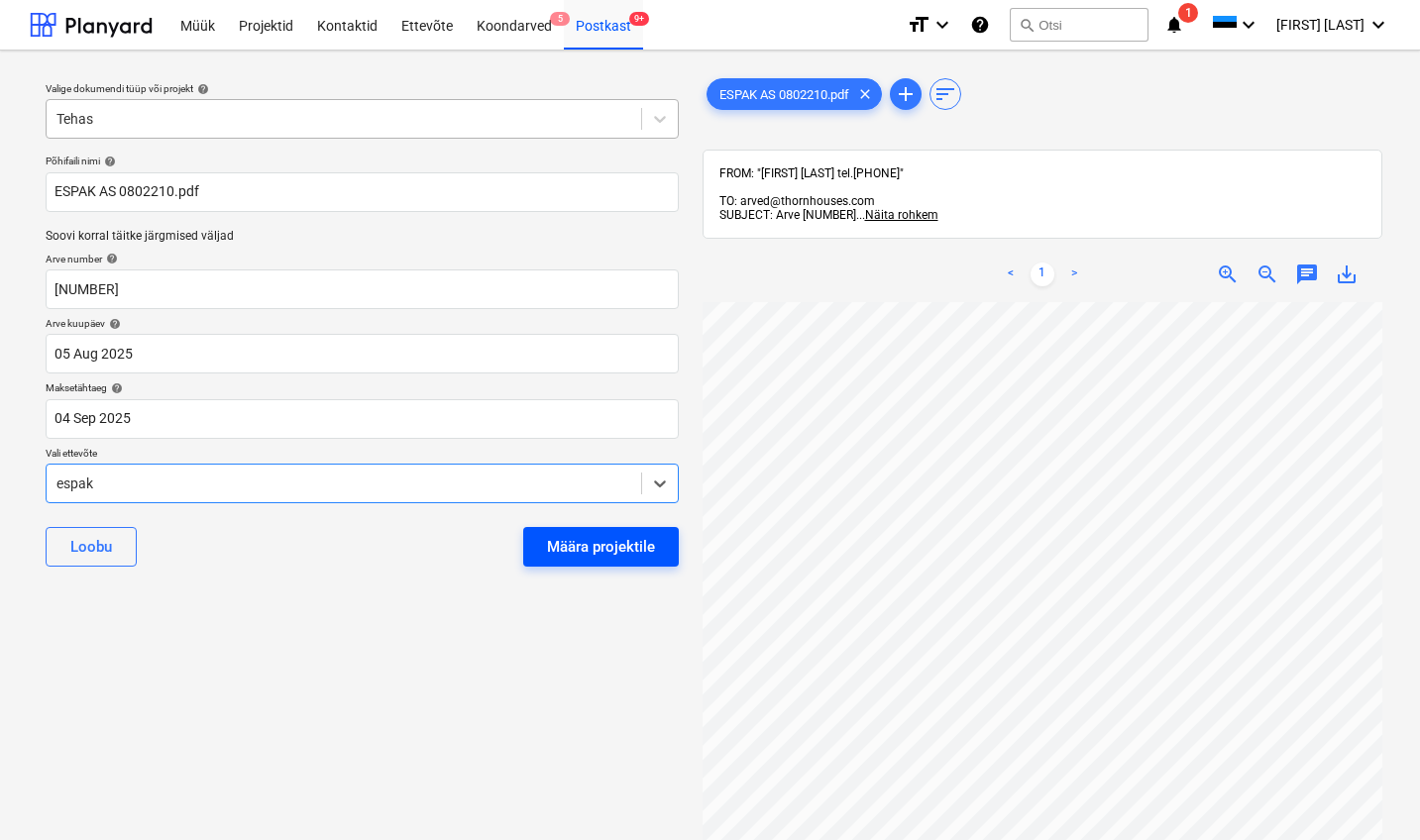 click on "Määra projektile" at bounding box center (601, 547) 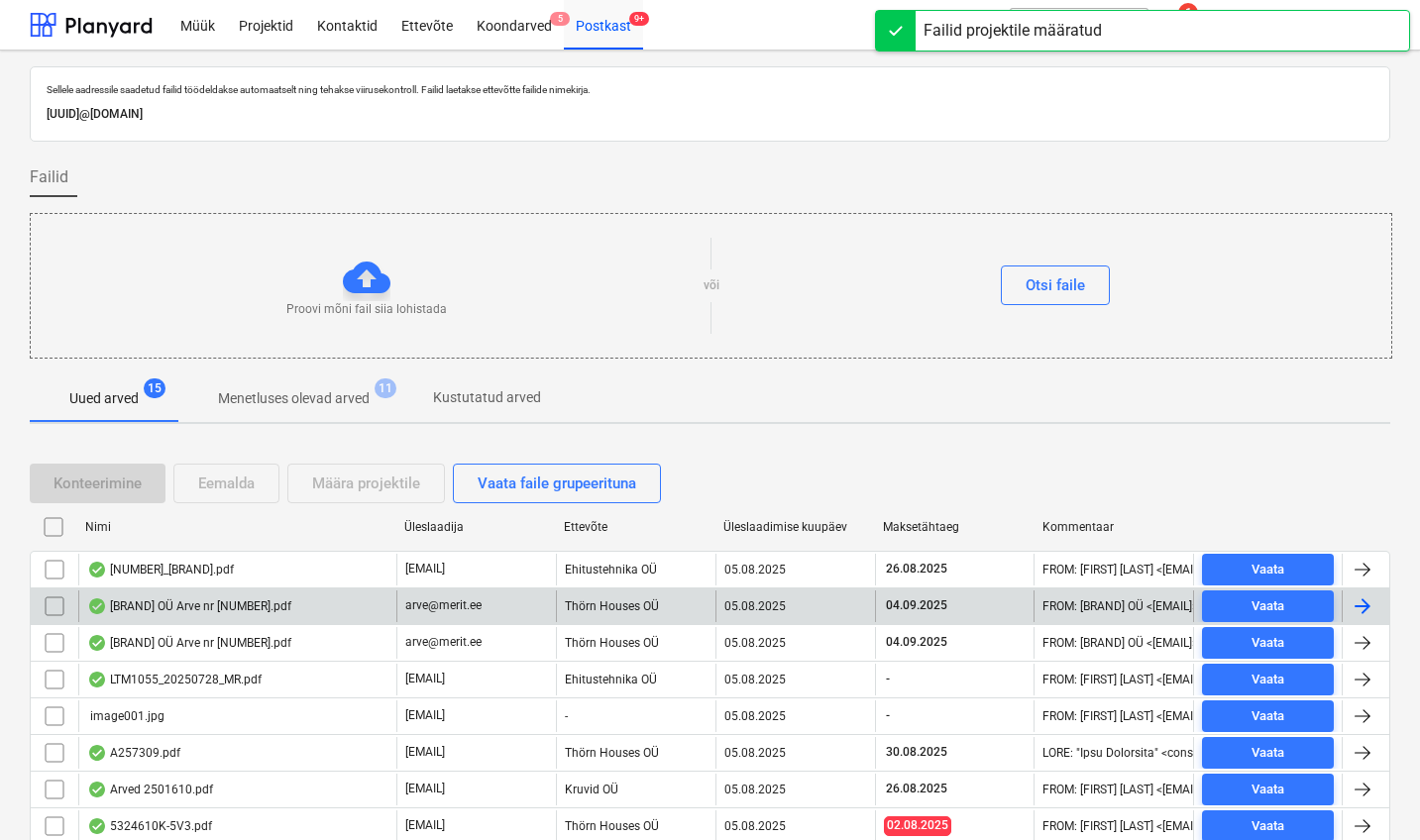 click on "[BRAND] OÜ Arve nr [NUMBER].pdf" at bounding box center [237, 606] 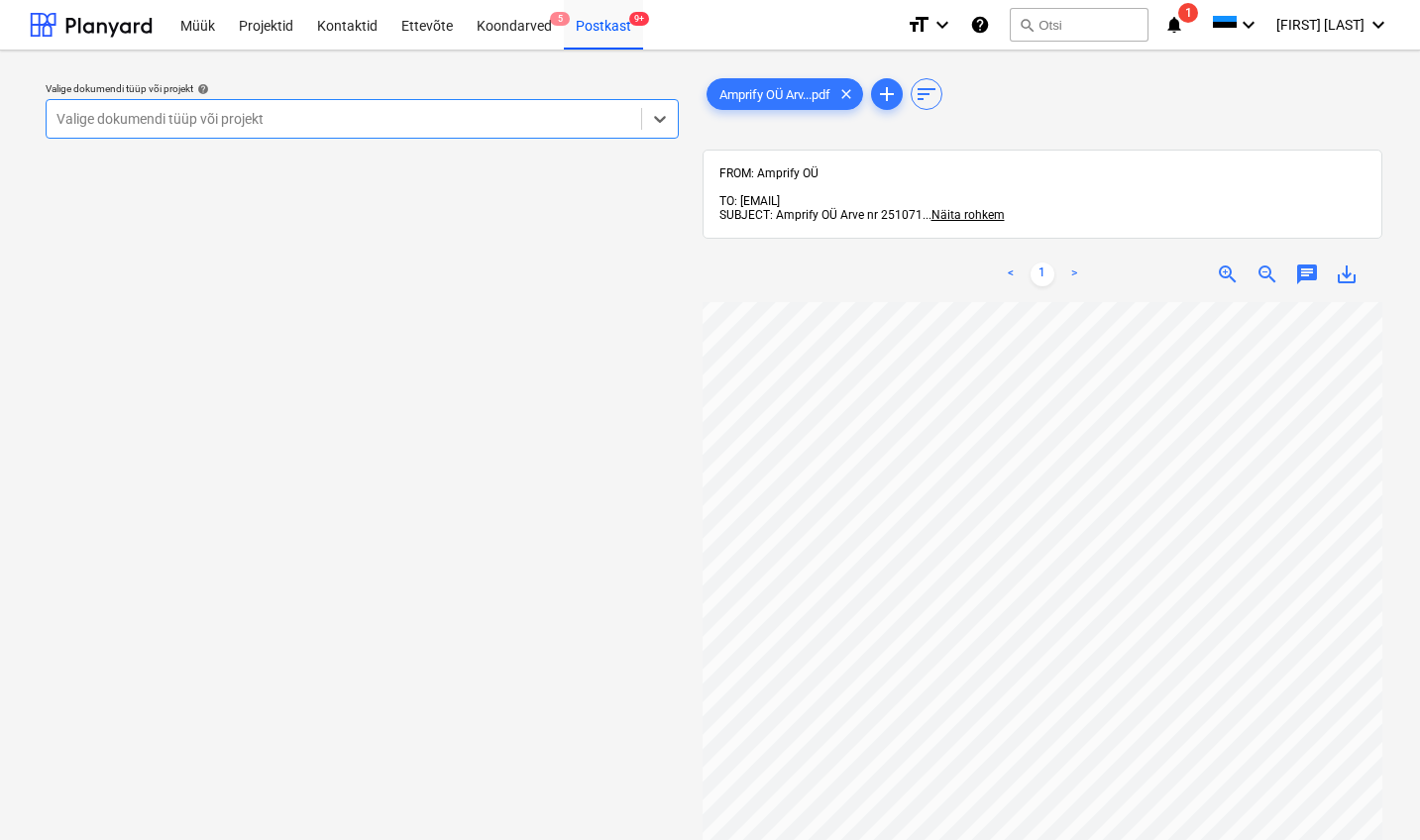 scroll, scrollTop: 174, scrollLeft: 0, axis: vertical 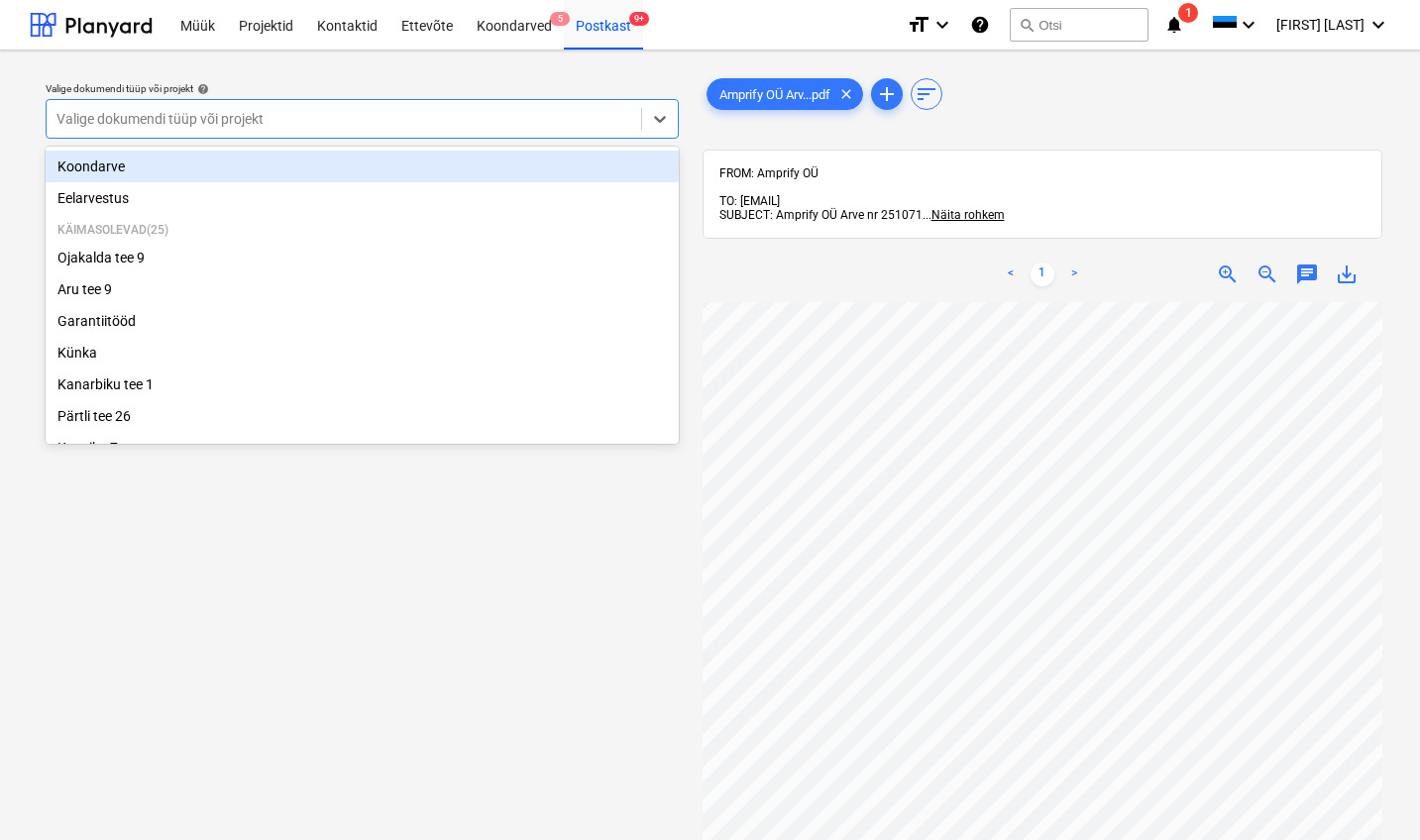 click on "Valige dokumendi tüüp või projekt" at bounding box center (344, 119) 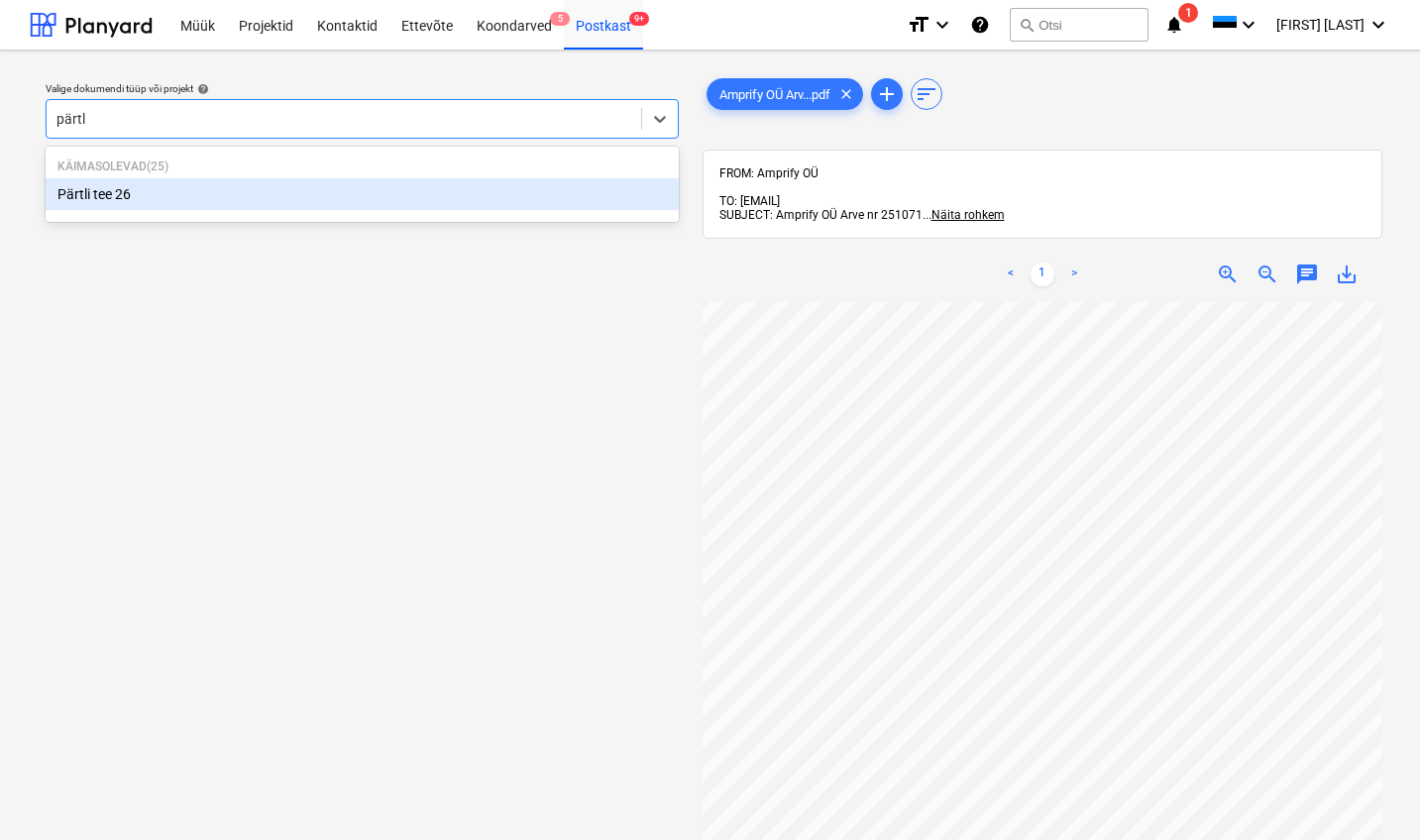 type on "pärtli" 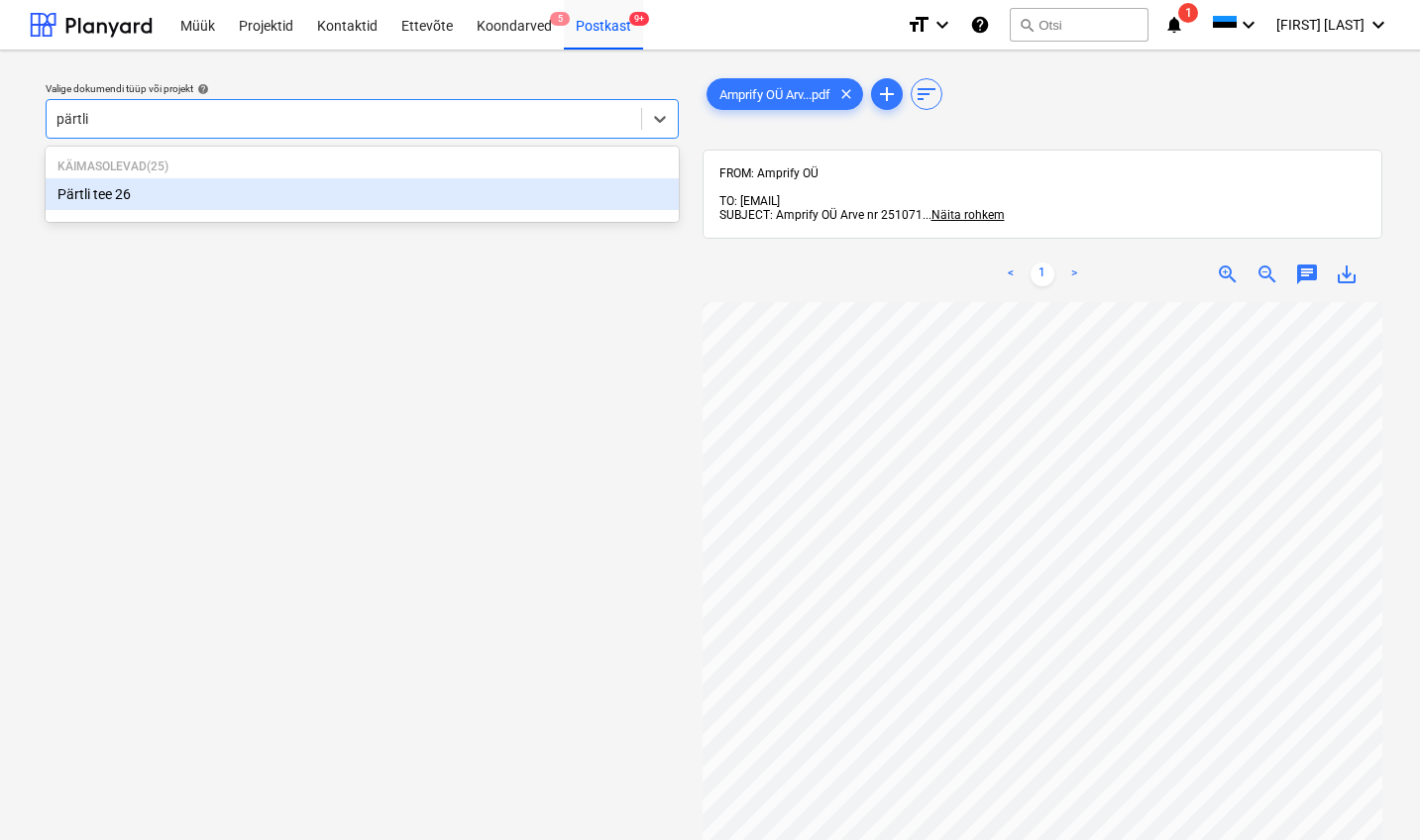 click on "Pärtli tee 26" at bounding box center (362, 194) 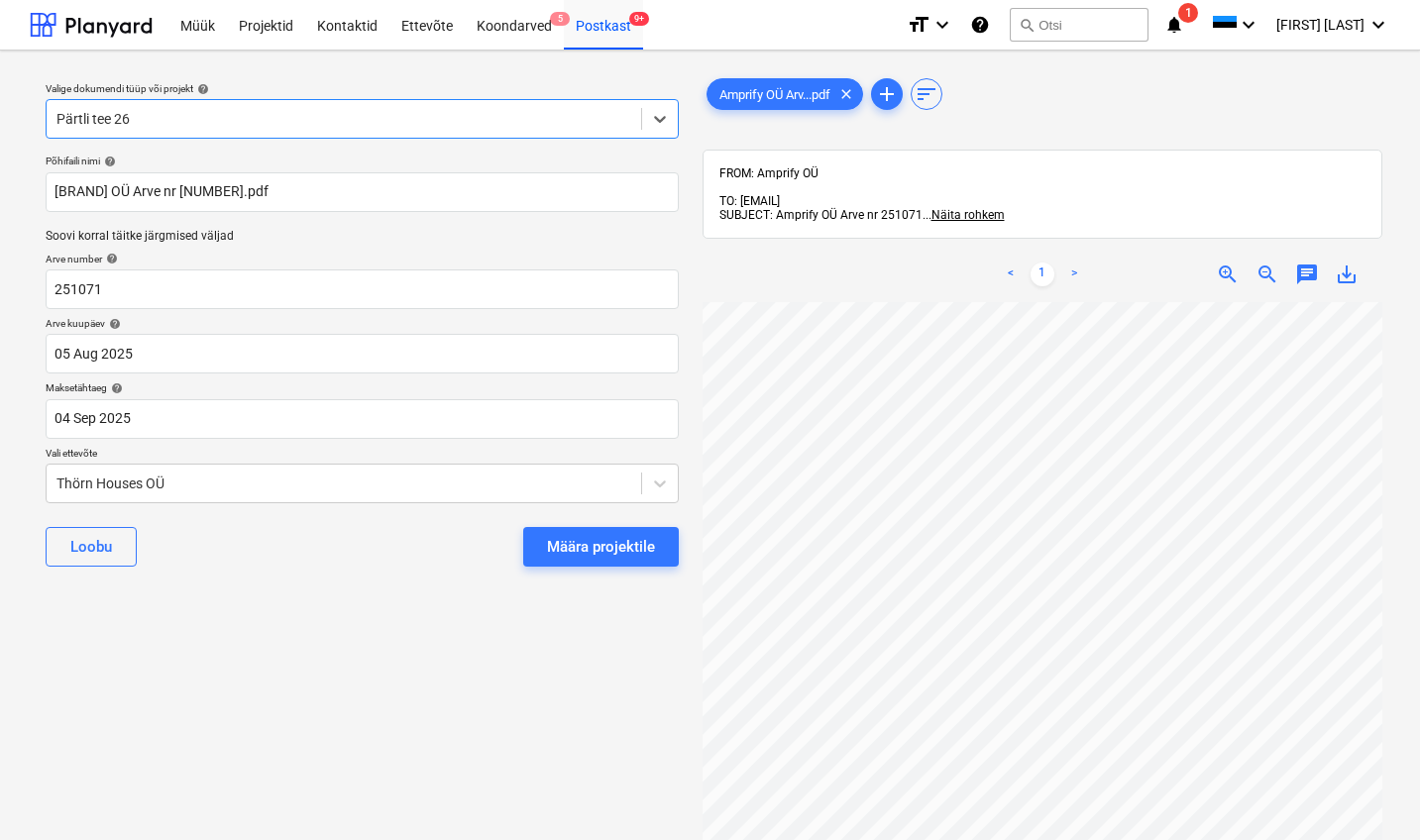 type 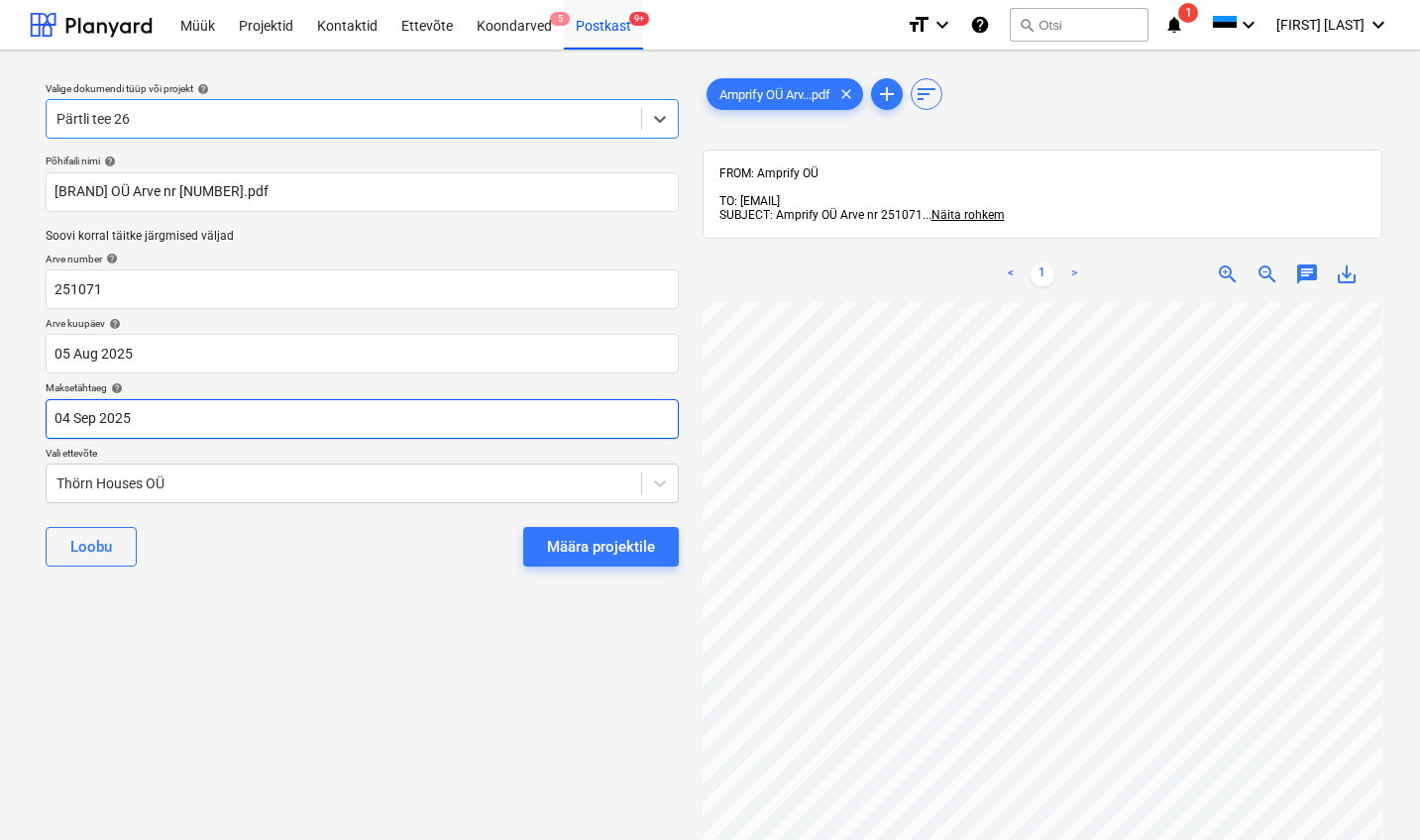 scroll, scrollTop: 0, scrollLeft: 215, axis: horizontal 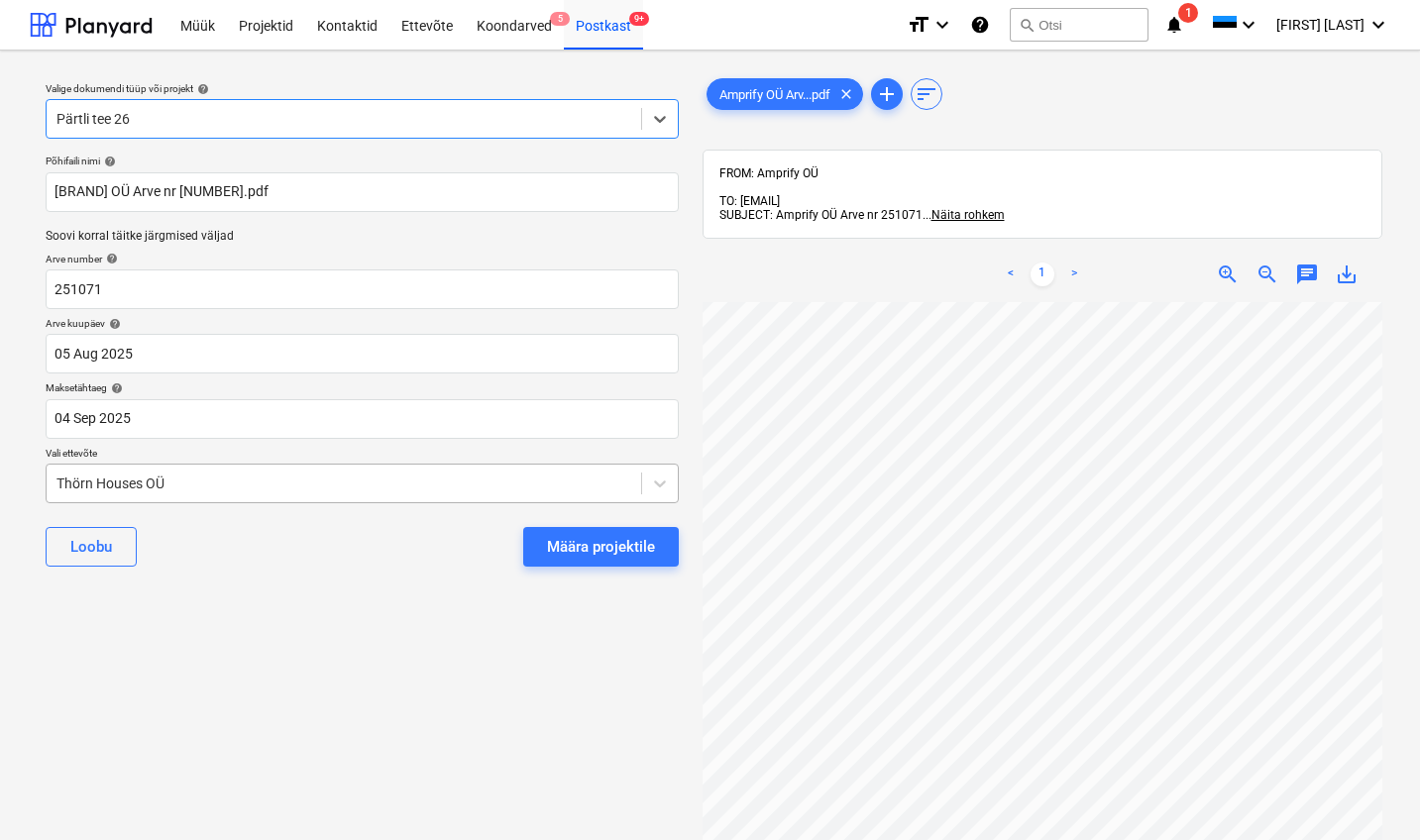 click on "Thörn Houses OÜ" at bounding box center (344, 483) 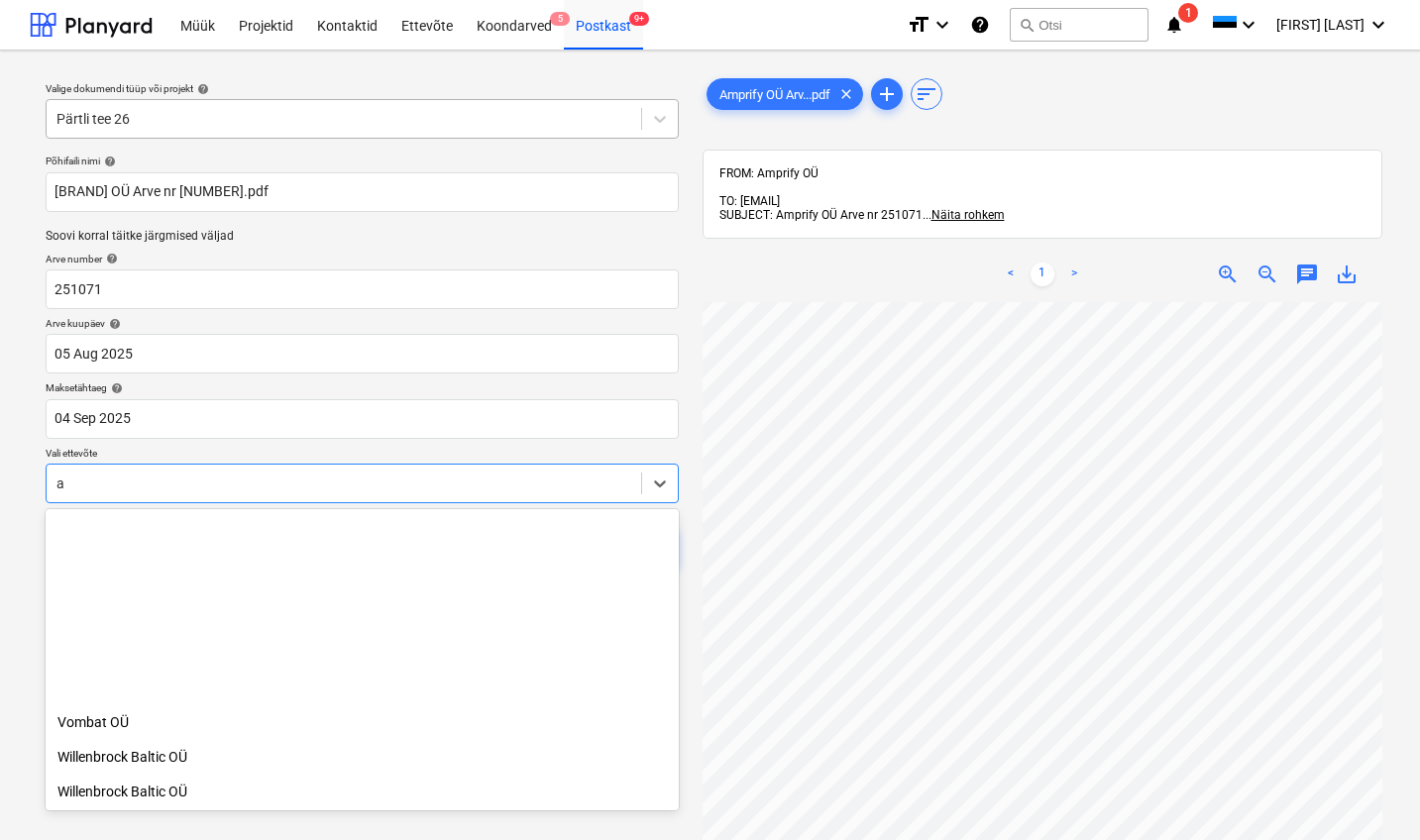 scroll, scrollTop: 6983, scrollLeft: 0, axis: vertical 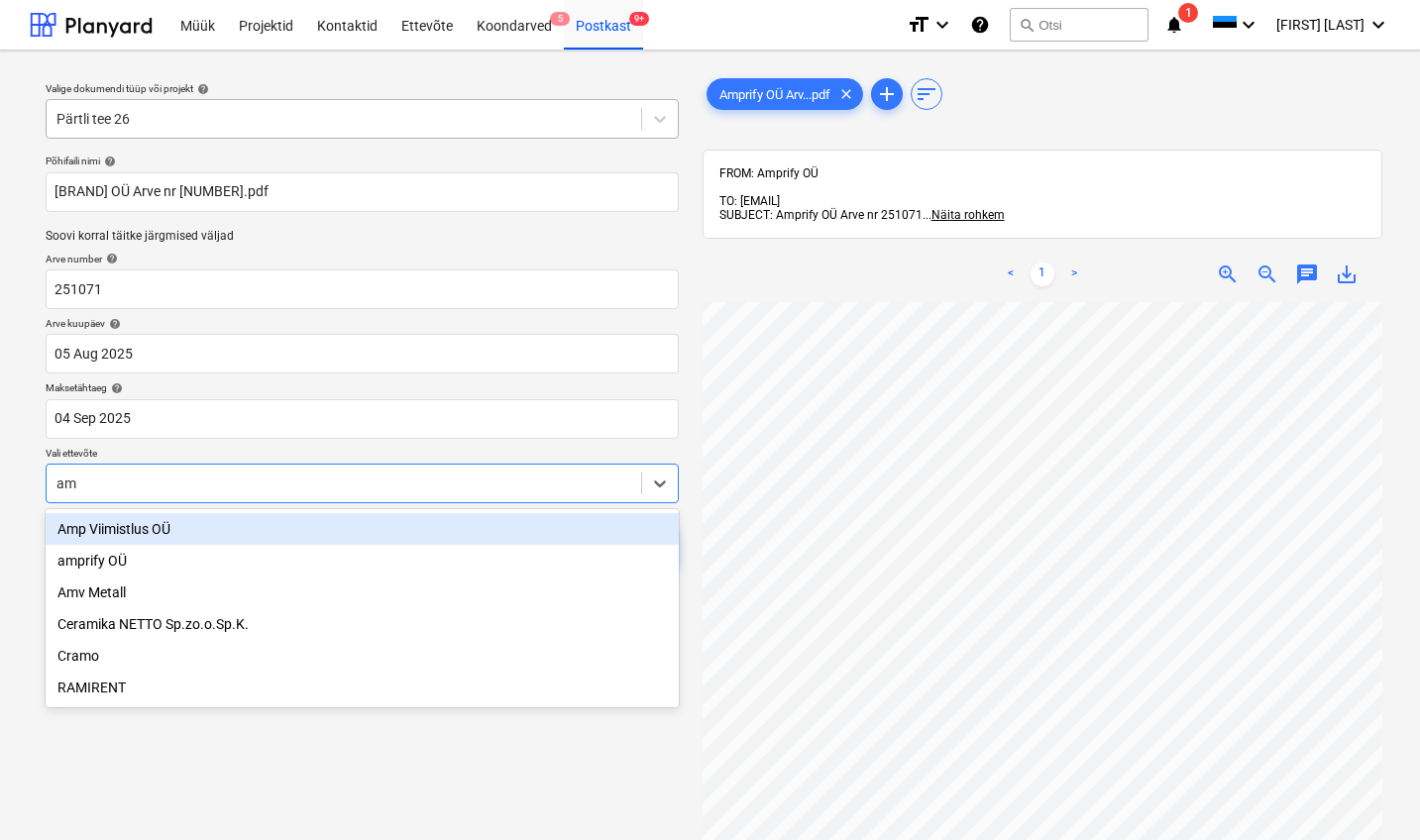 type on "amp" 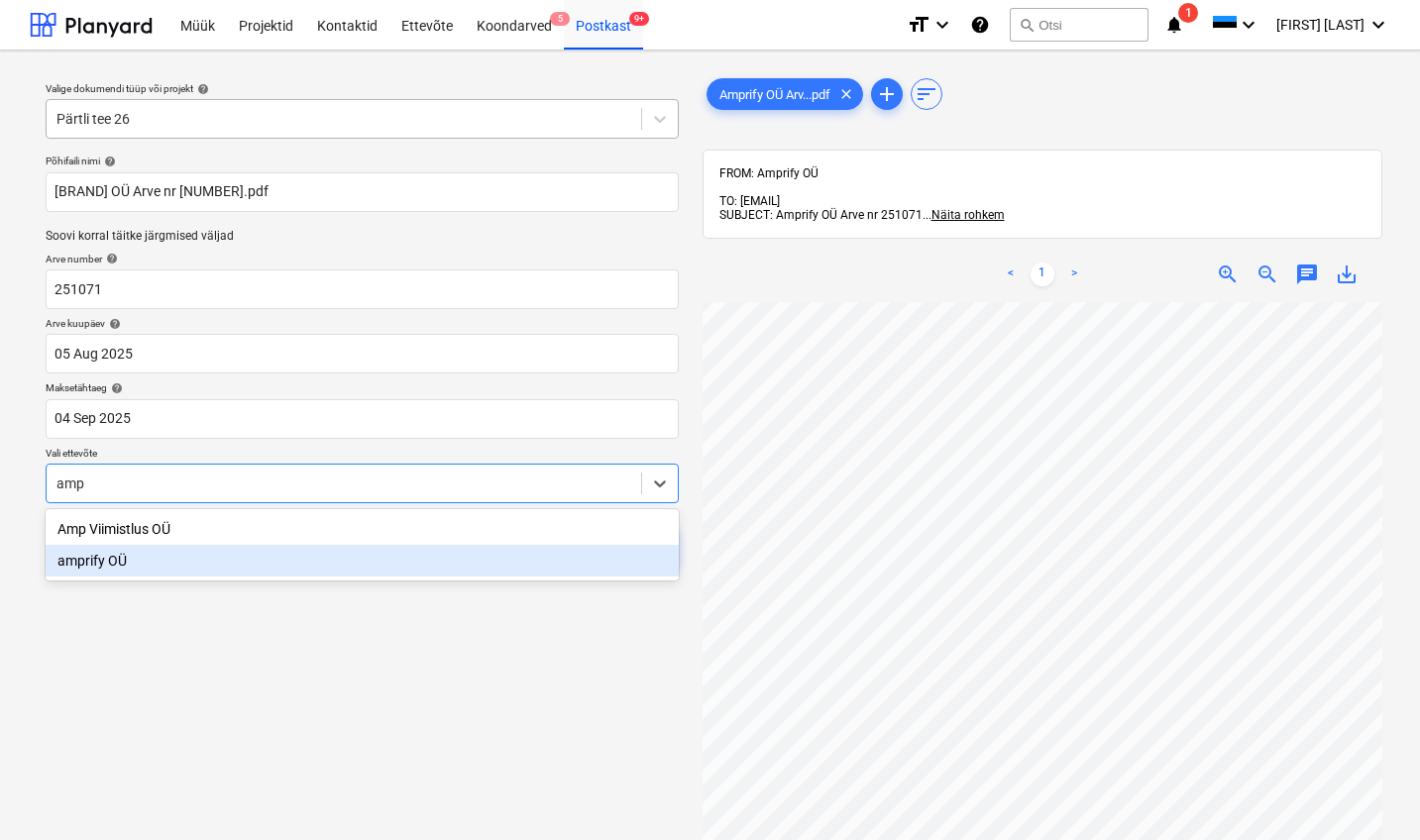 click on "amprify OÜ" at bounding box center (362, 561) 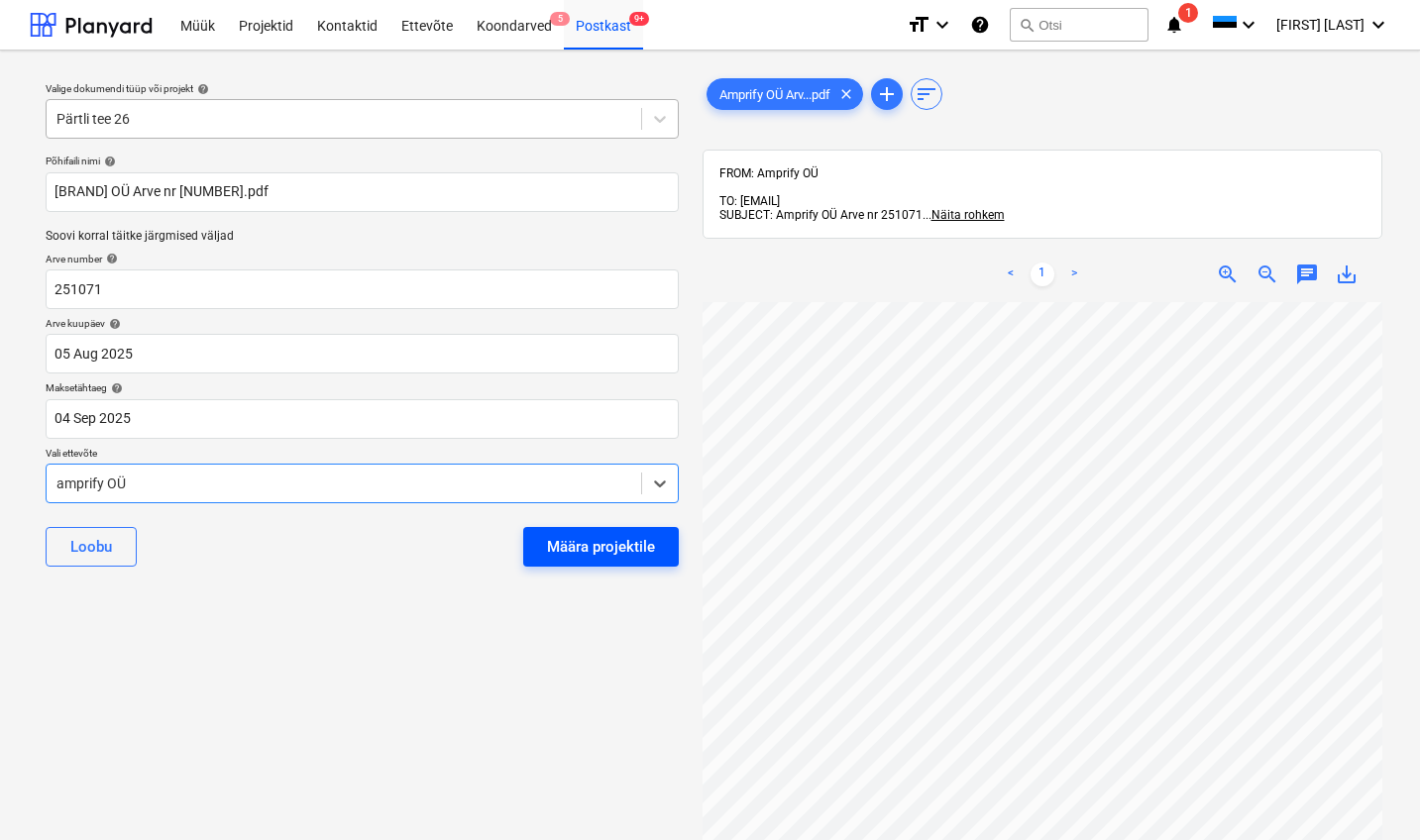 click on "Määra projektile" at bounding box center (601, 547) 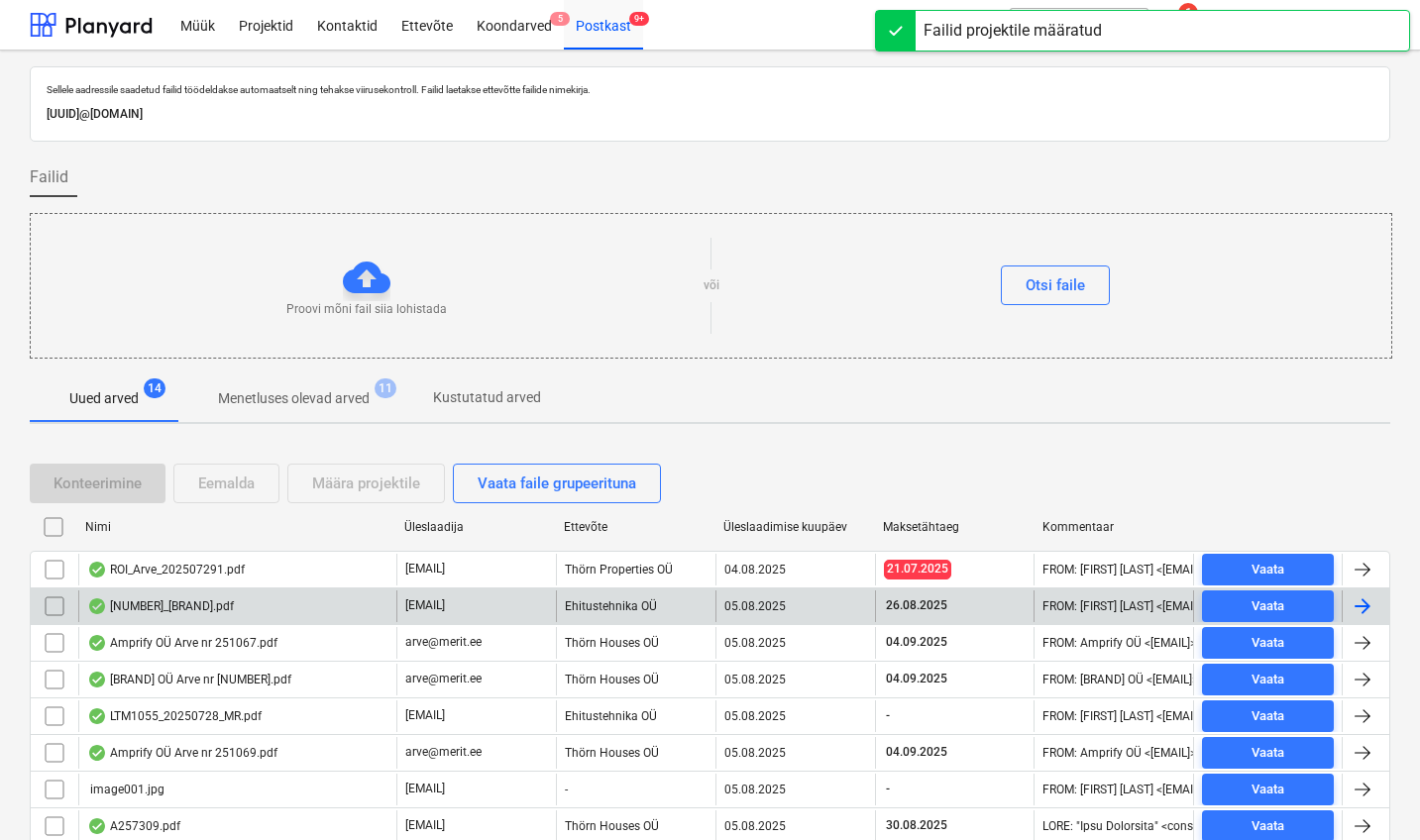 click on "[NUMBER]_[BRAND].pdf" at bounding box center [161, 606] 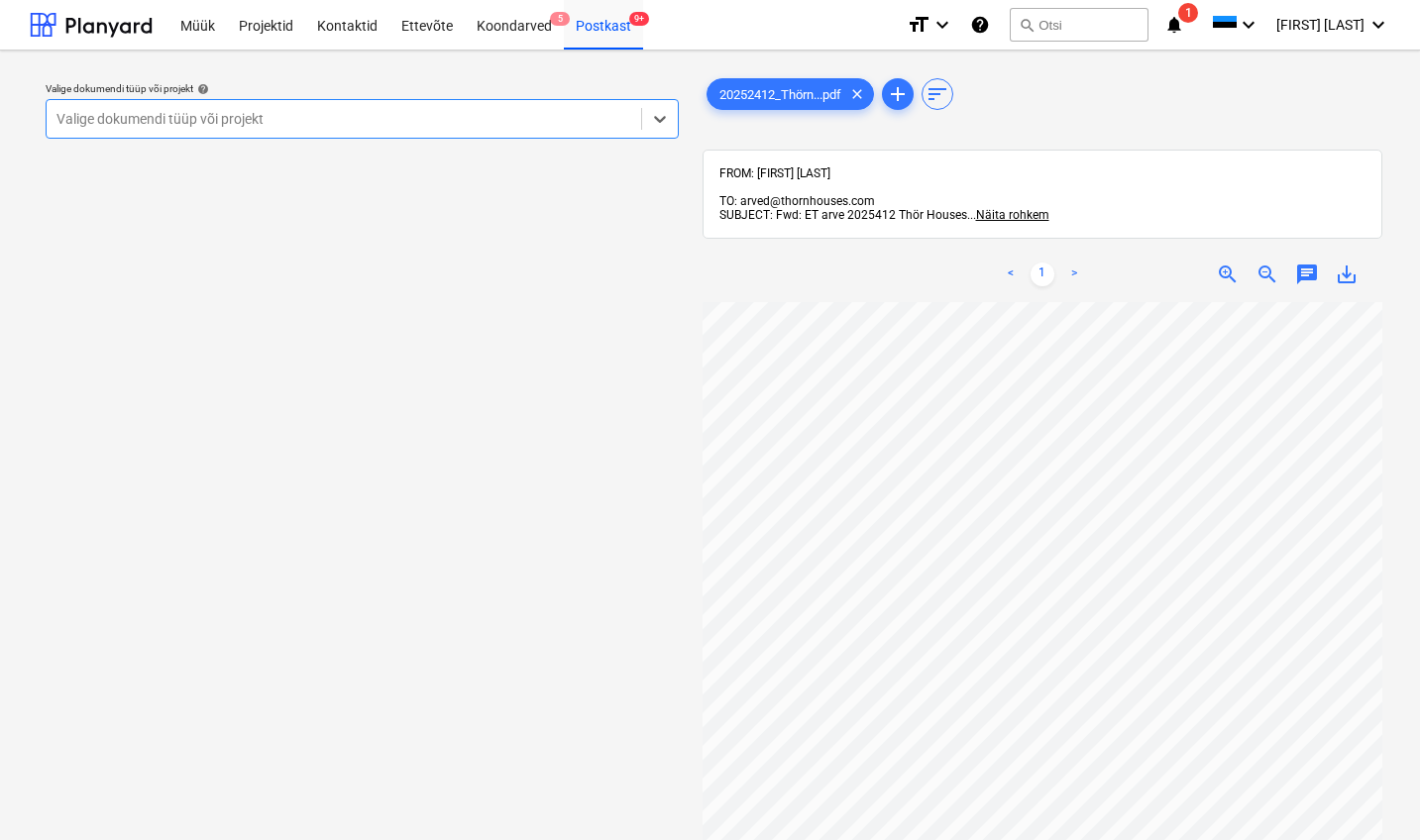 scroll, scrollTop: 0, scrollLeft: 0, axis: both 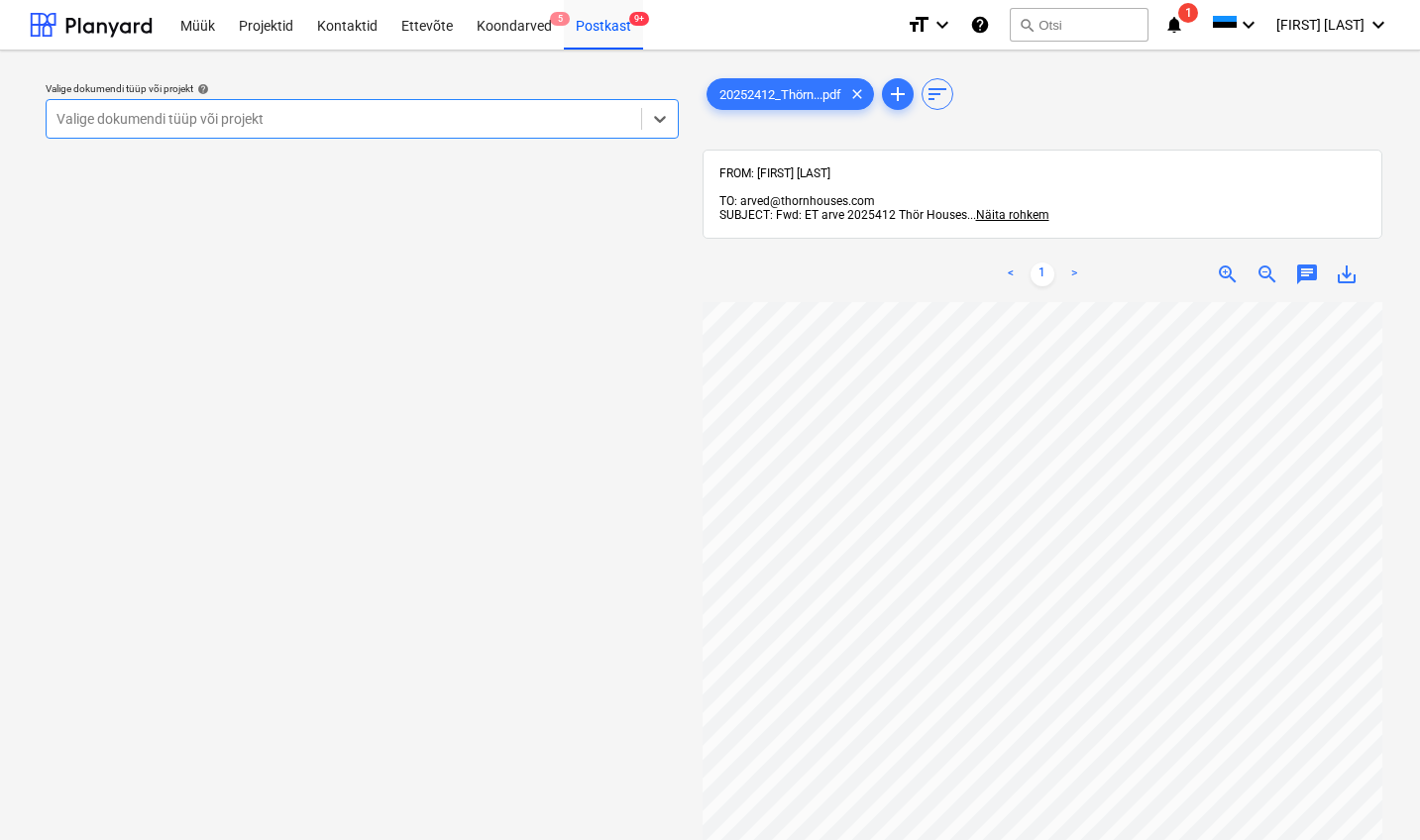 click on "Valige dokumendi tüüp või projekt" at bounding box center (344, 119) 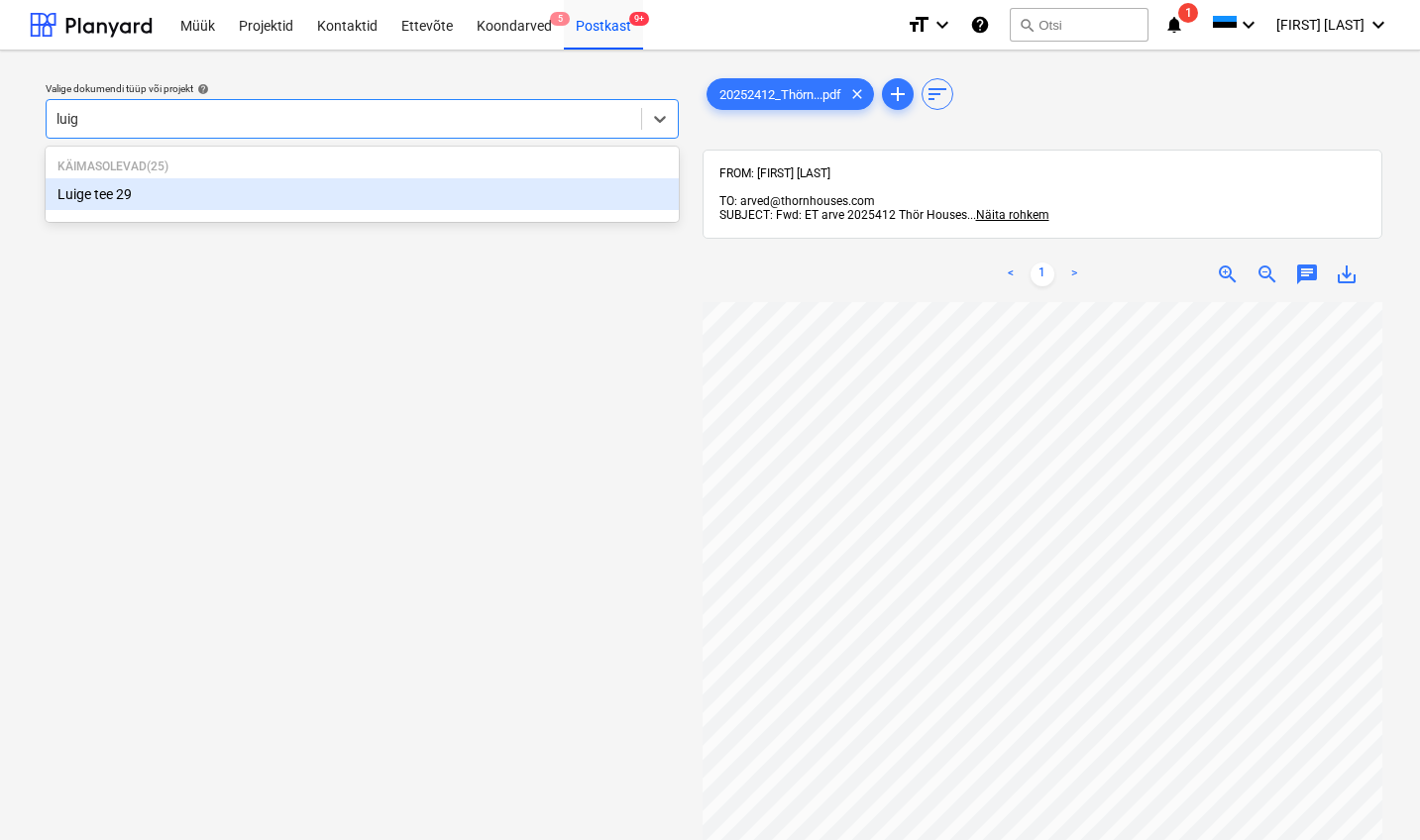 type on "luige" 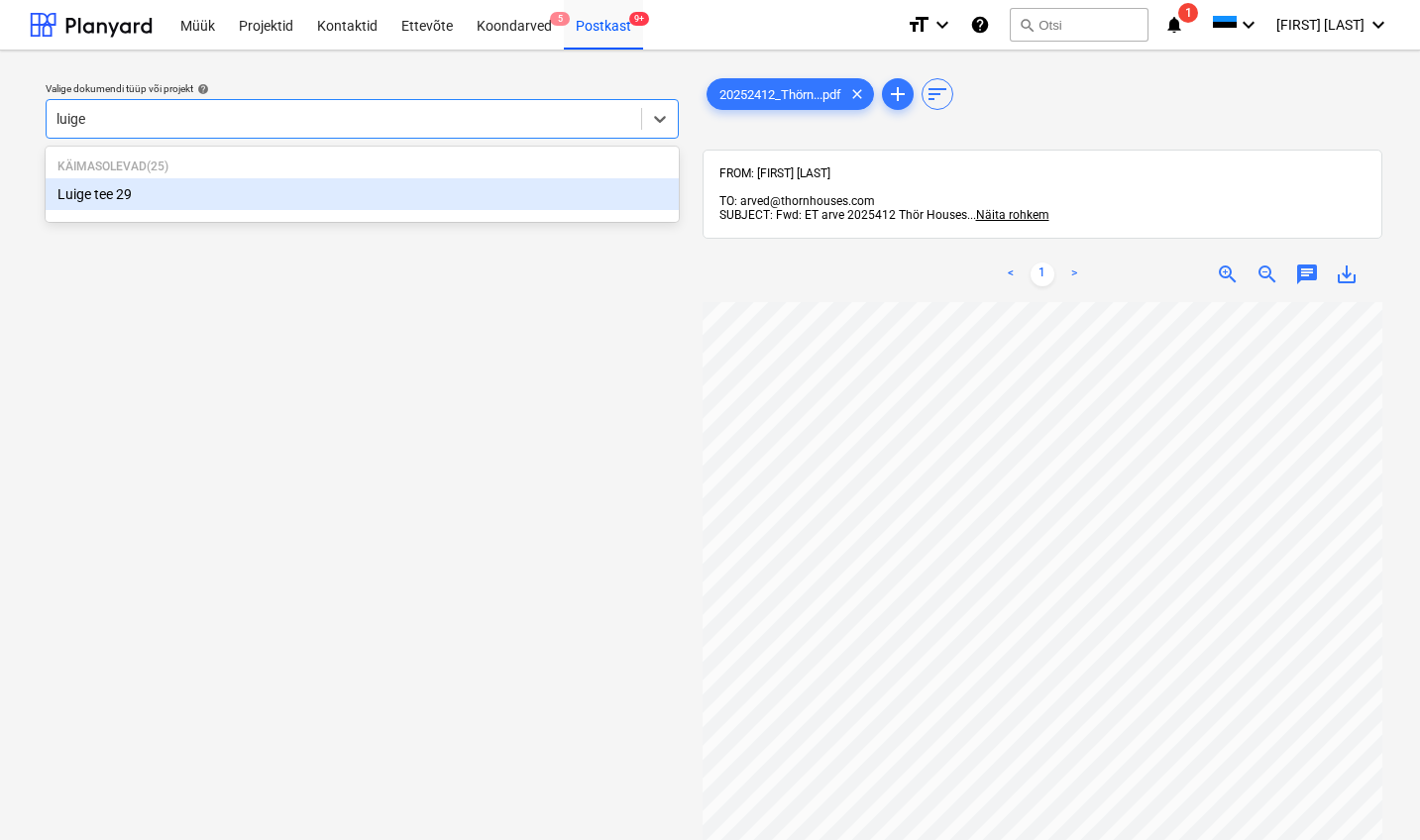 click on "Luige tee 29" at bounding box center (362, 194) 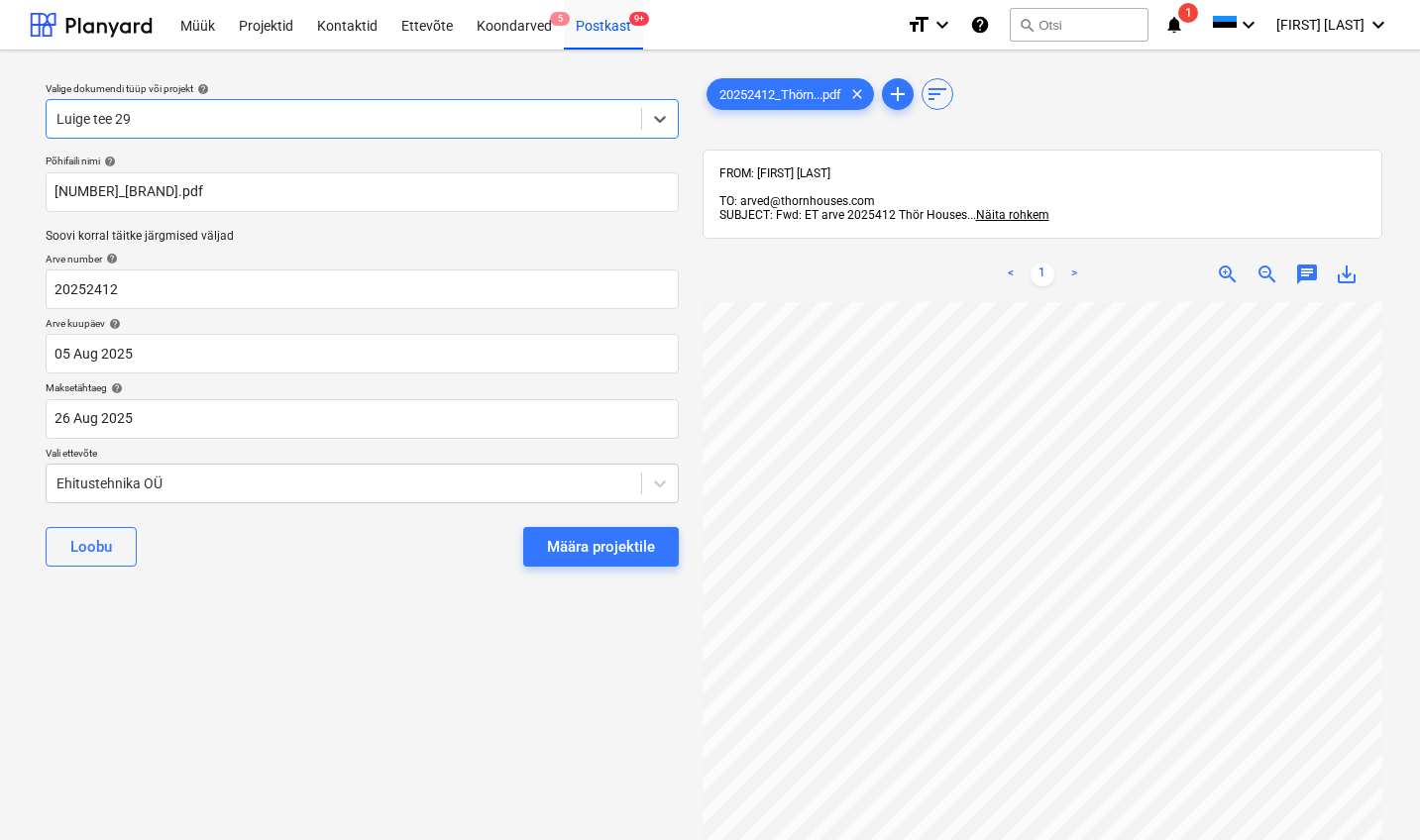 scroll, scrollTop: 0, scrollLeft: 0, axis: both 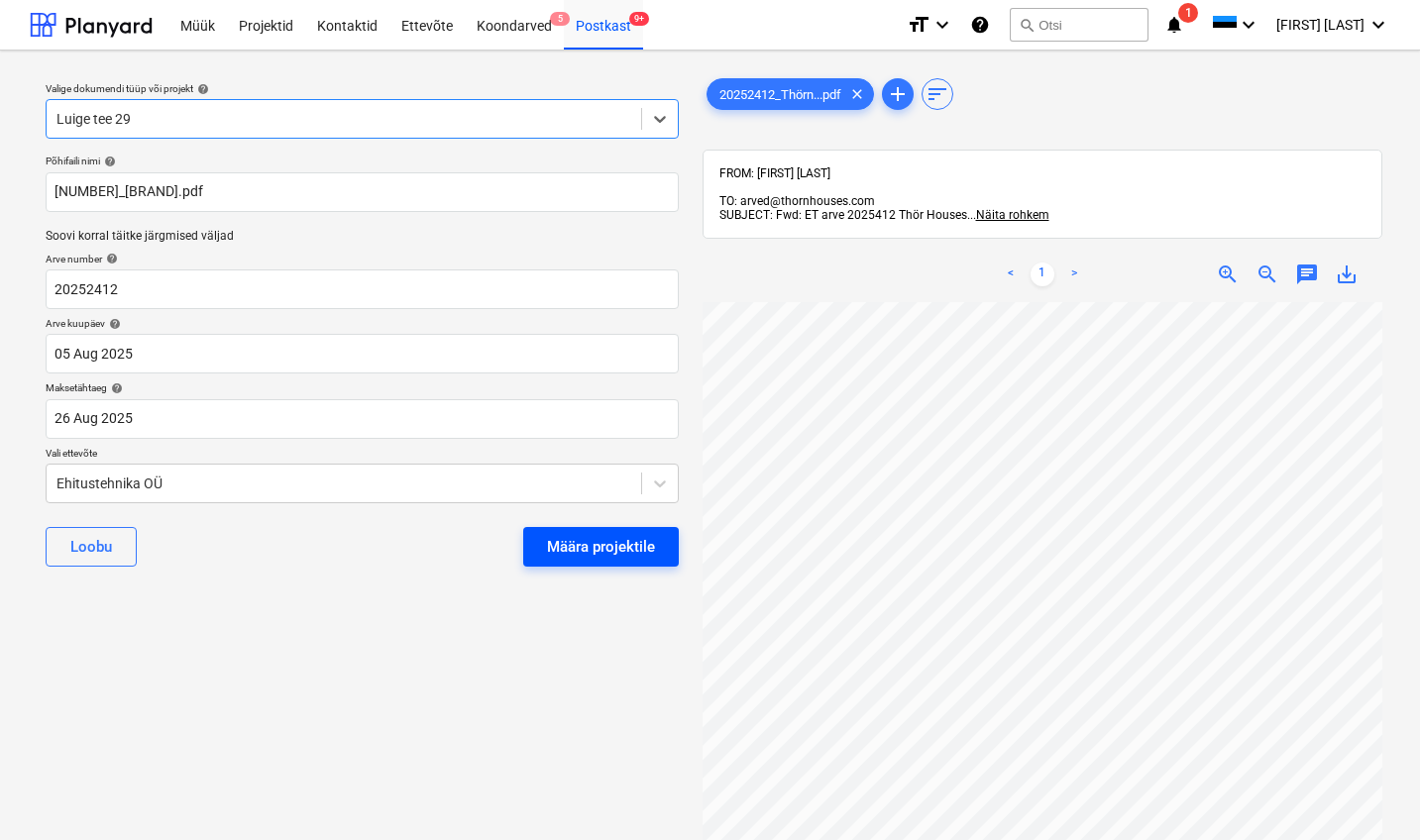 click on "Määra projektile" at bounding box center [601, 547] 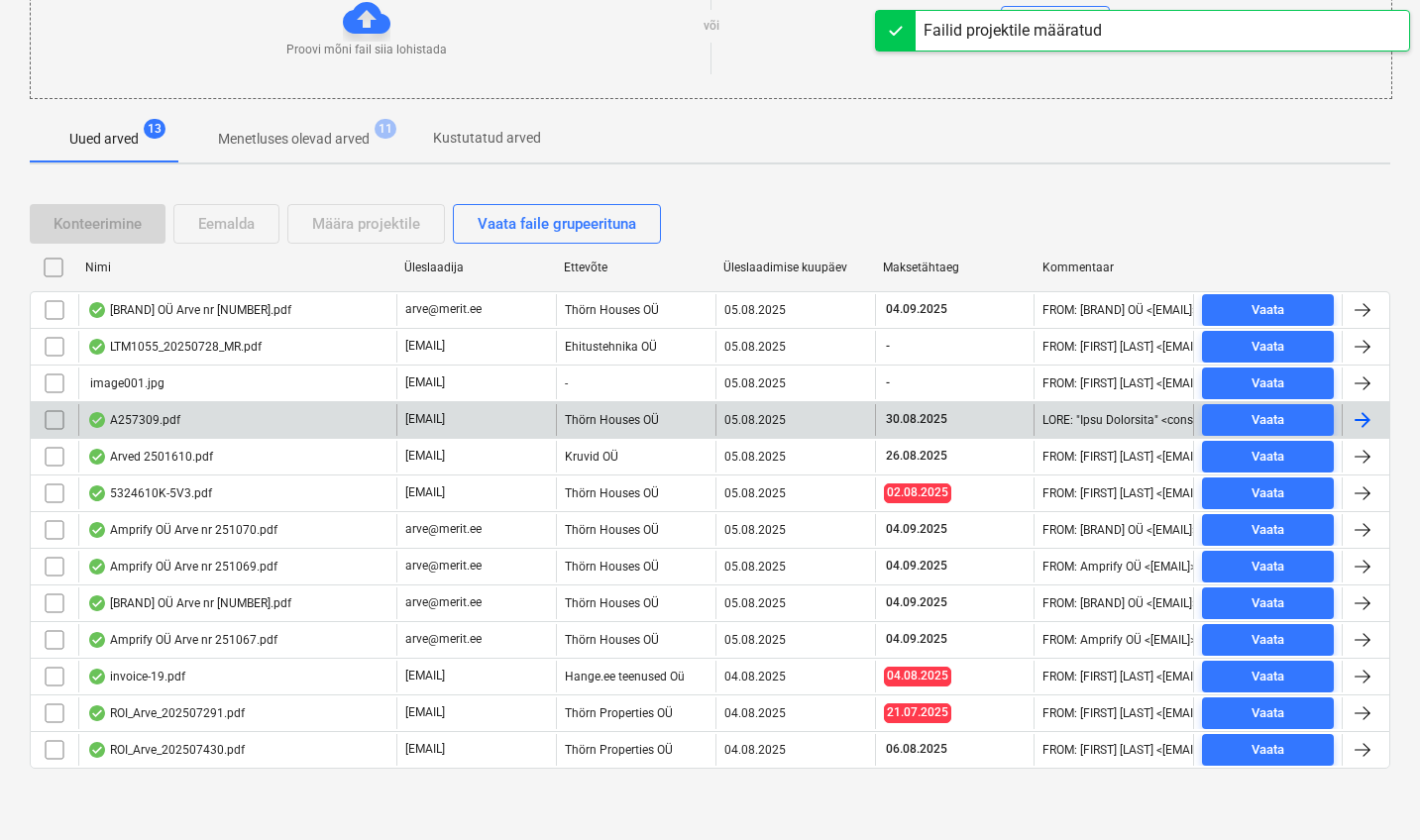 scroll, scrollTop: 259, scrollLeft: 0, axis: vertical 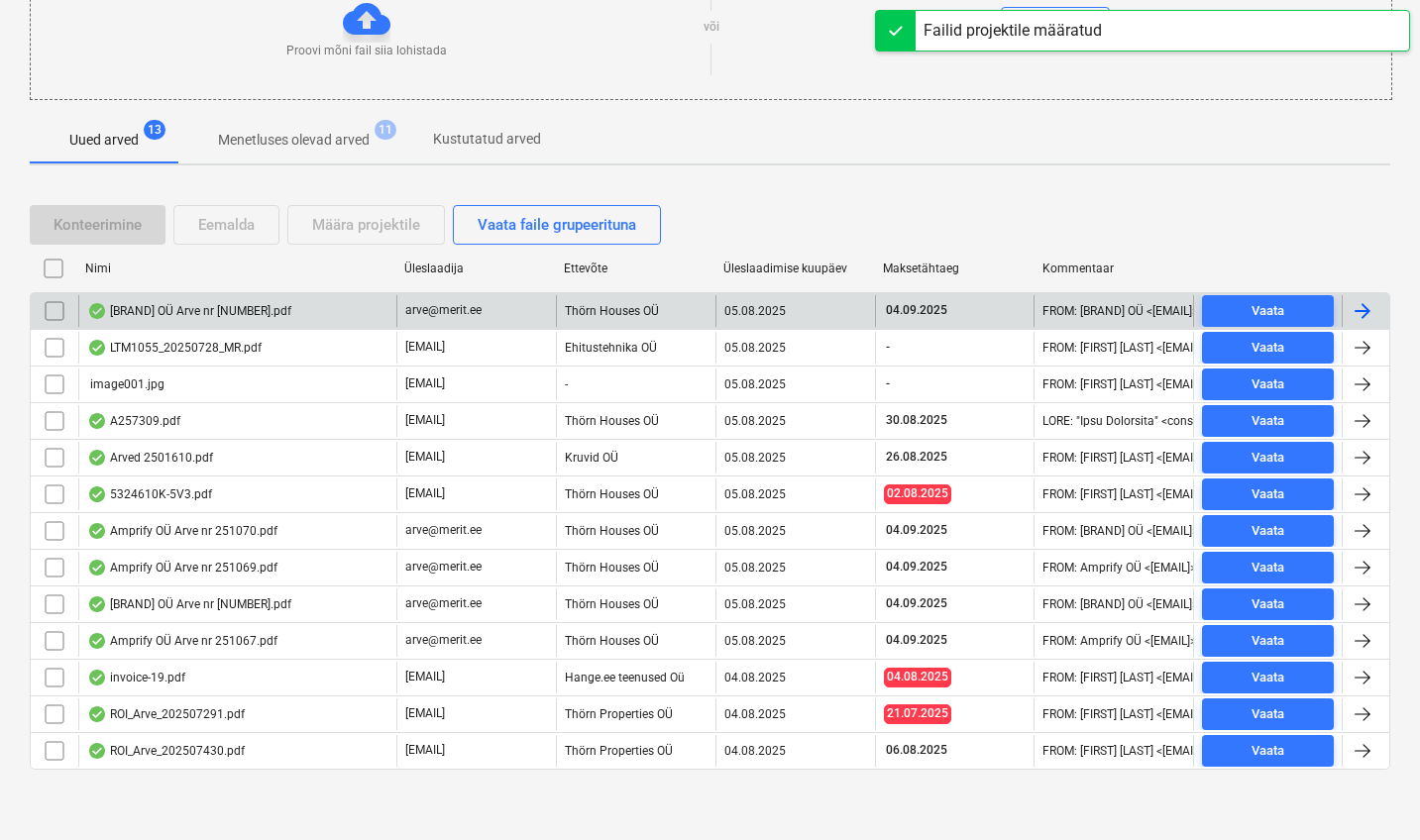 click on "[BRAND] OÜ Arve nr [NUMBER].pdf" at bounding box center (189, 311) 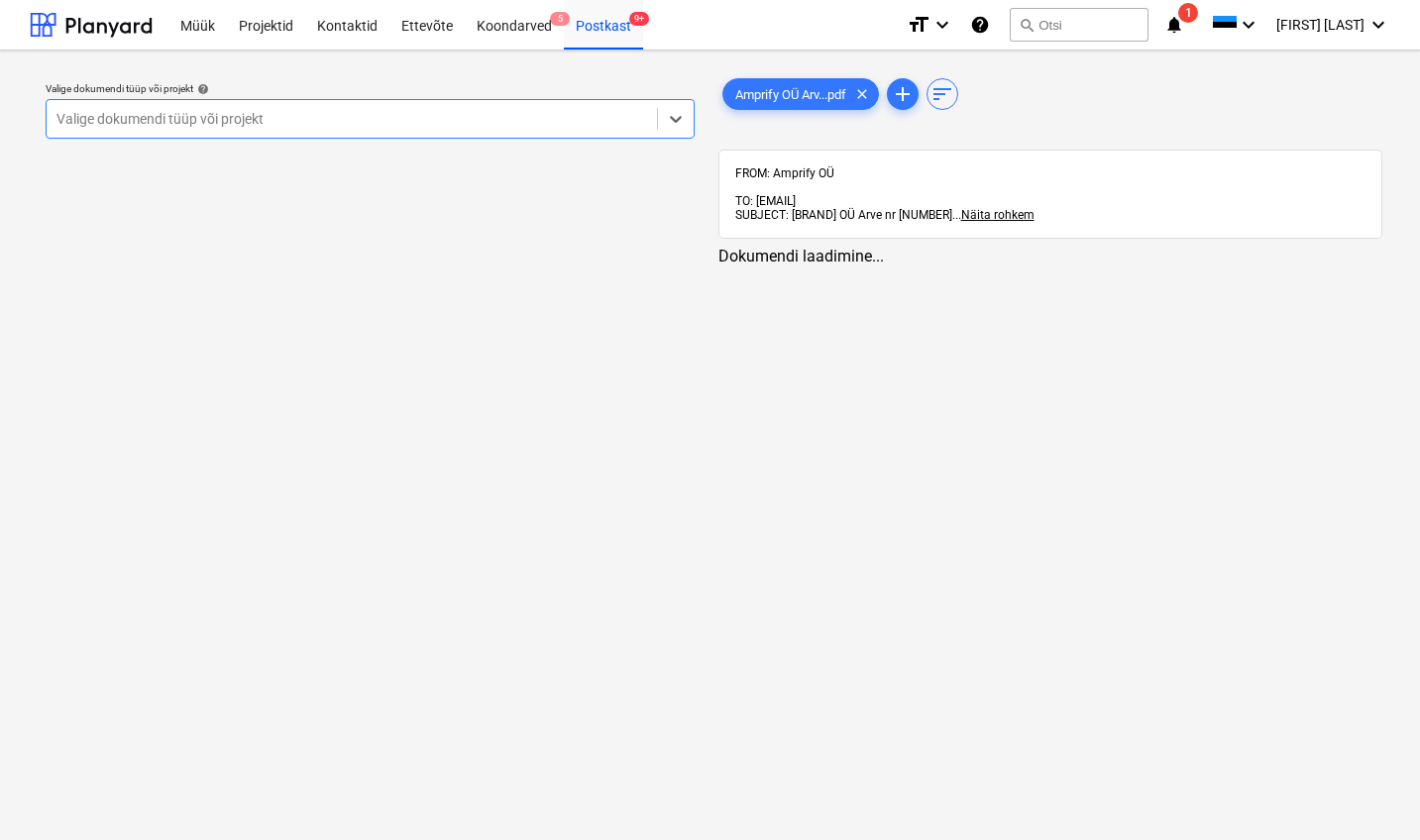 scroll, scrollTop: 0, scrollLeft: 0, axis: both 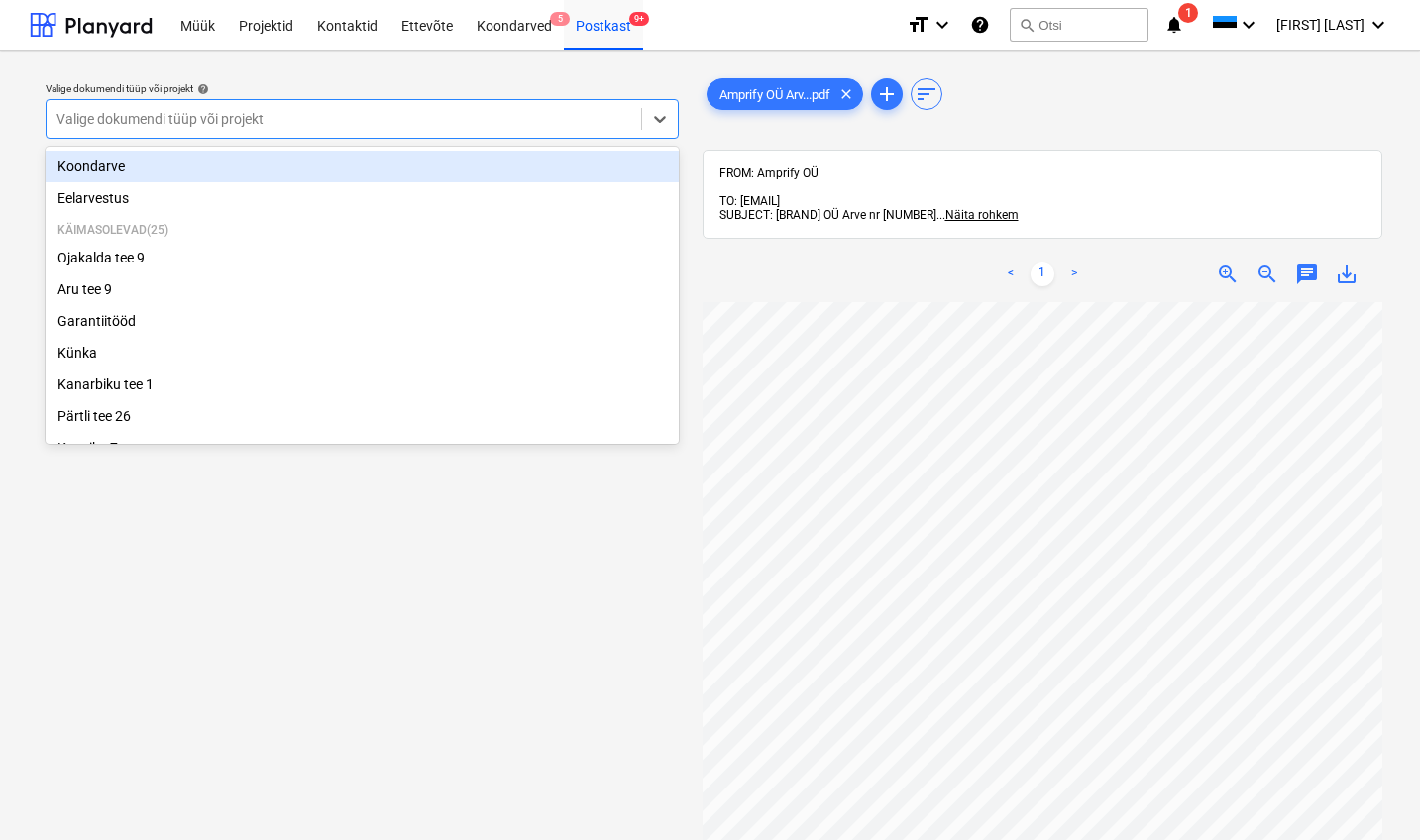 click on "Valige dokumendi tüüp või projekt" at bounding box center (344, 119) 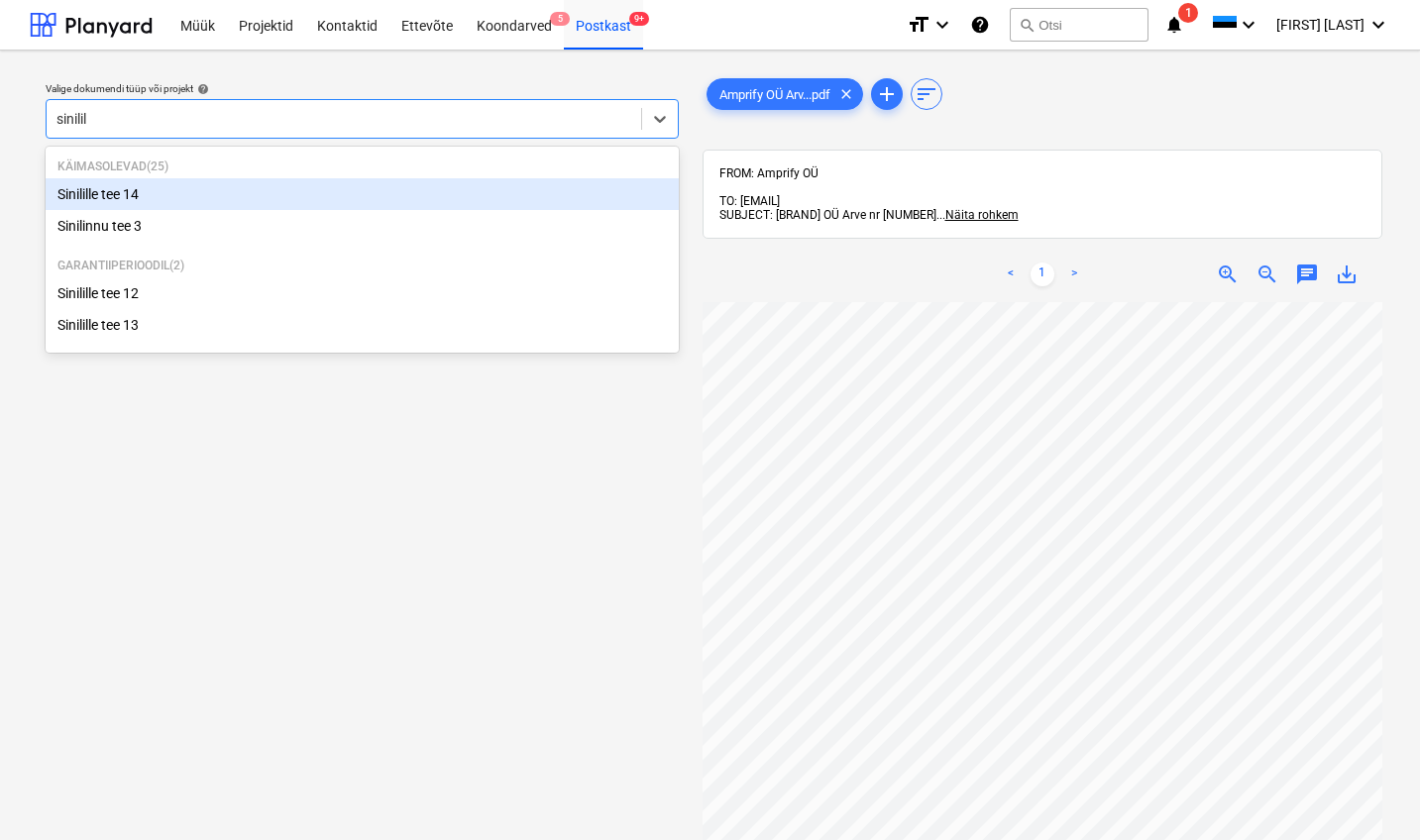 type on "sinilill" 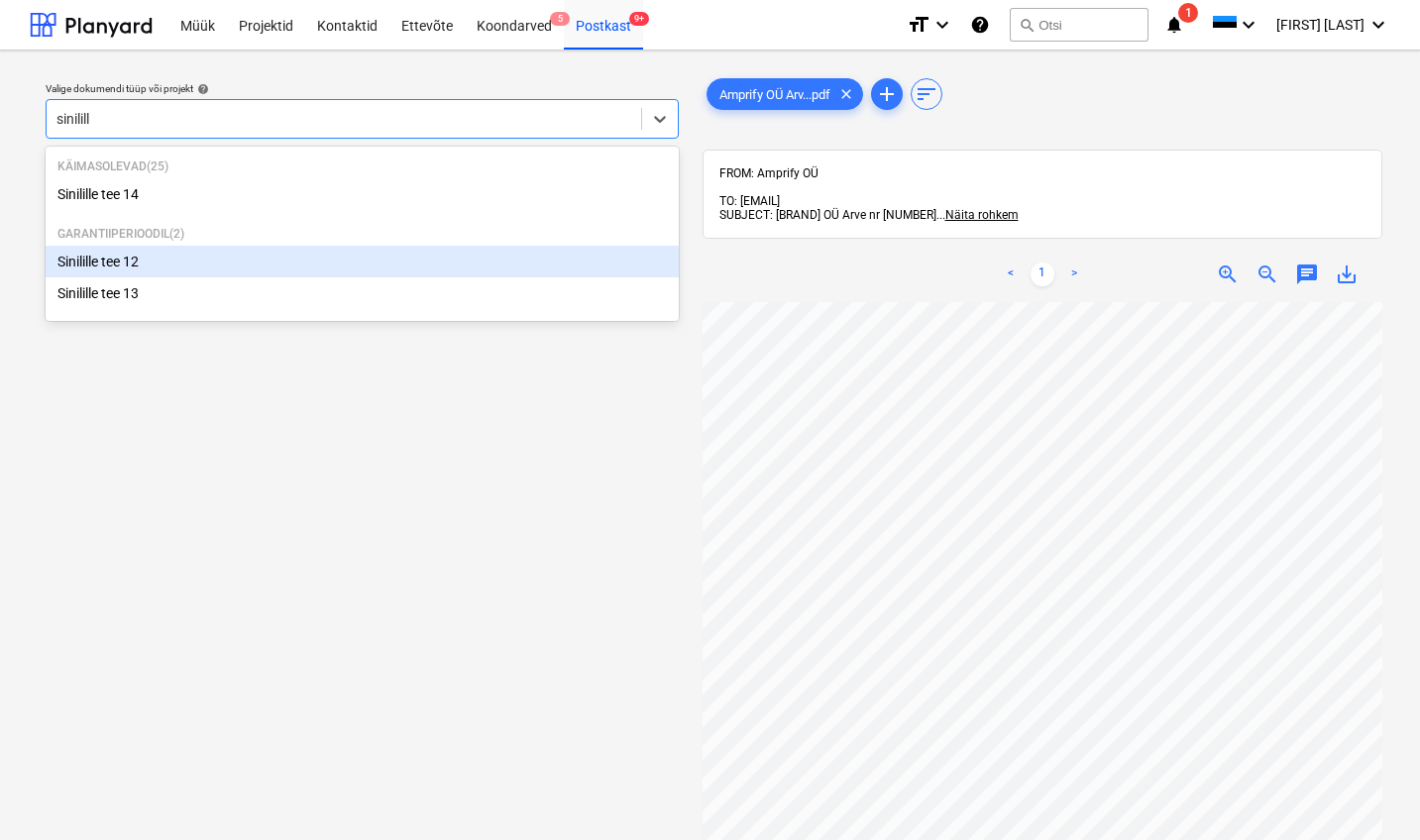 click on "Sinilille tee 12" at bounding box center [362, 262] 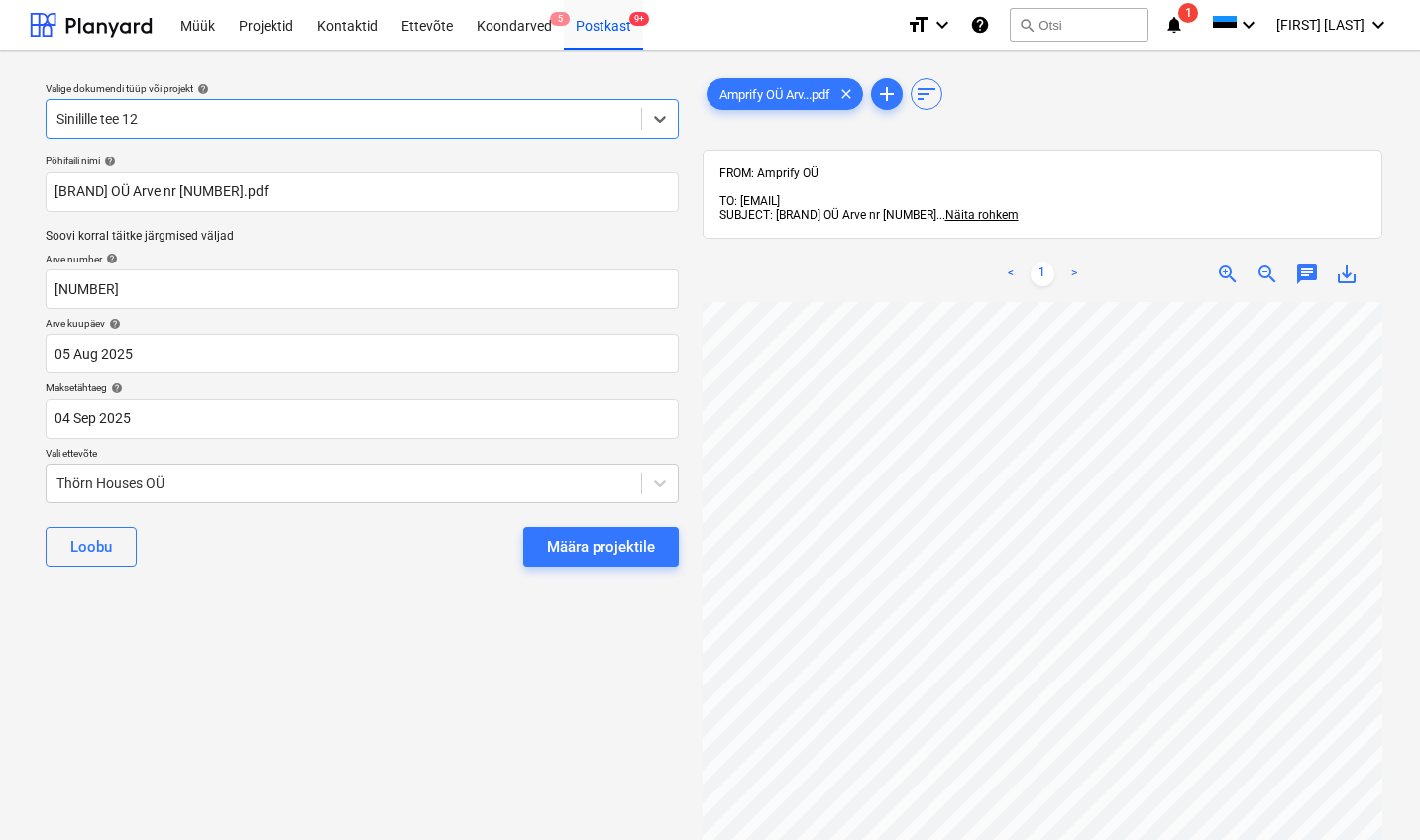 scroll, scrollTop: 0, scrollLeft: 215, axis: horizontal 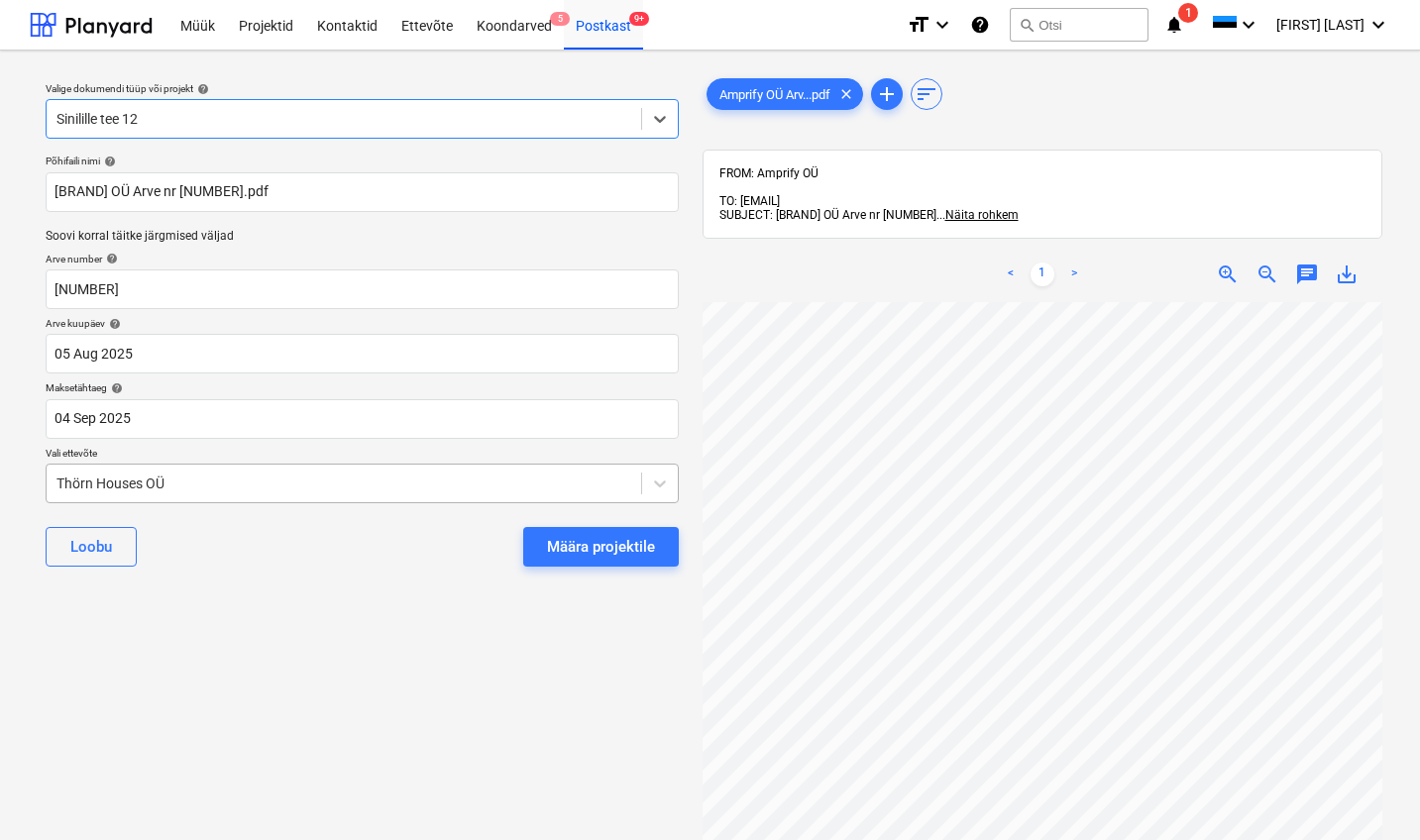 click on "Thörn Houses OÜ" at bounding box center (344, 483) 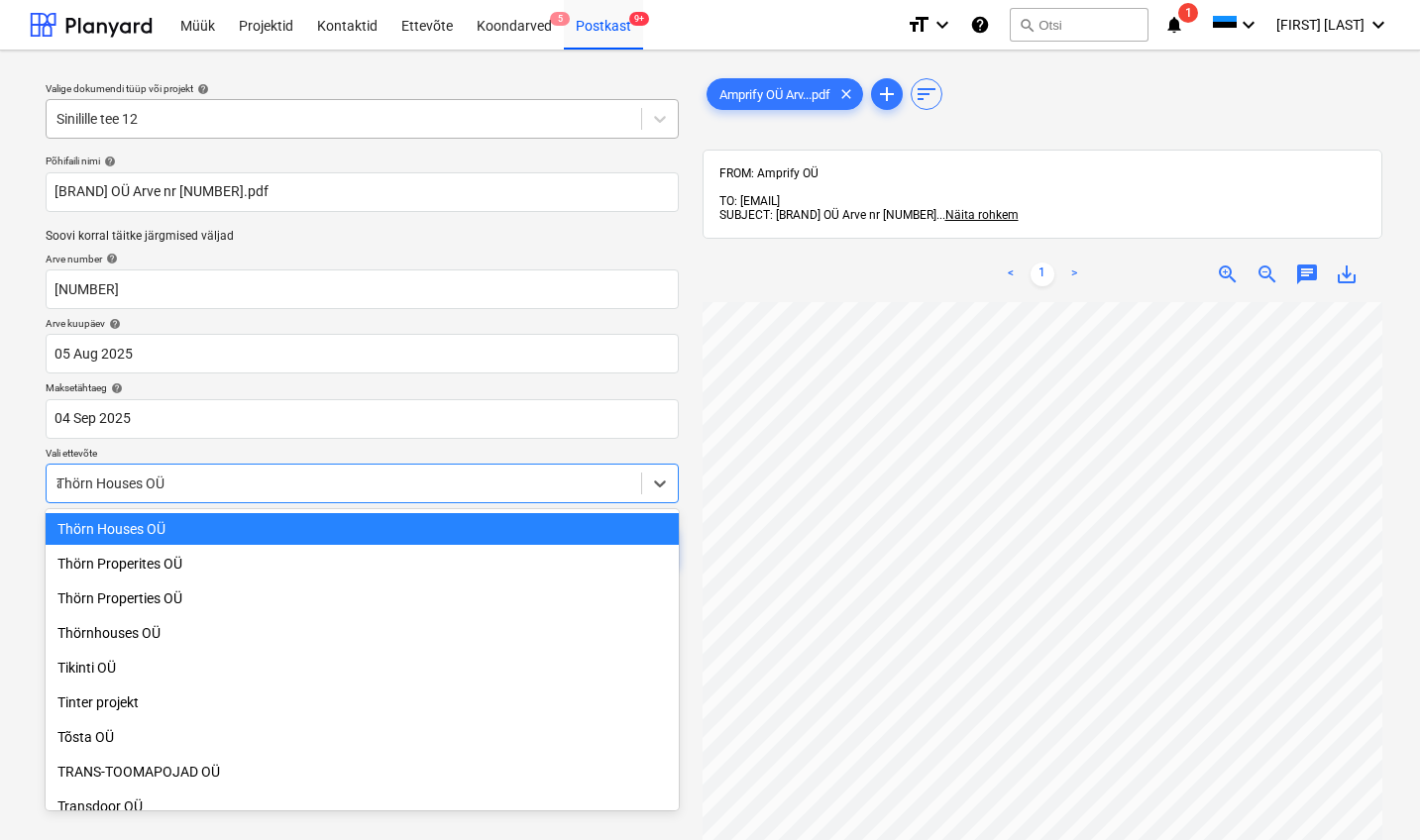 scroll, scrollTop: 6983, scrollLeft: 0, axis: vertical 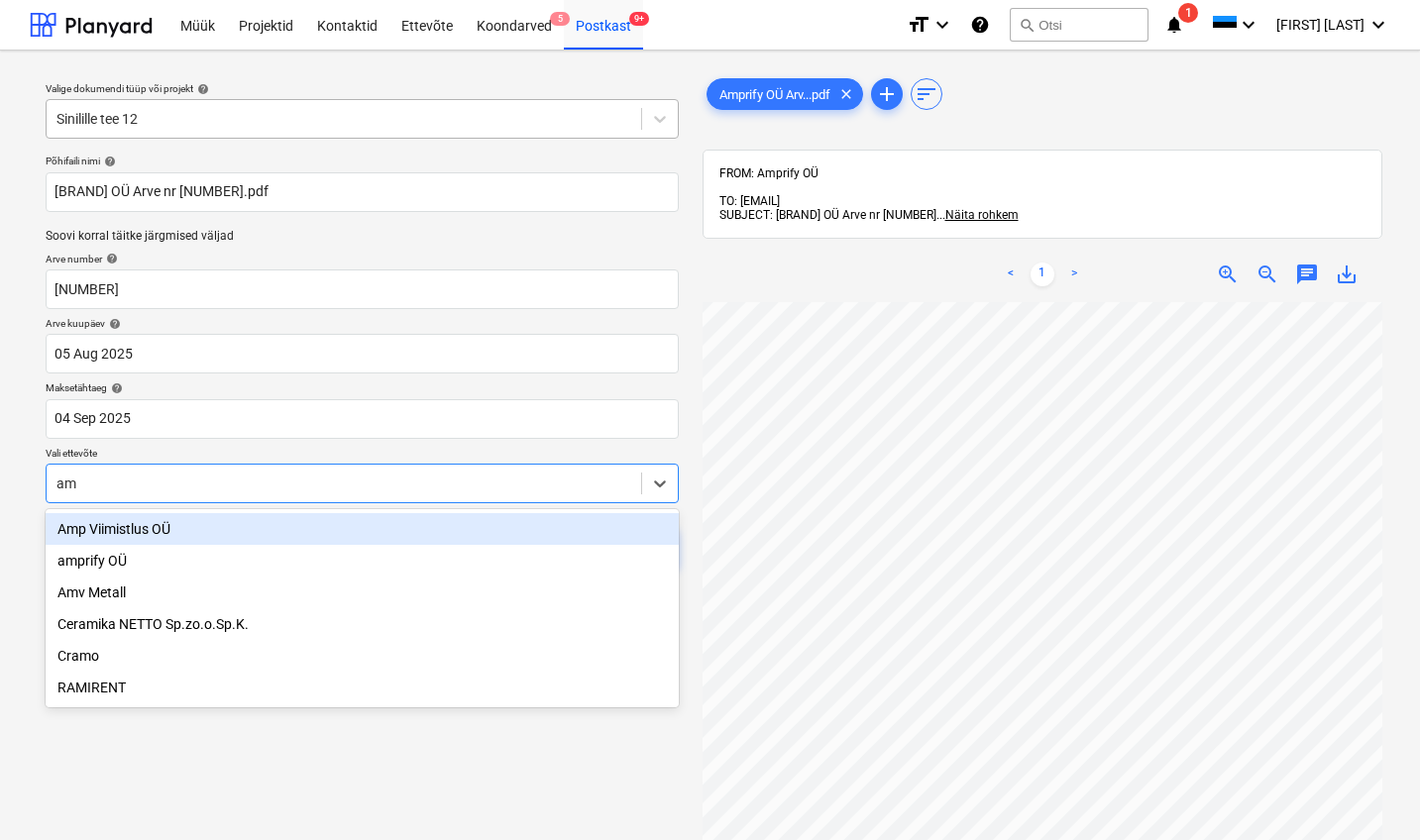 type on "amp" 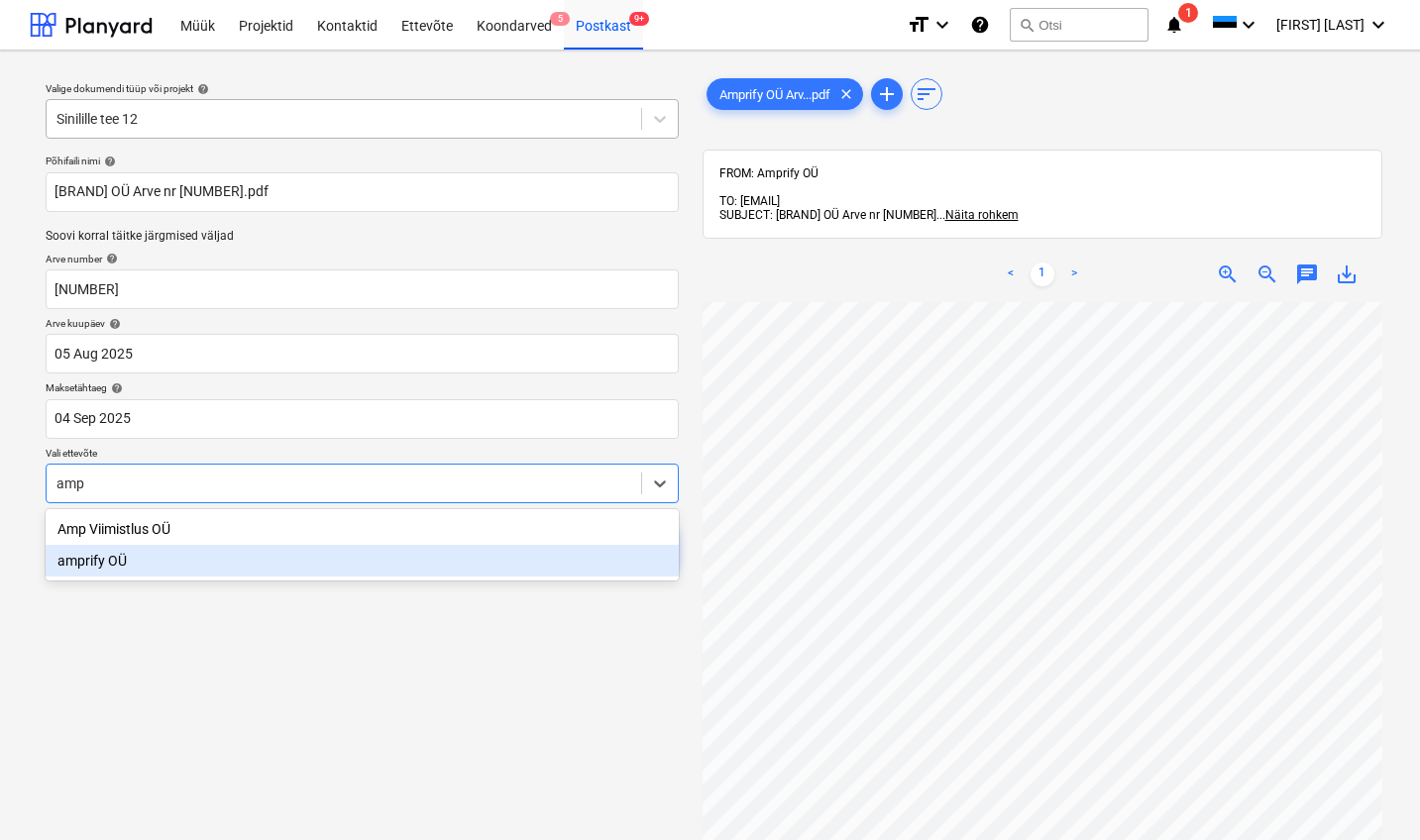 click on "amprify OÜ" at bounding box center [362, 561] 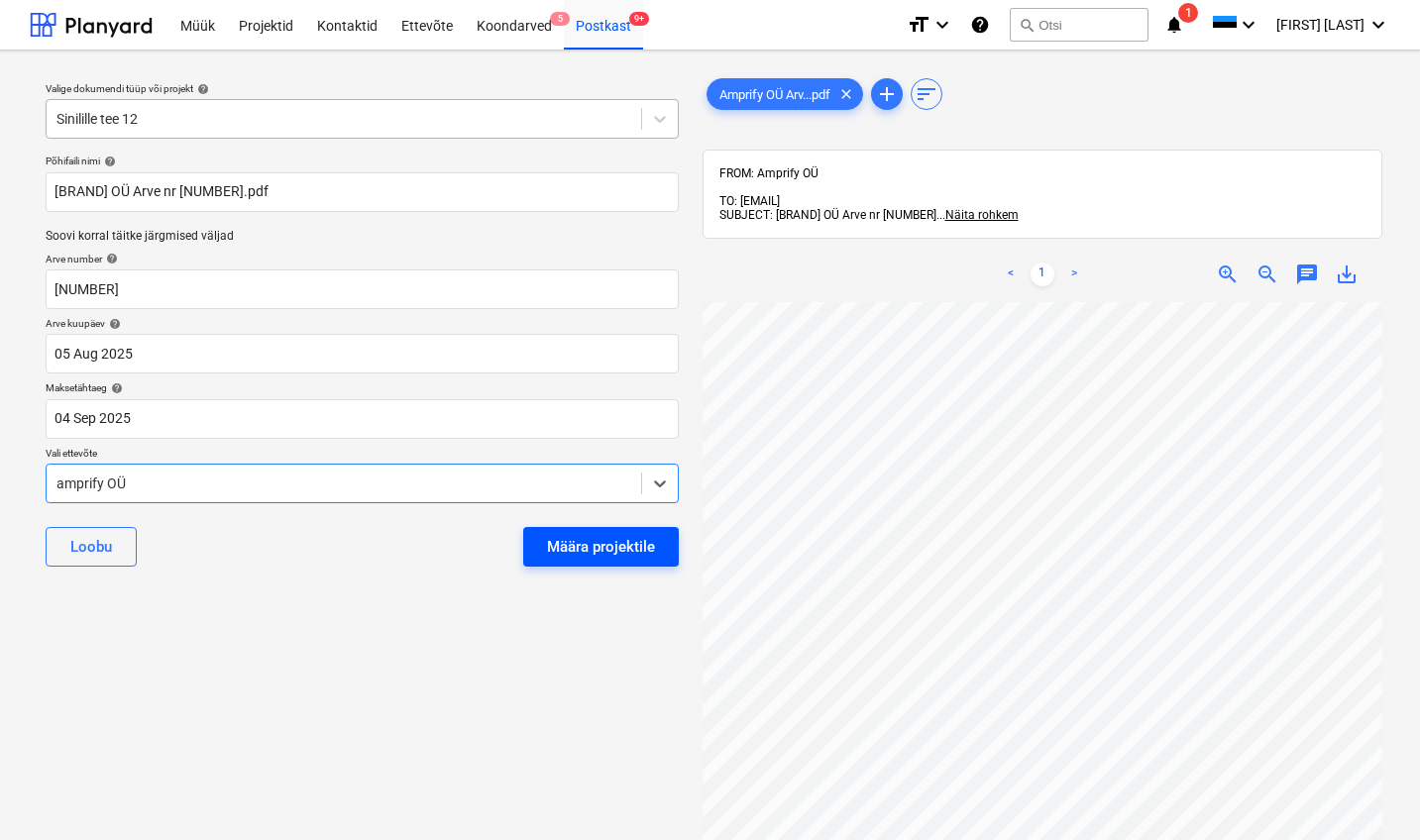 click on "Määra projektile" at bounding box center (601, 547) 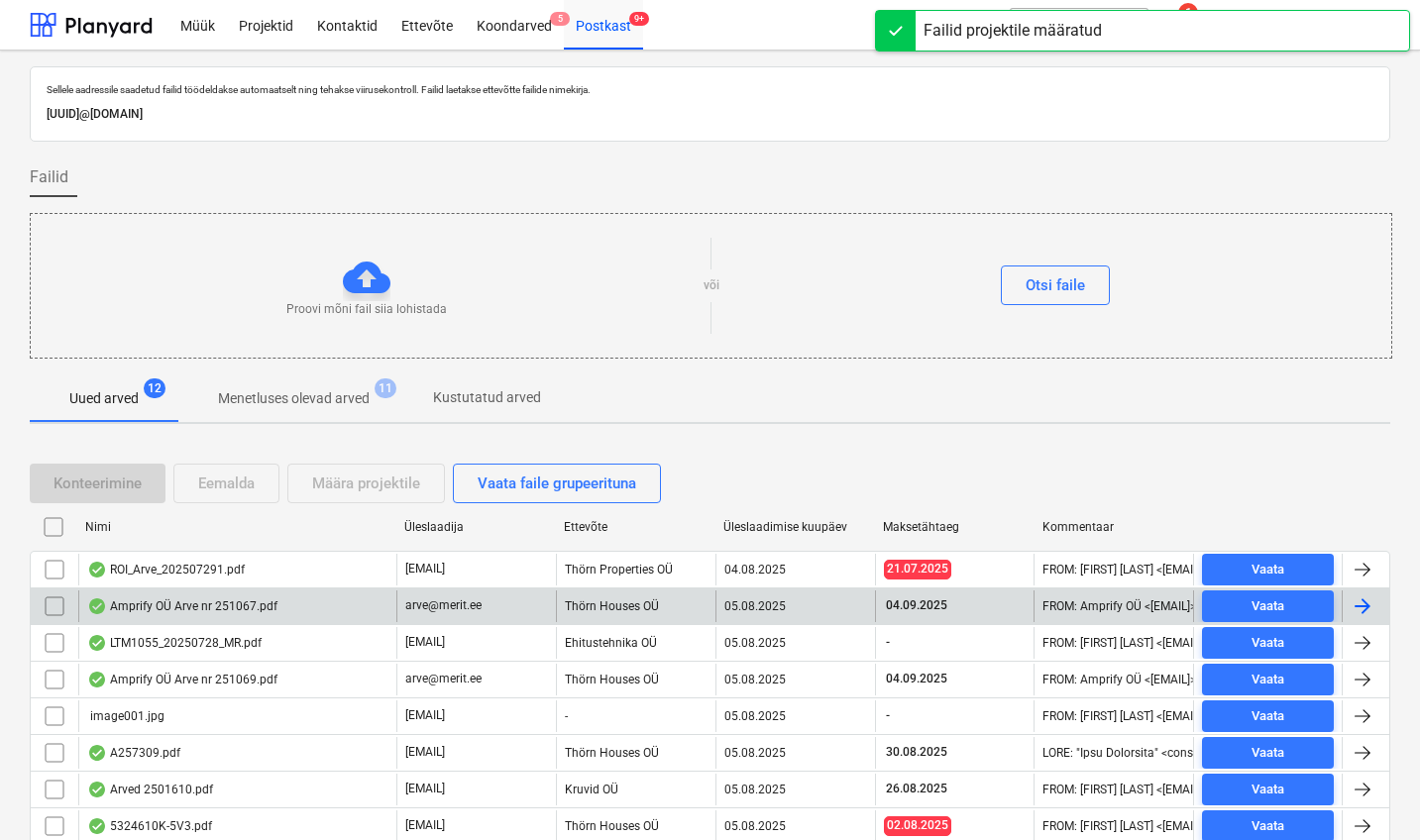 click on "Amprify OÜ Arve nr 251067.pdf" at bounding box center (182, 606) 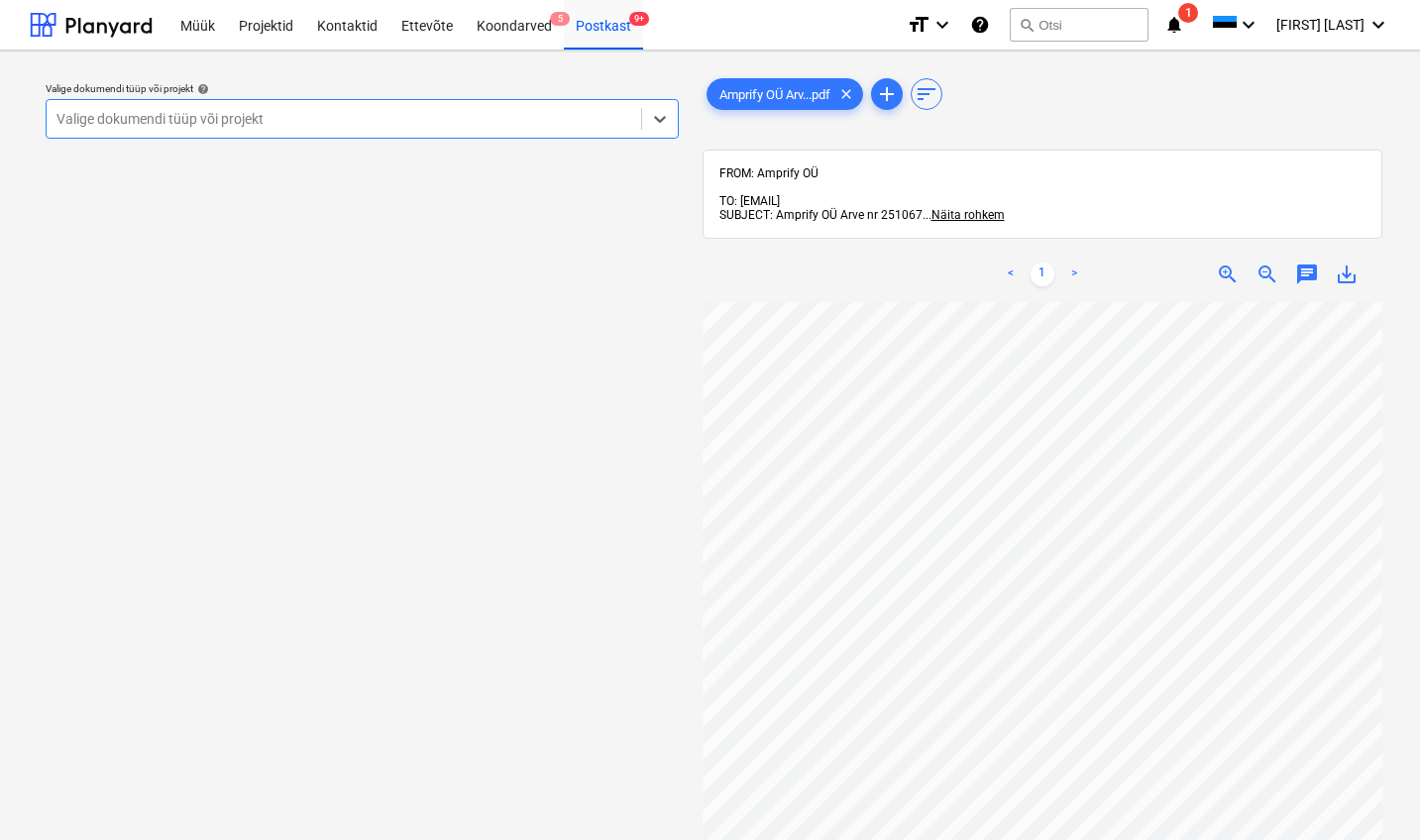 click on "Valige dokumendi tüüp või projekt" at bounding box center [344, 119] 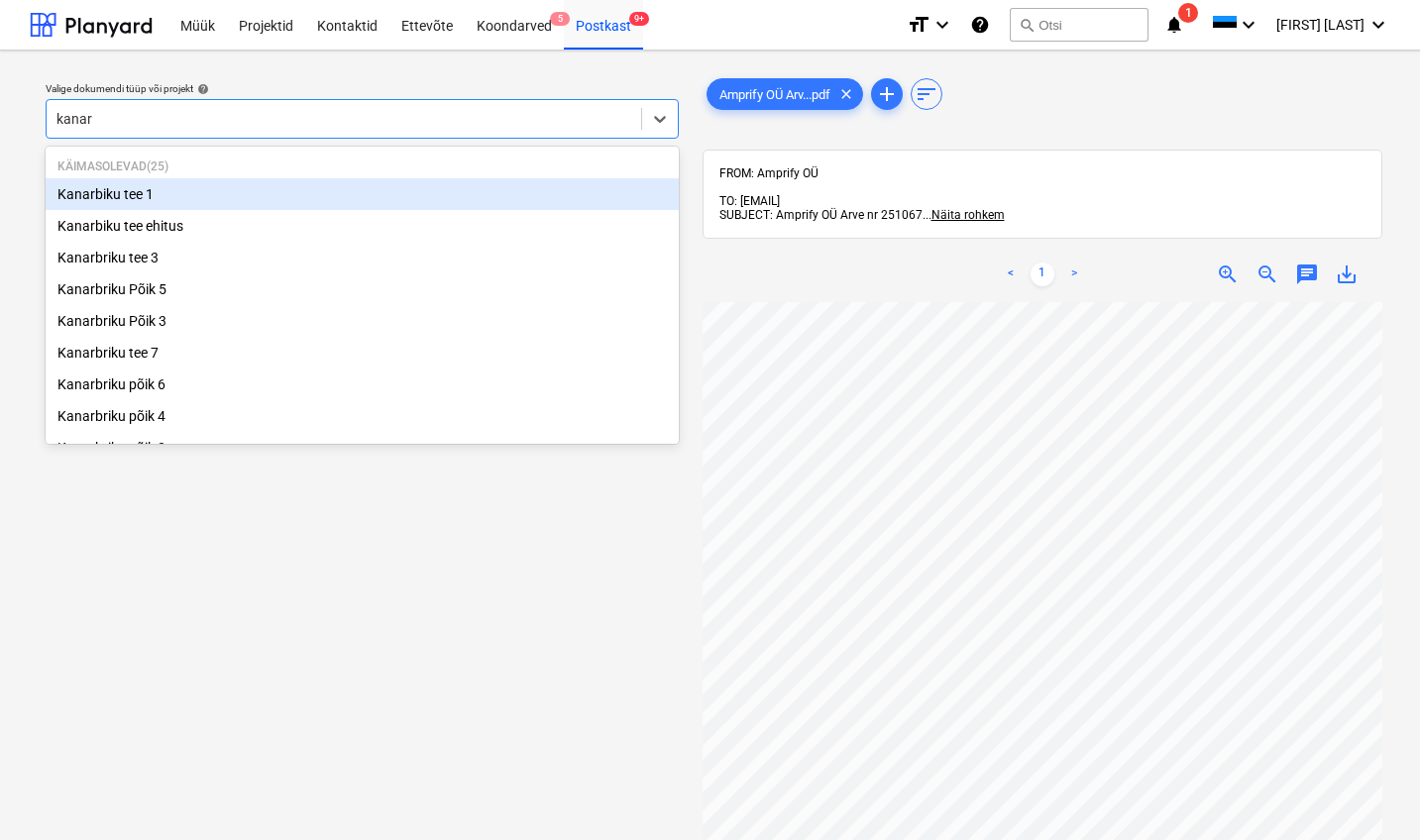 type on "kanarb" 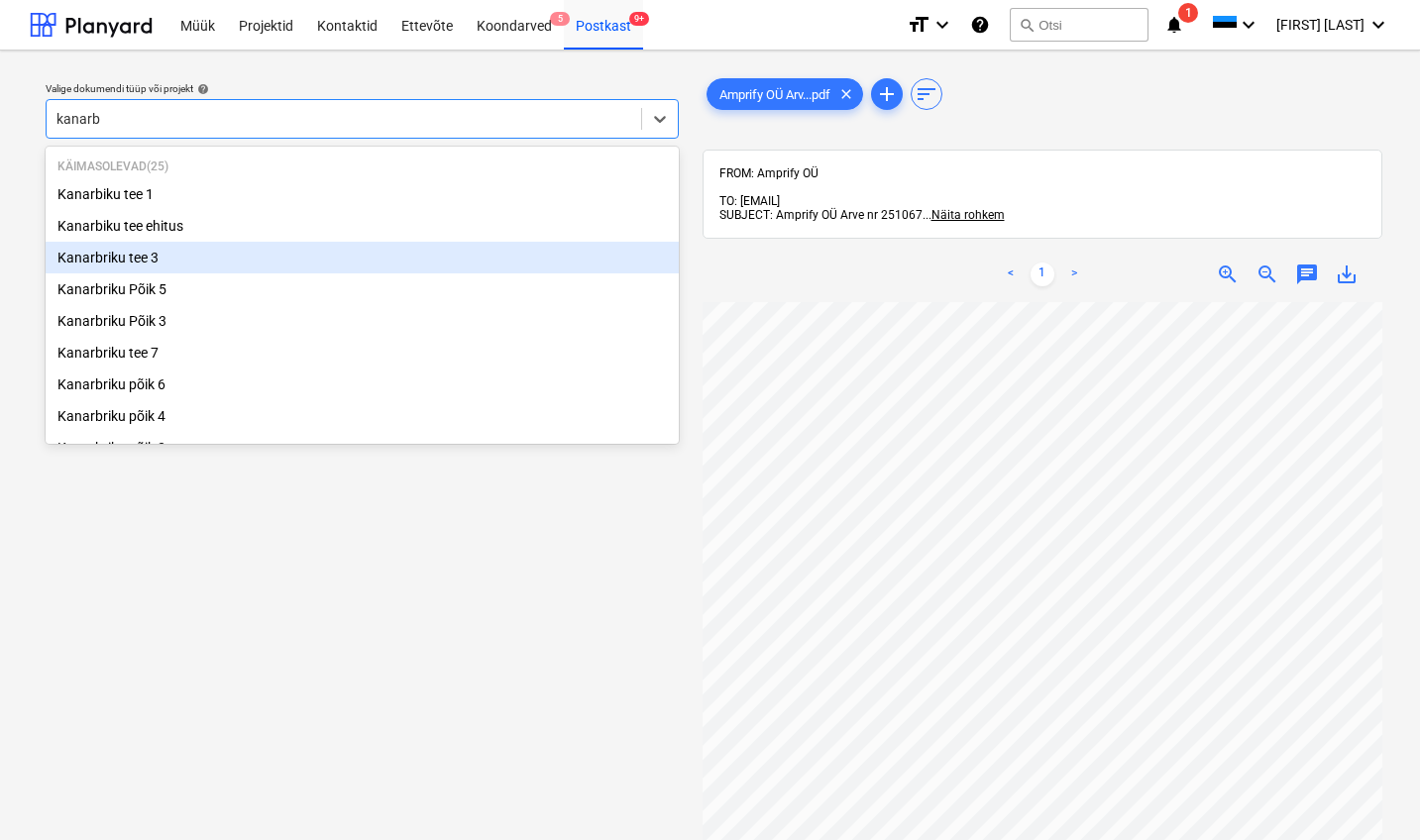 click on "Kanarbriku tee 3" at bounding box center [362, 258] 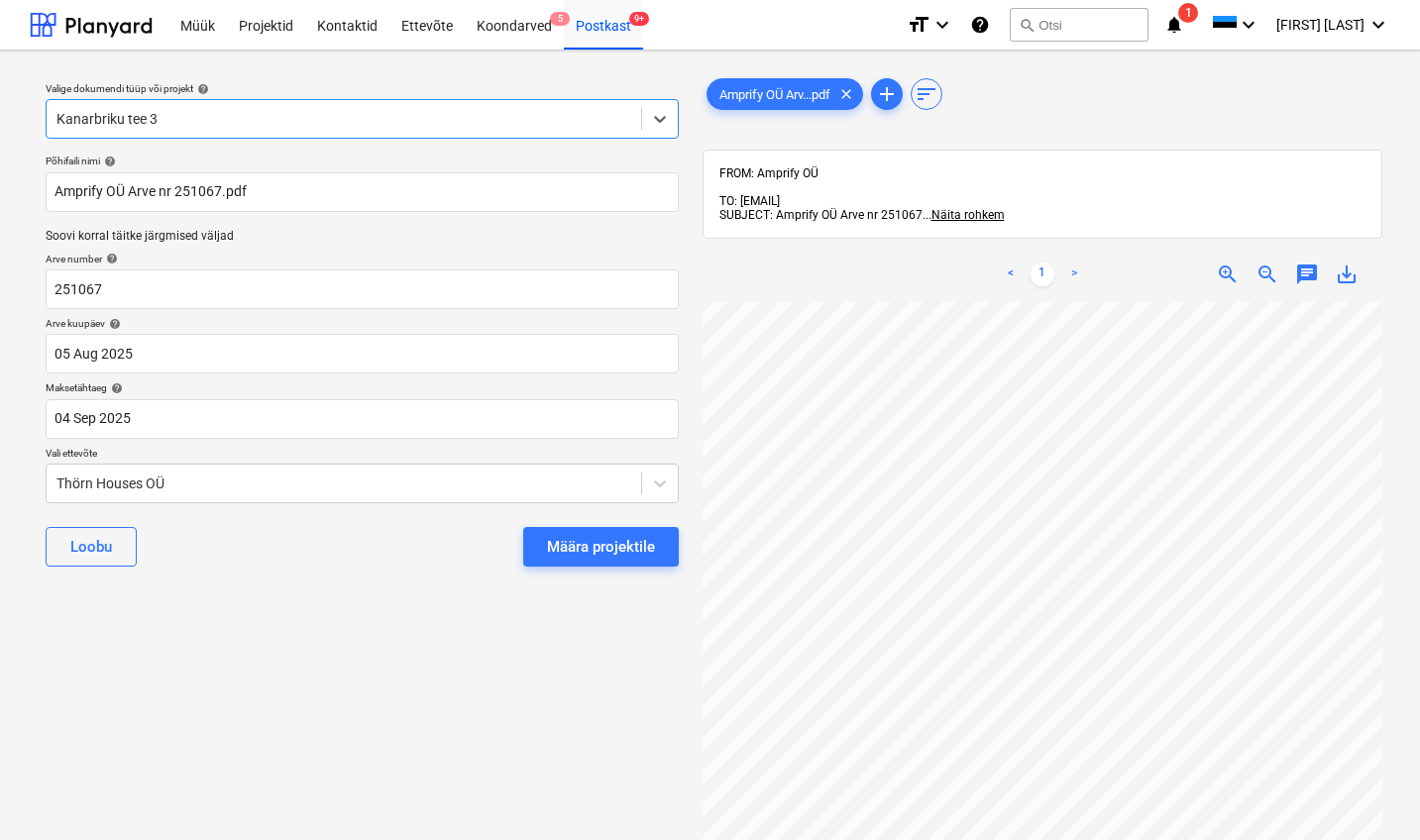 scroll, scrollTop: 0, scrollLeft: 215, axis: horizontal 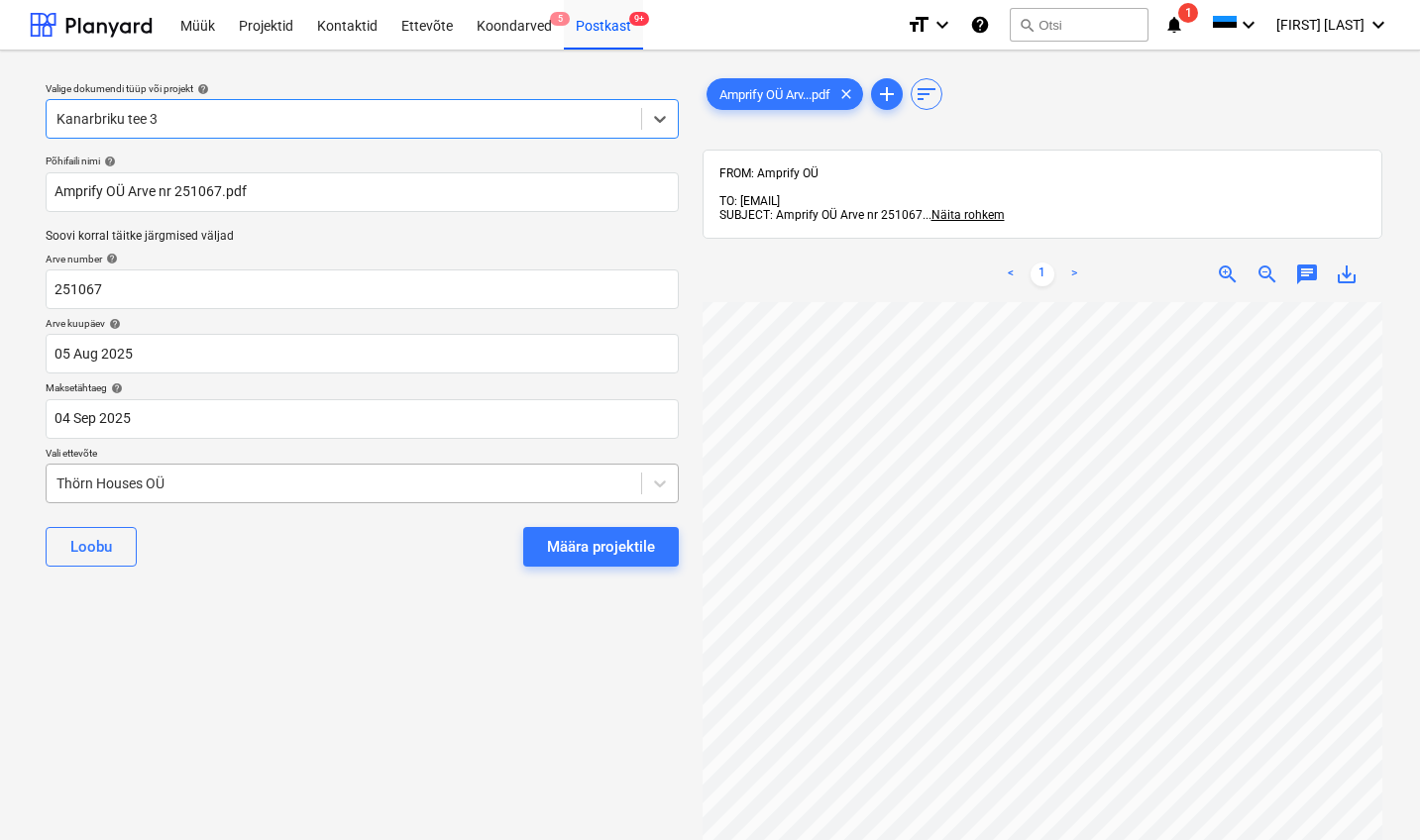 click on "Thörn Houses OÜ" at bounding box center [344, 483] 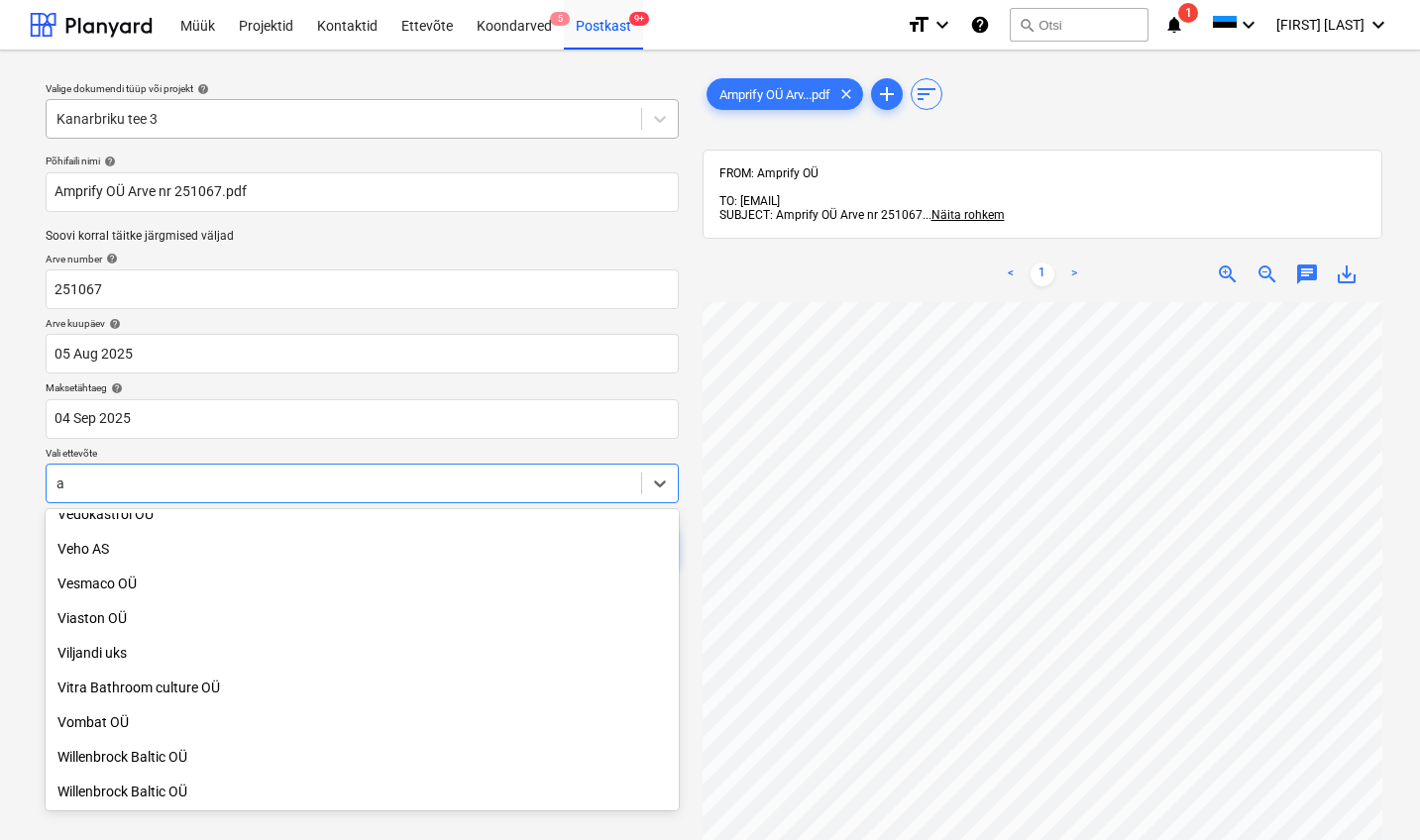 scroll, scrollTop: 6983, scrollLeft: 0, axis: vertical 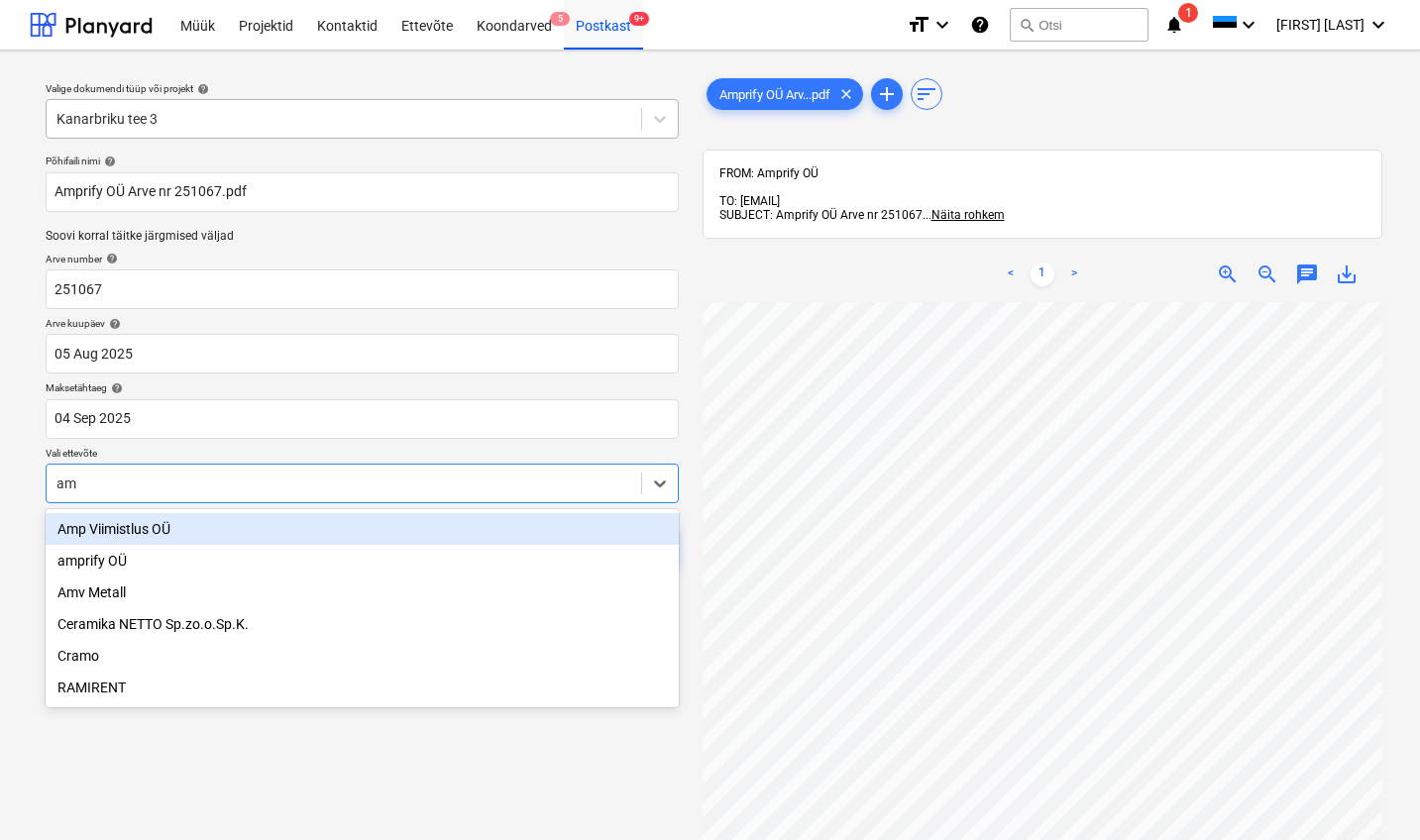 type on "amp" 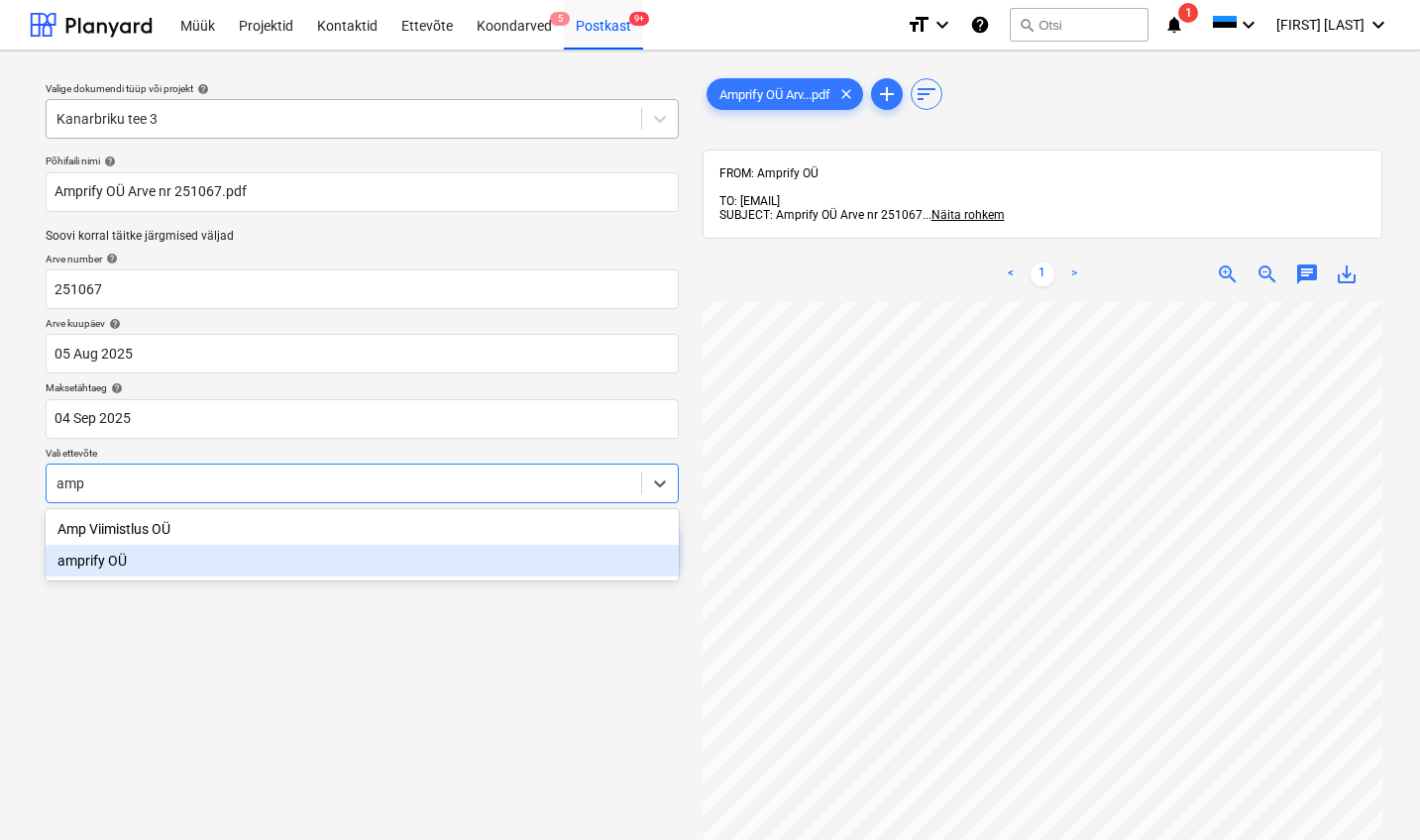 click on "amprify OÜ" at bounding box center [362, 561] 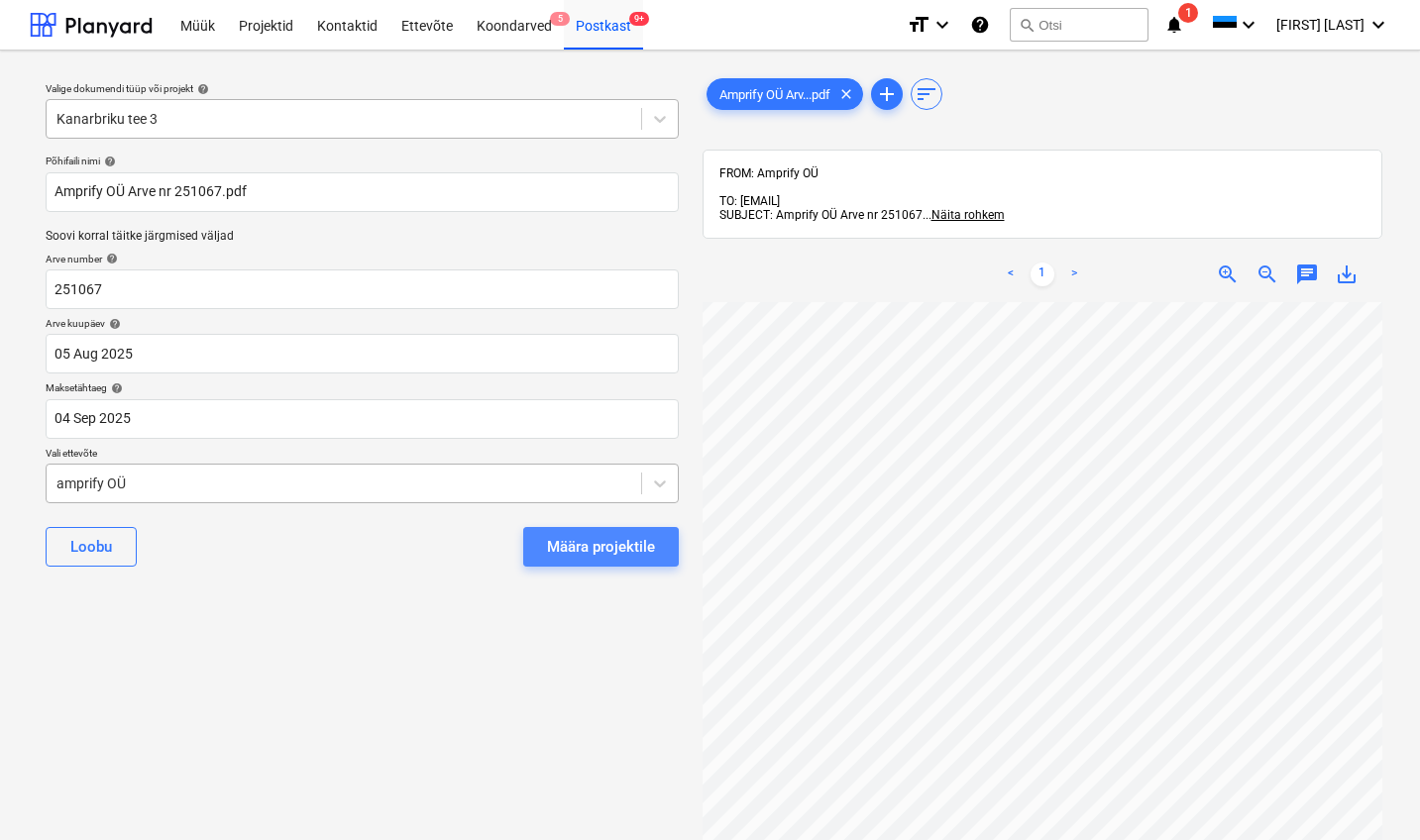 click on "Määra projektile" at bounding box center [601, 547] 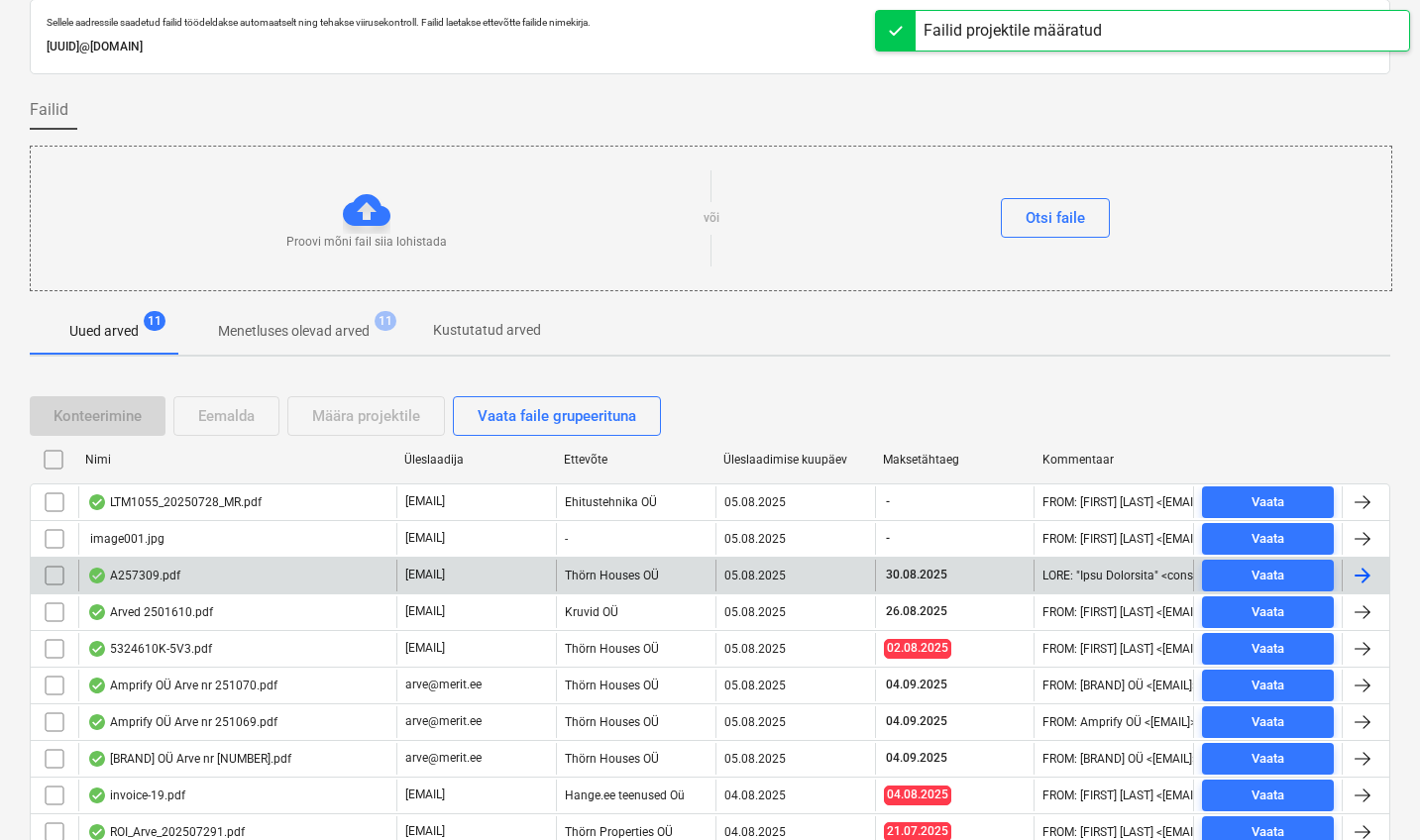 scroll, scrollTop: 117, scrollLeft: 0, axis: vertical 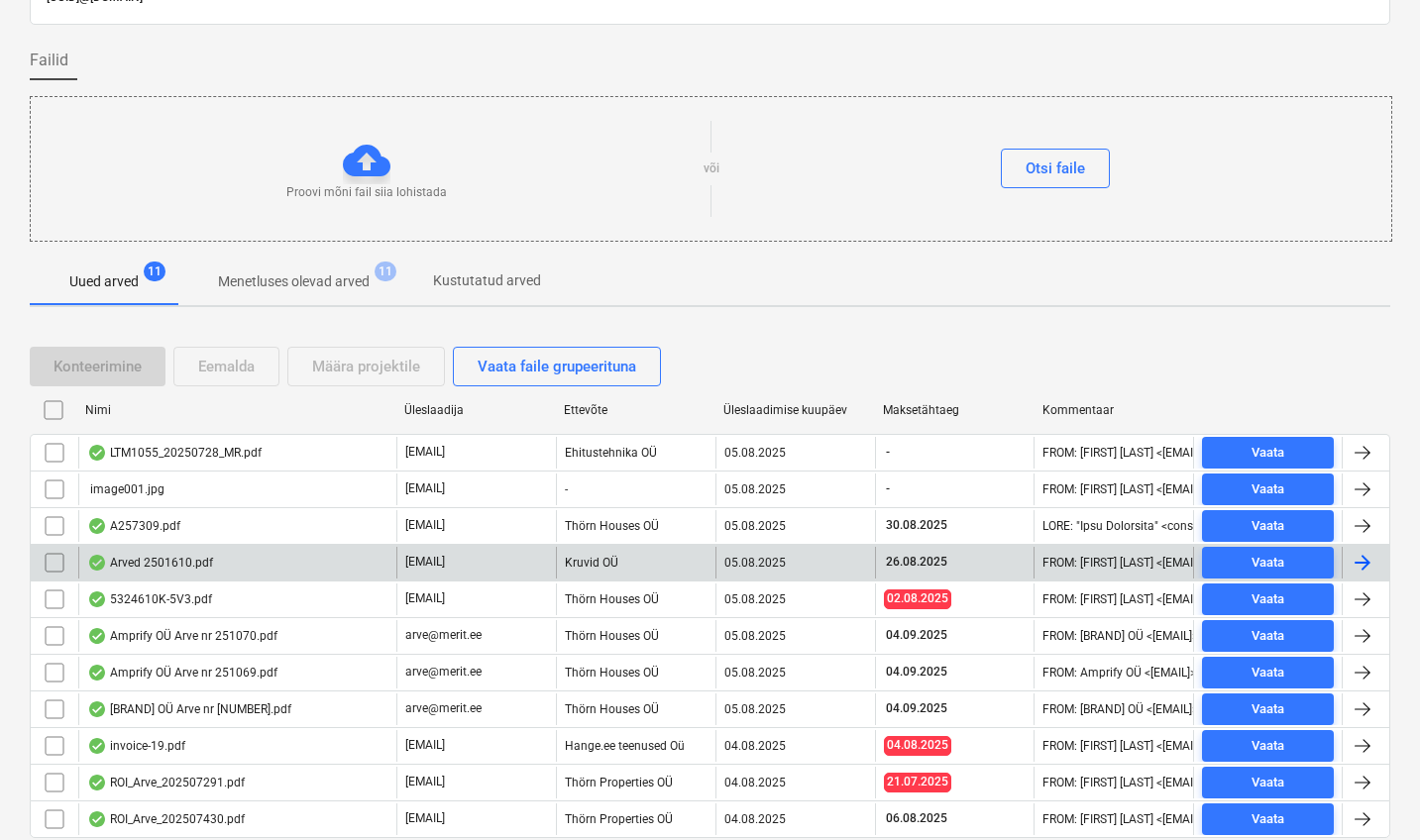 click on "Arved 2501610.pdf" at bounding box center [150, 563] 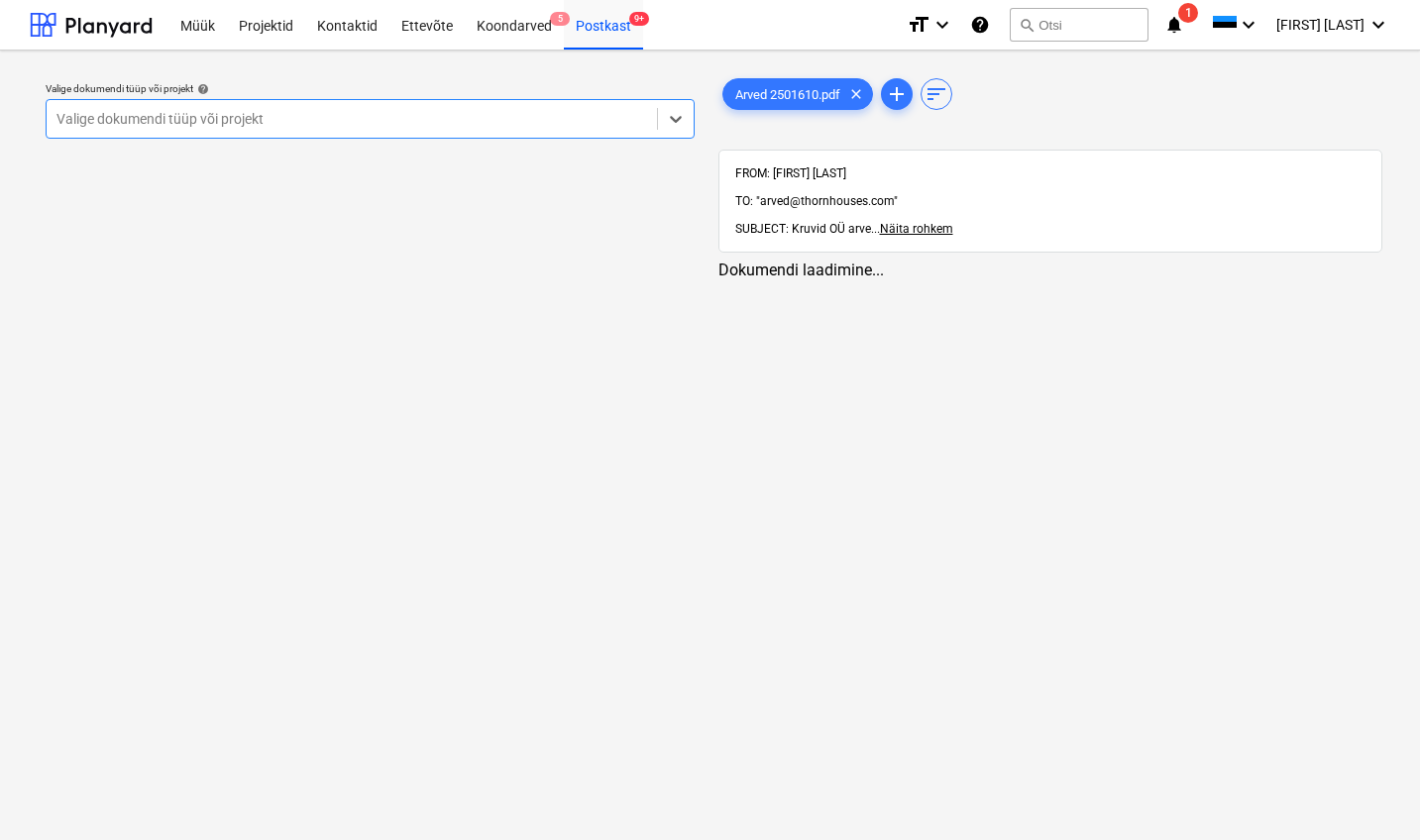 scroll, scrollTop: 0, scrollLeft: 0, axis: both 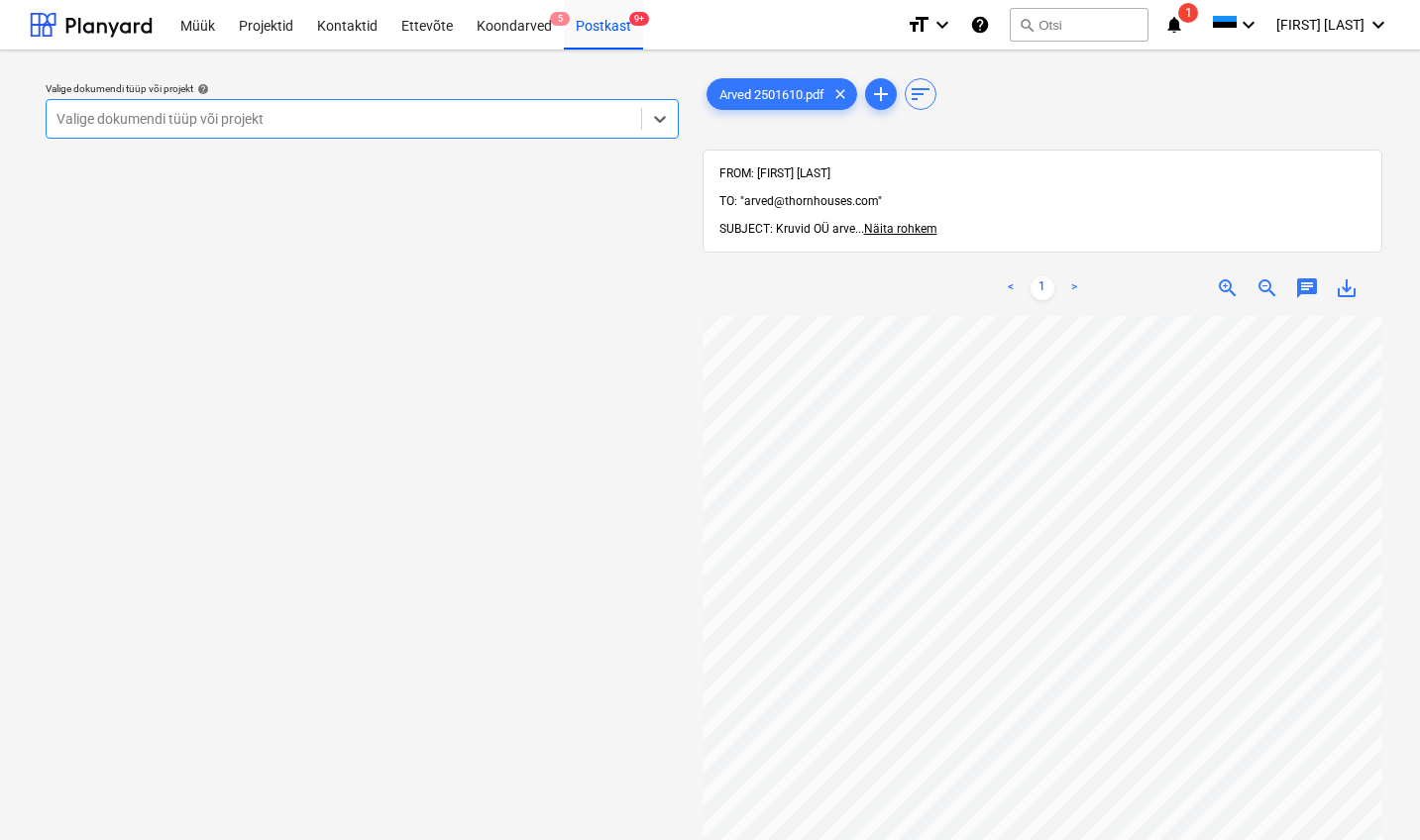 click on "Valige dokumendi tüüp või projekt" at bounding box center [344, 119] 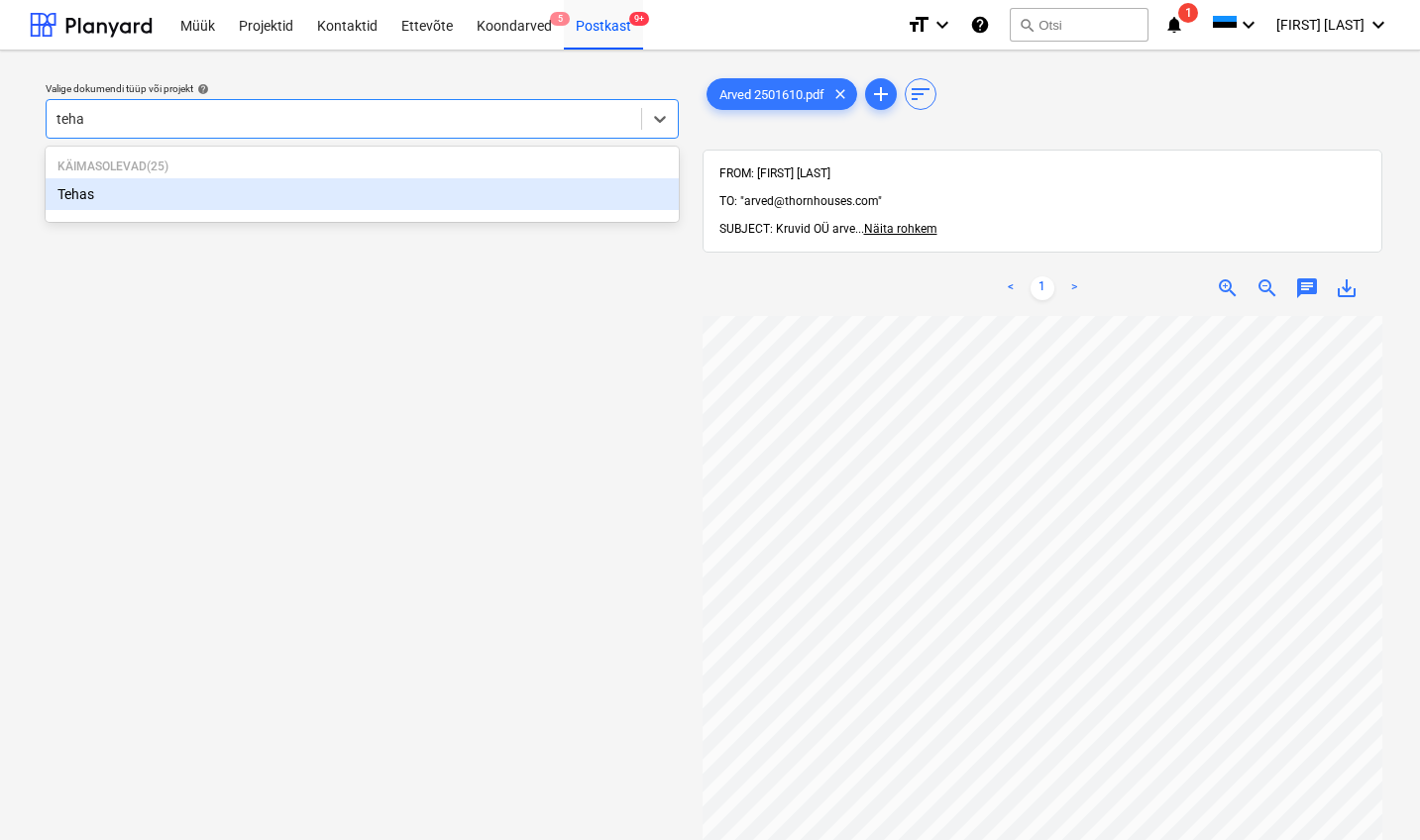 type on "tehas" 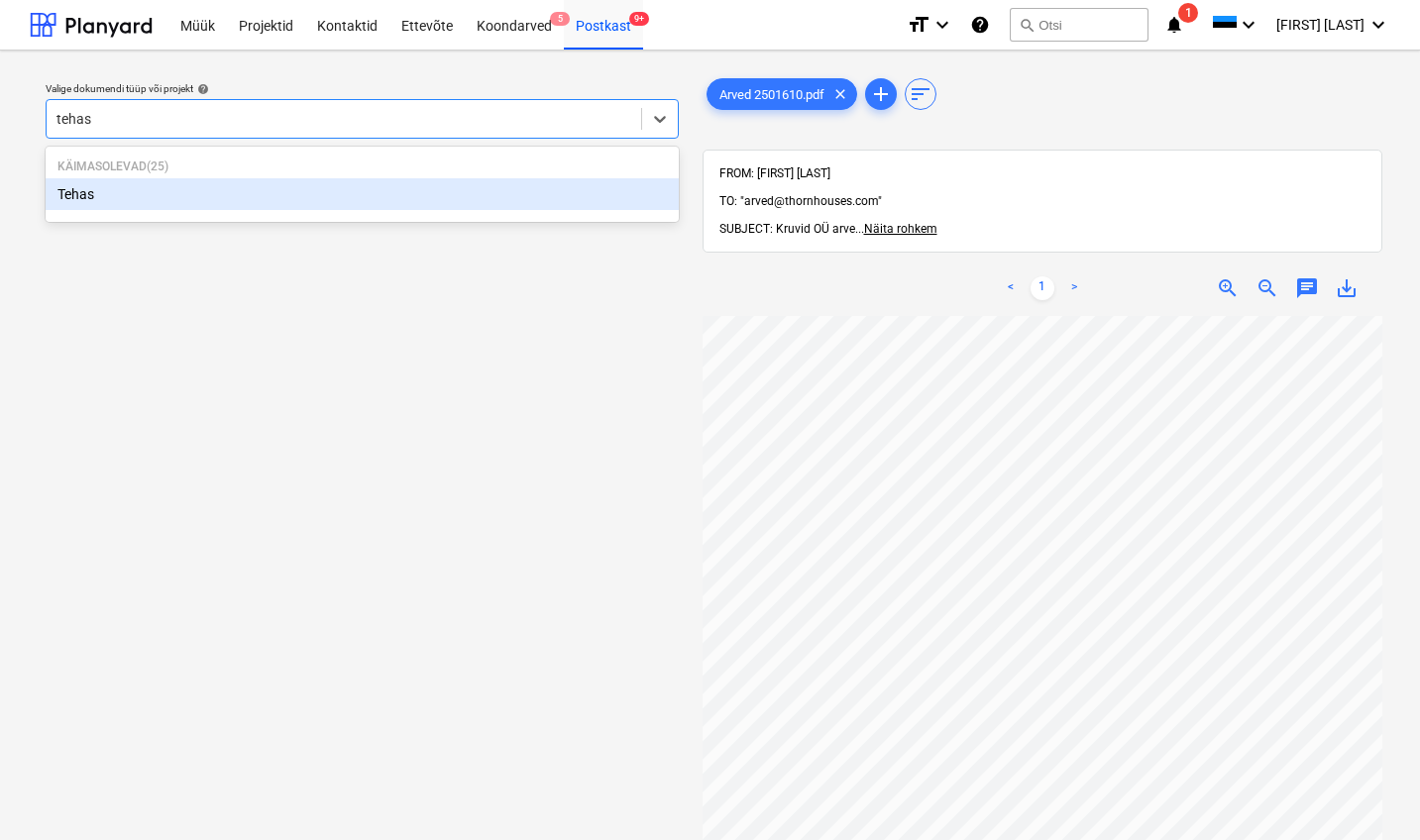 click on "Tehas" at bounding box center [362, 194] 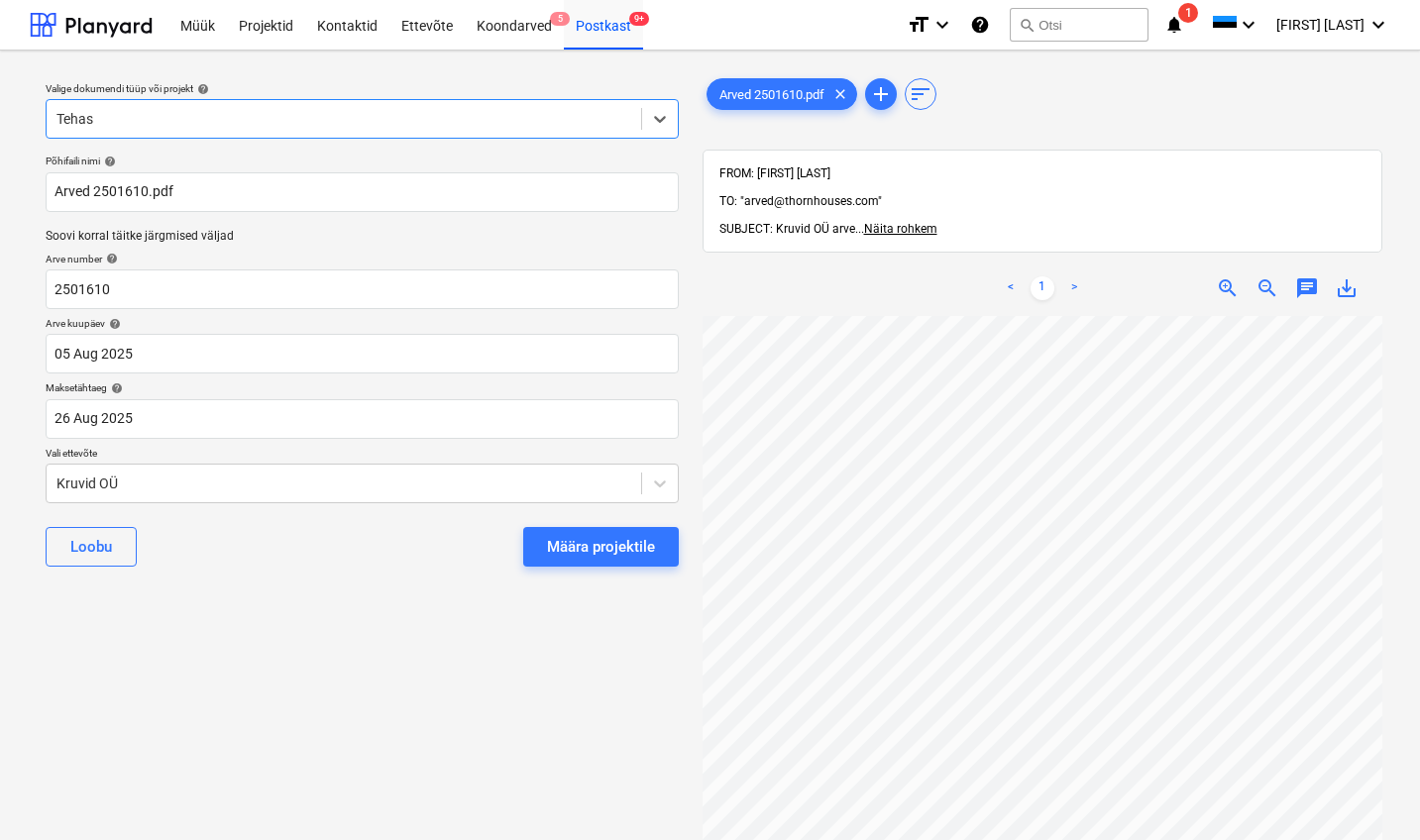 scroll, scrollTop: 0, scrollLeft: 240, axis: horizontal 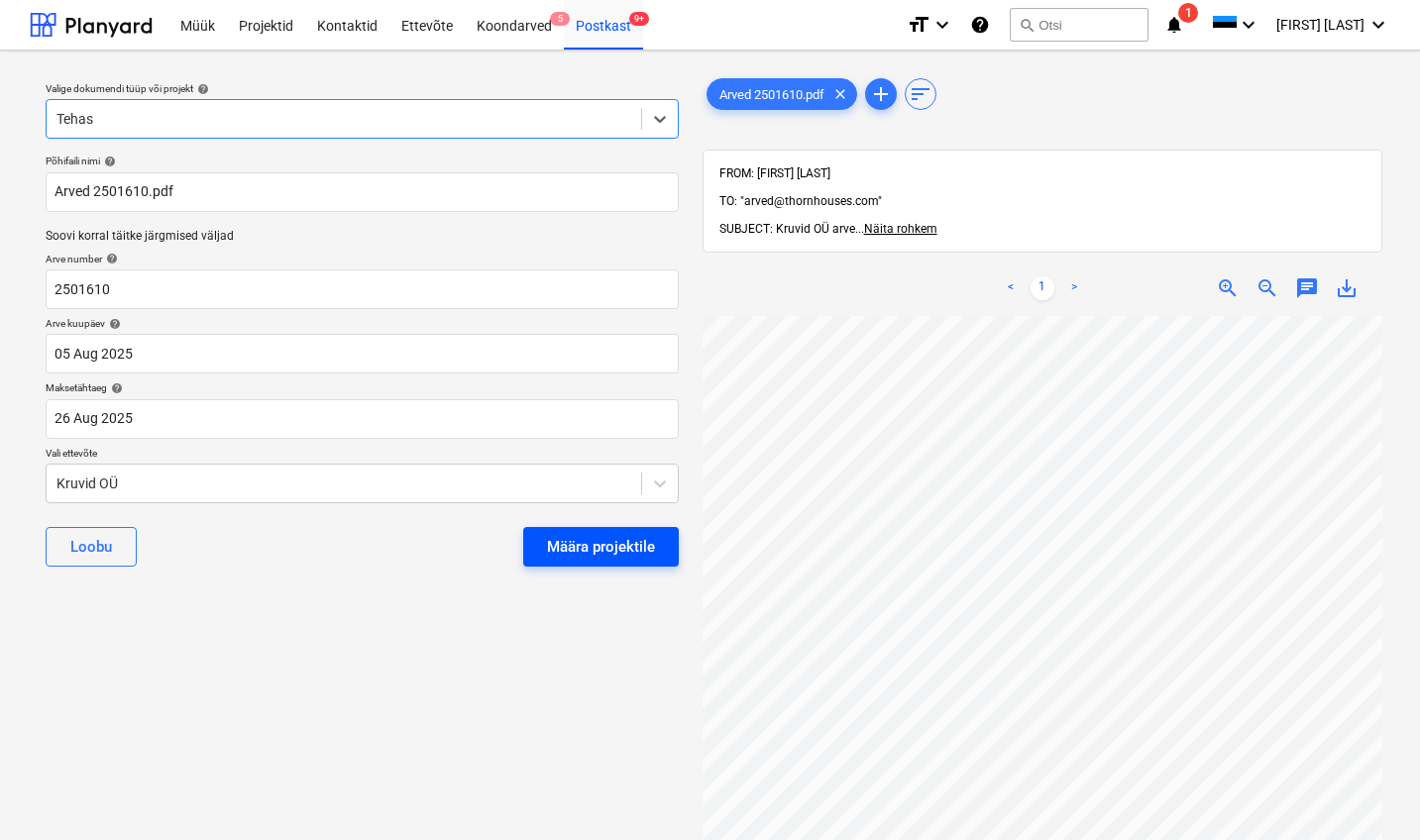 click on "Määra projektile" at bounding box center [601, 547] 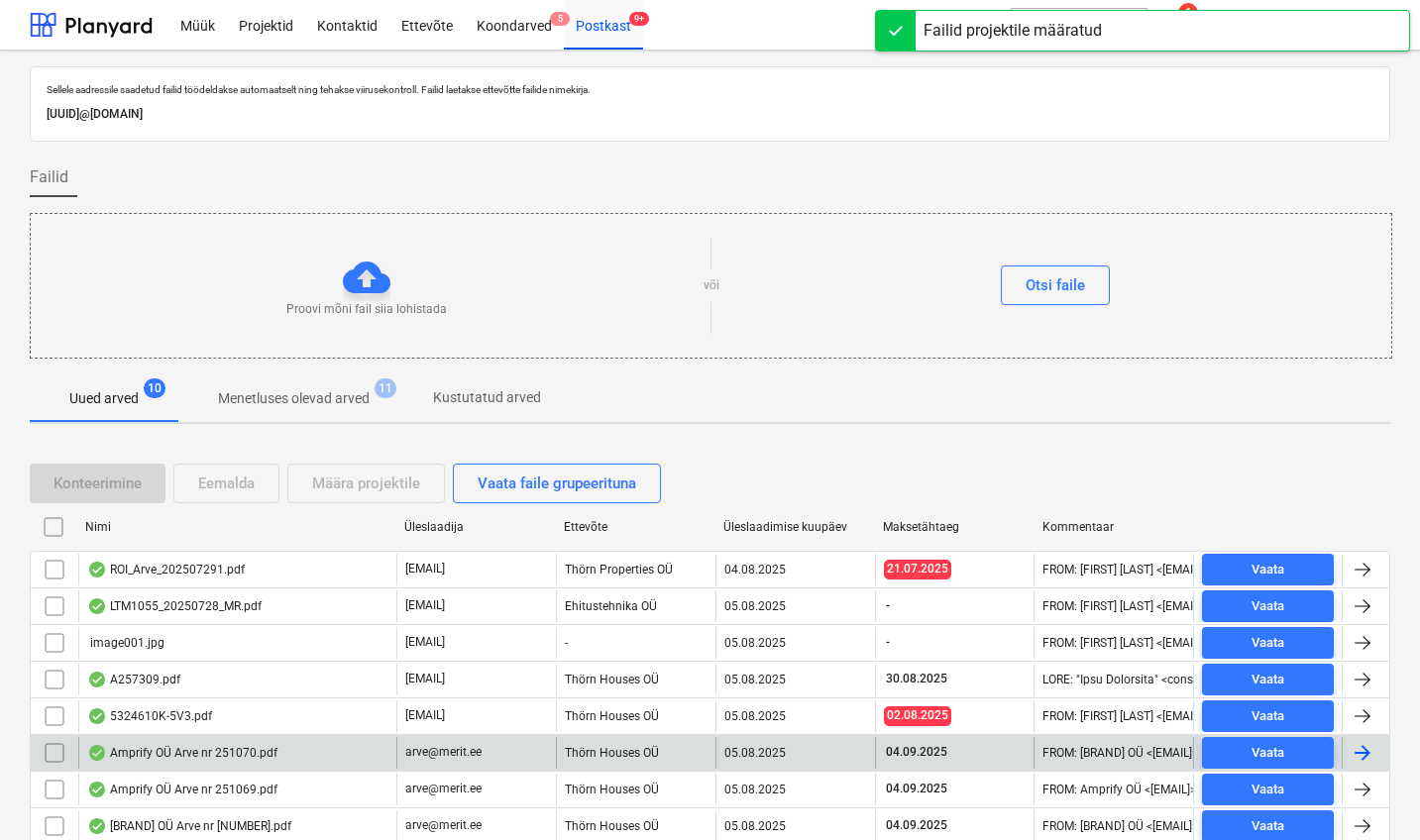 click on "Amprify OÜ Arve nr 251070.pdf" at bounding box center (182, 753) 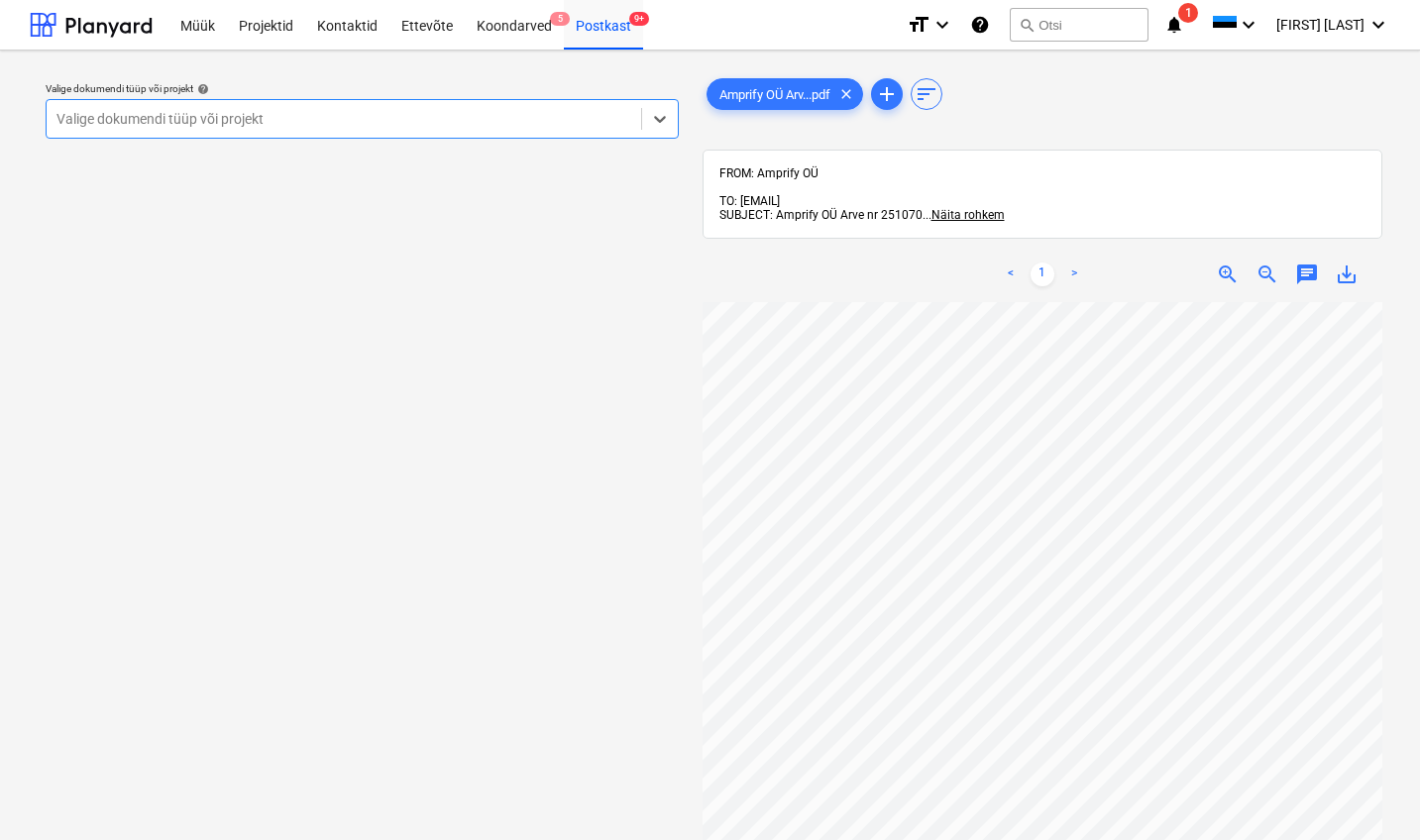 scroll, scrollTop: 0, scrollLeft: 0, axis: both 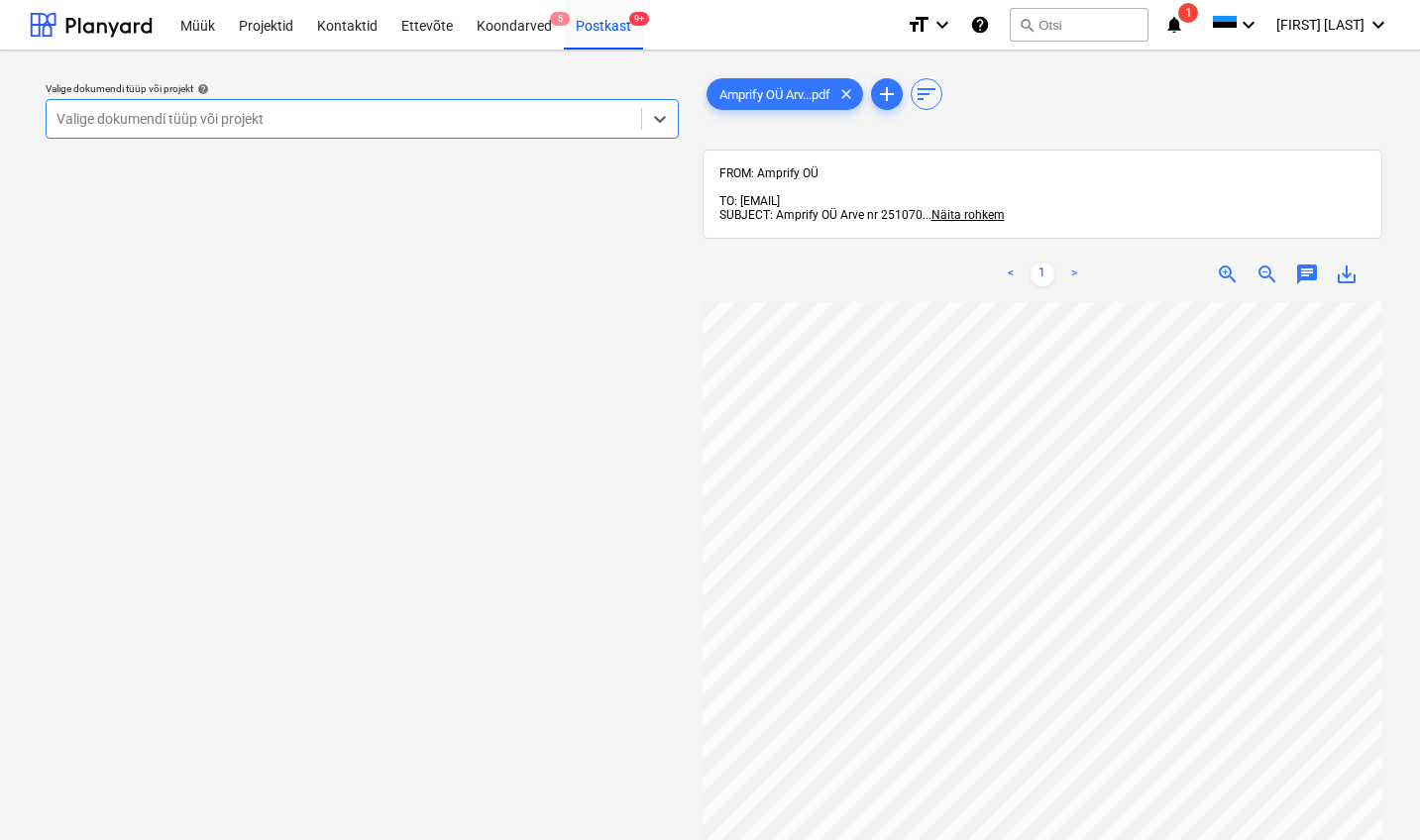 click on "Valige dokumendi tüüp või projekt" at bounding box center [344, 119] 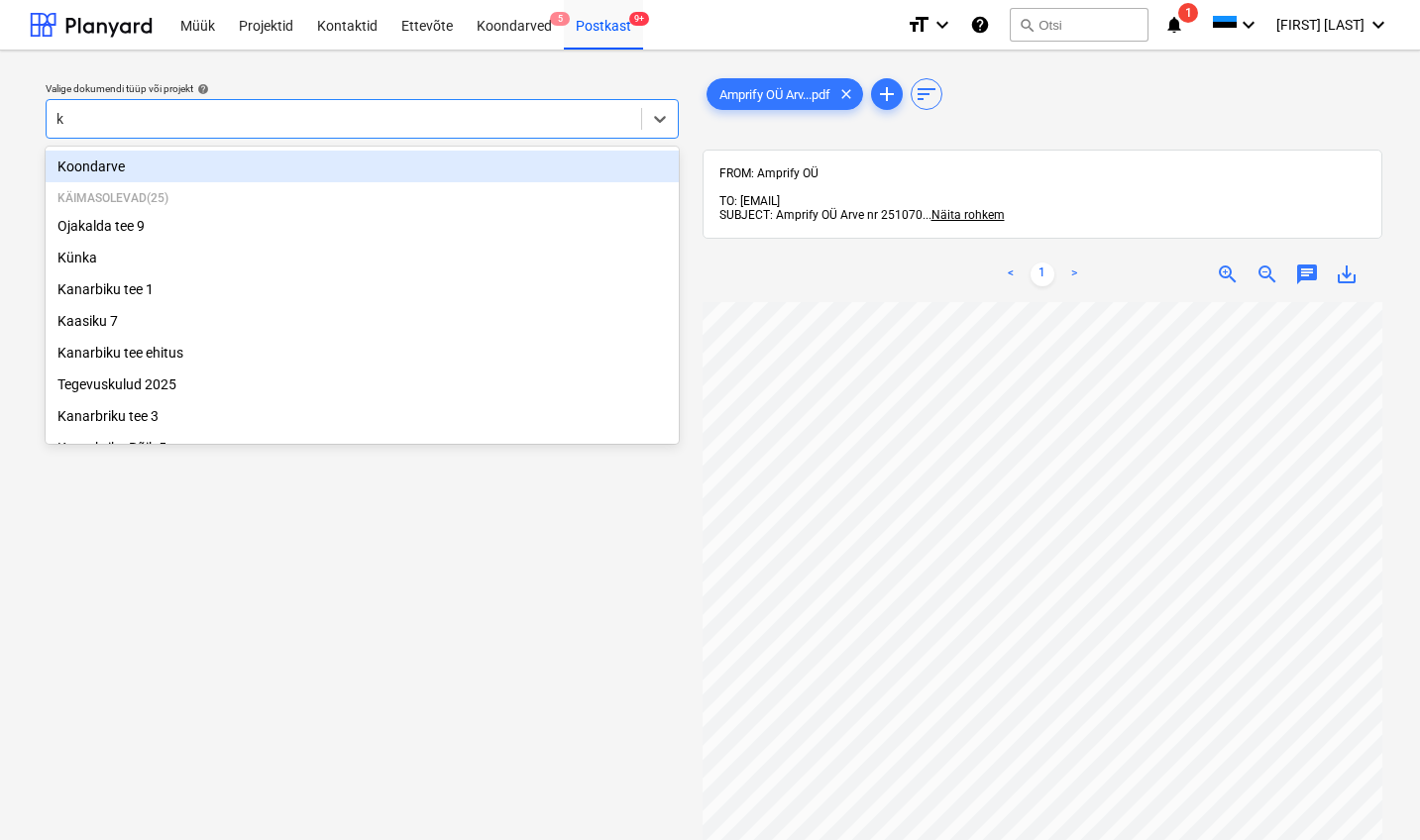 type on "kü" 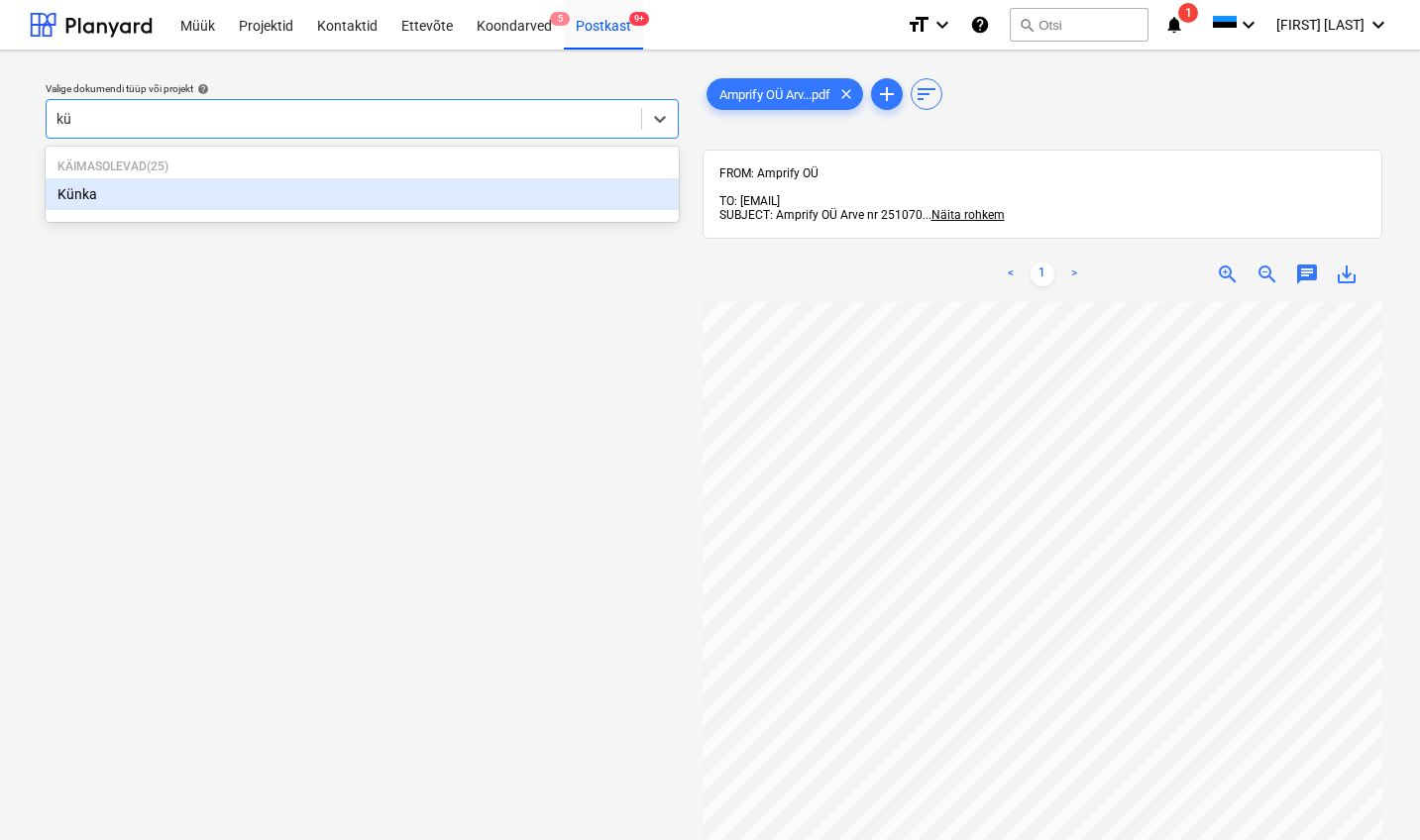 click on "Künka" at bounding box center [362, 194] 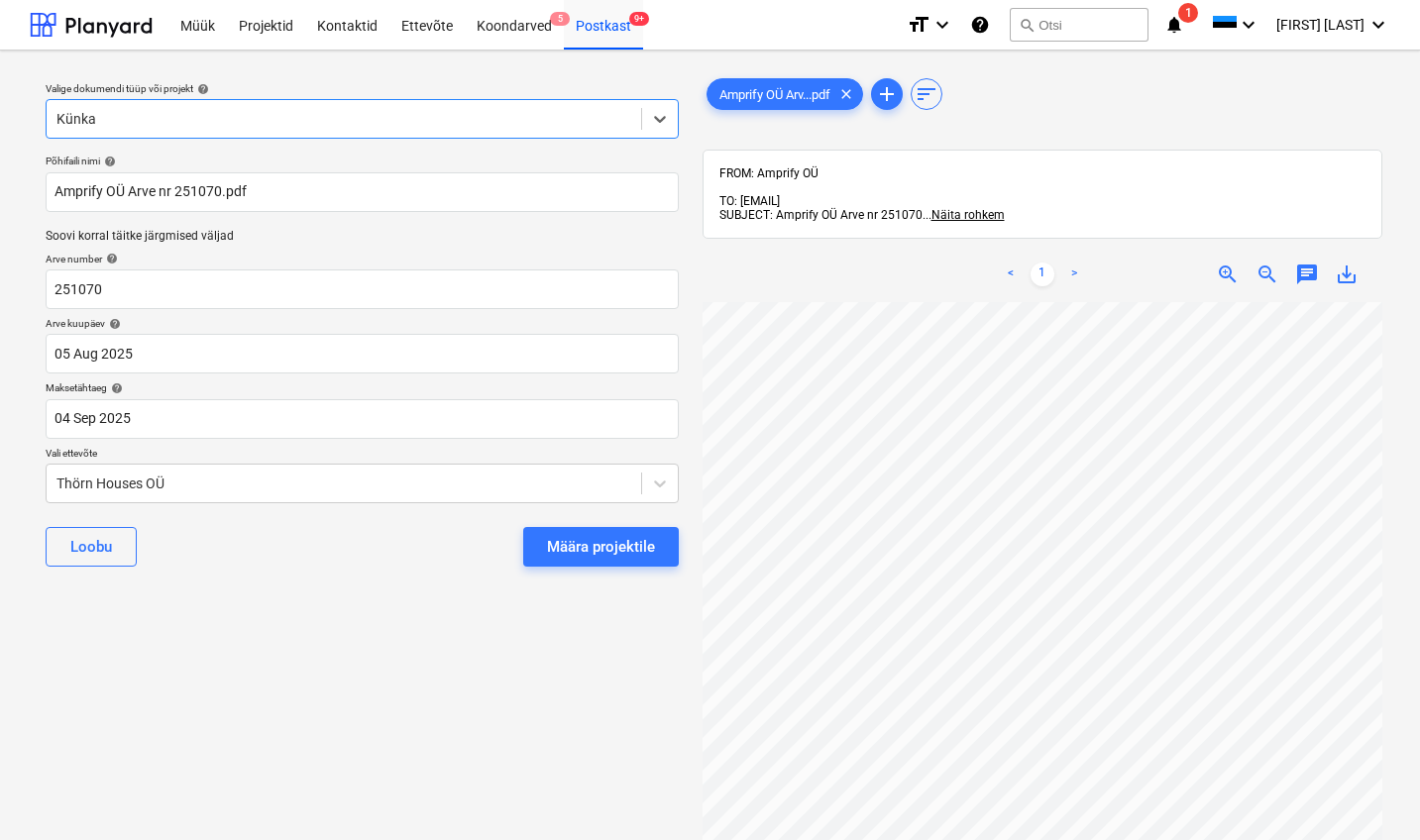 scroll, scrollTop: 0, scrollLeft: 215, axis: horizontal 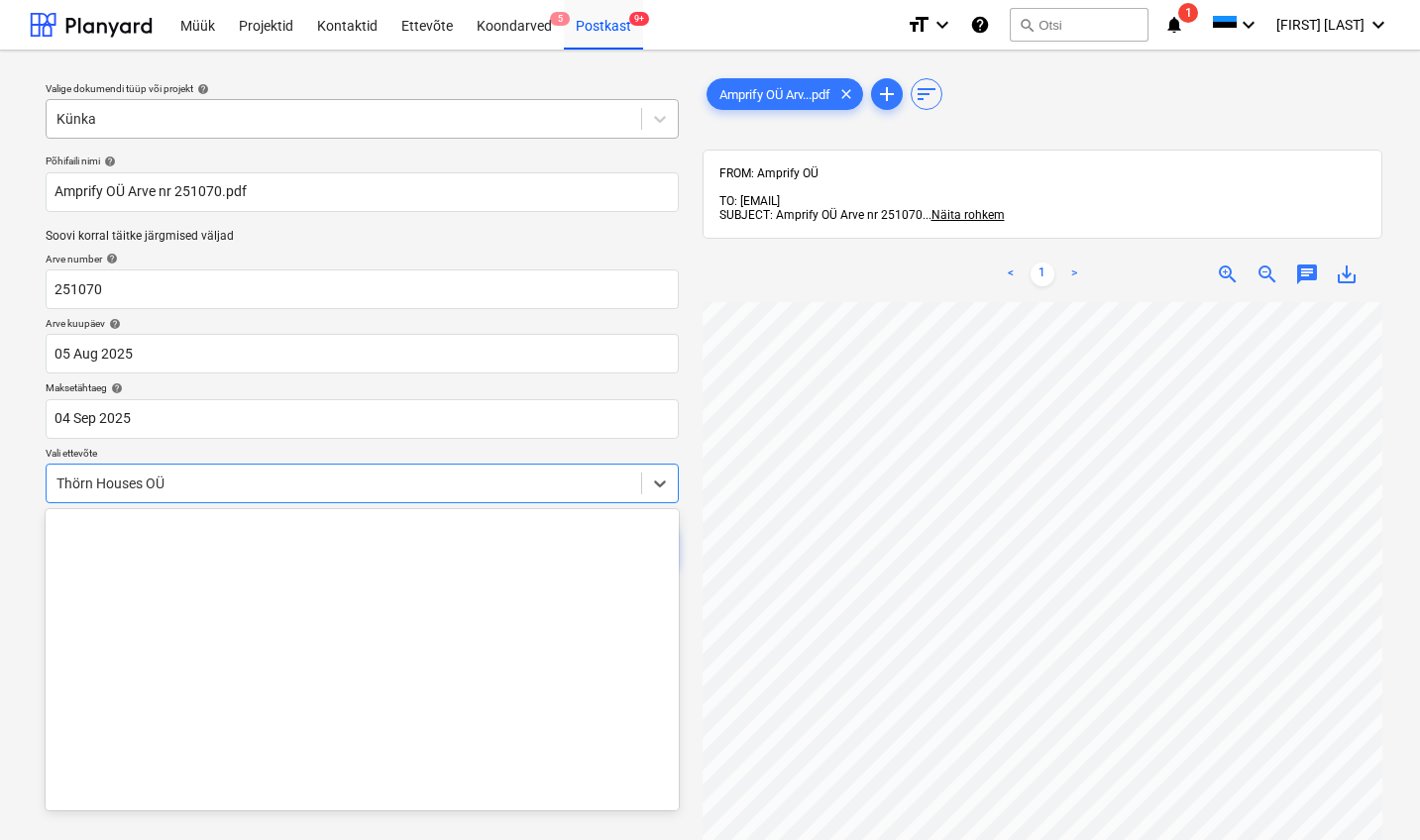 click on "Thörn Houses OÜ" at bounding box center (344, 483) 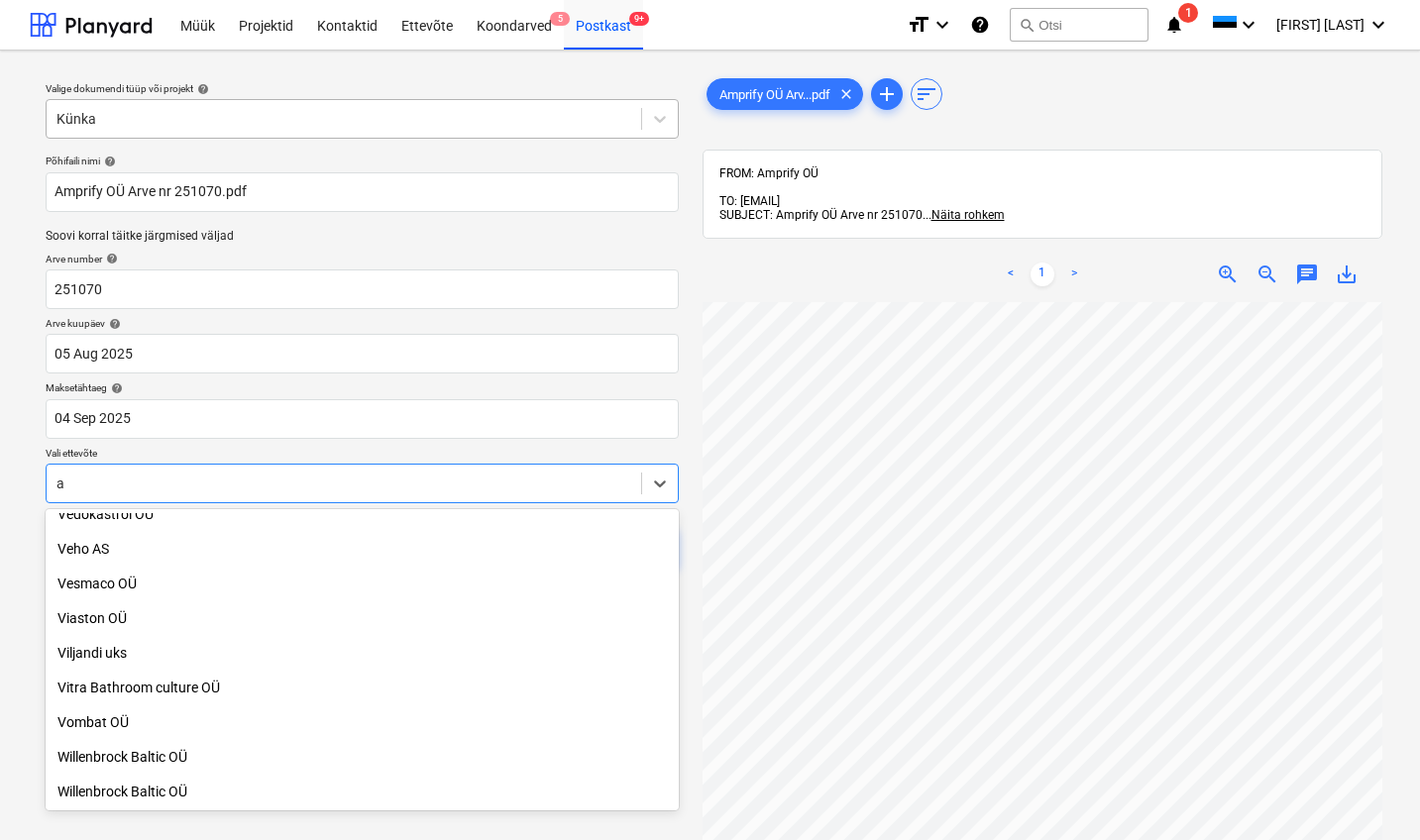 scroll, scrollTop: 6983, scrollLeft: 0, axis: vertical 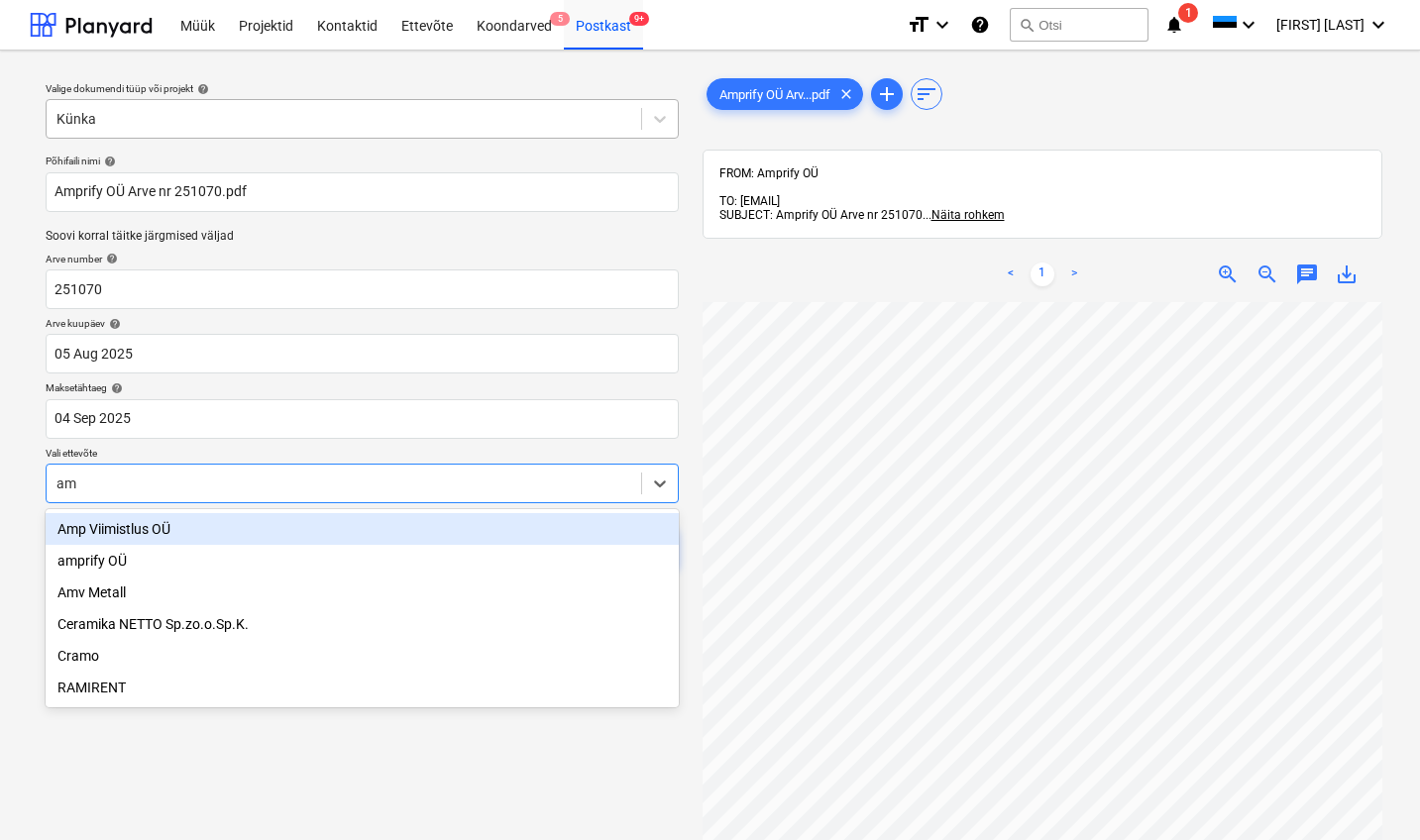 type on "amp" 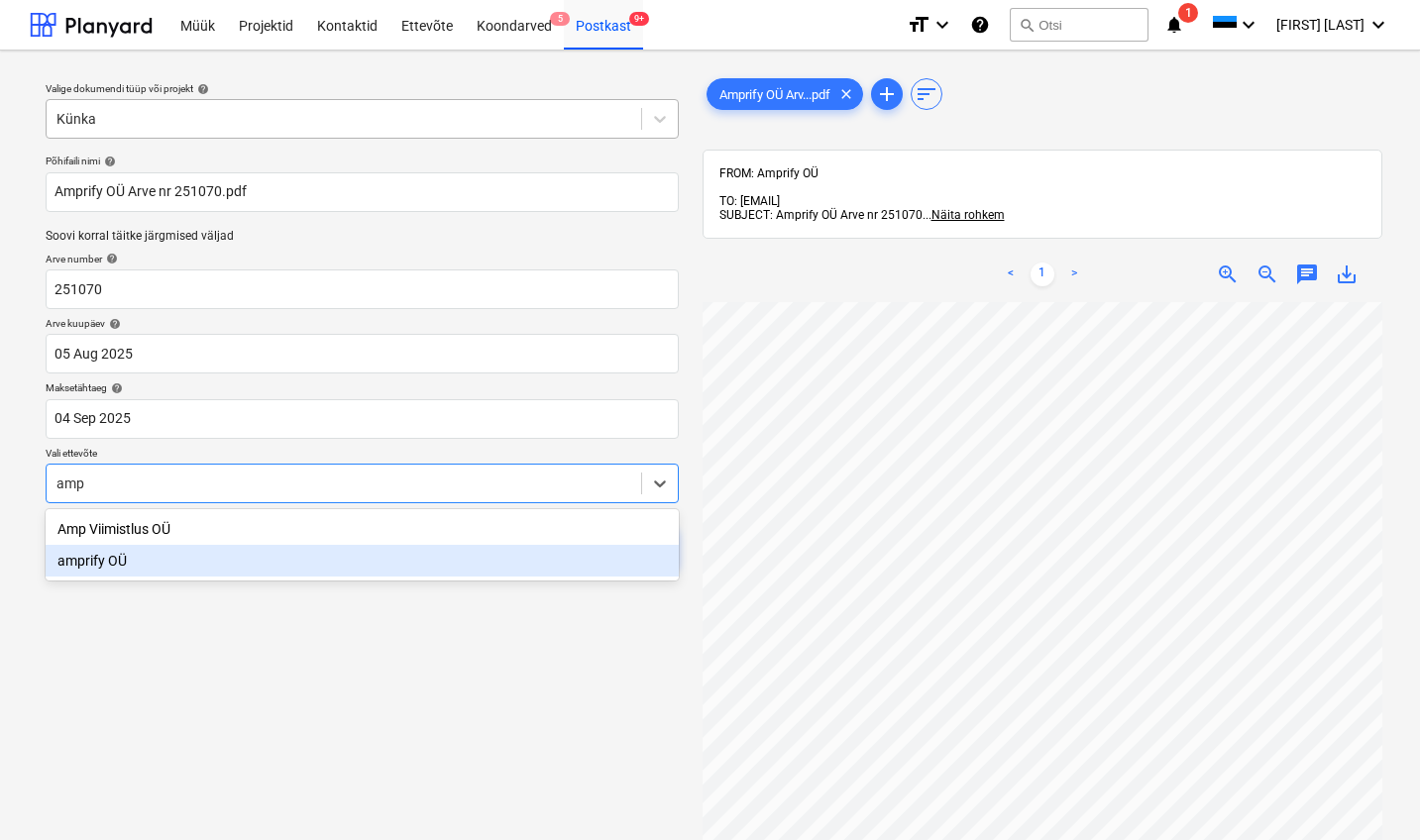click on "amprify OÜ" at bounding box center (362, 561) 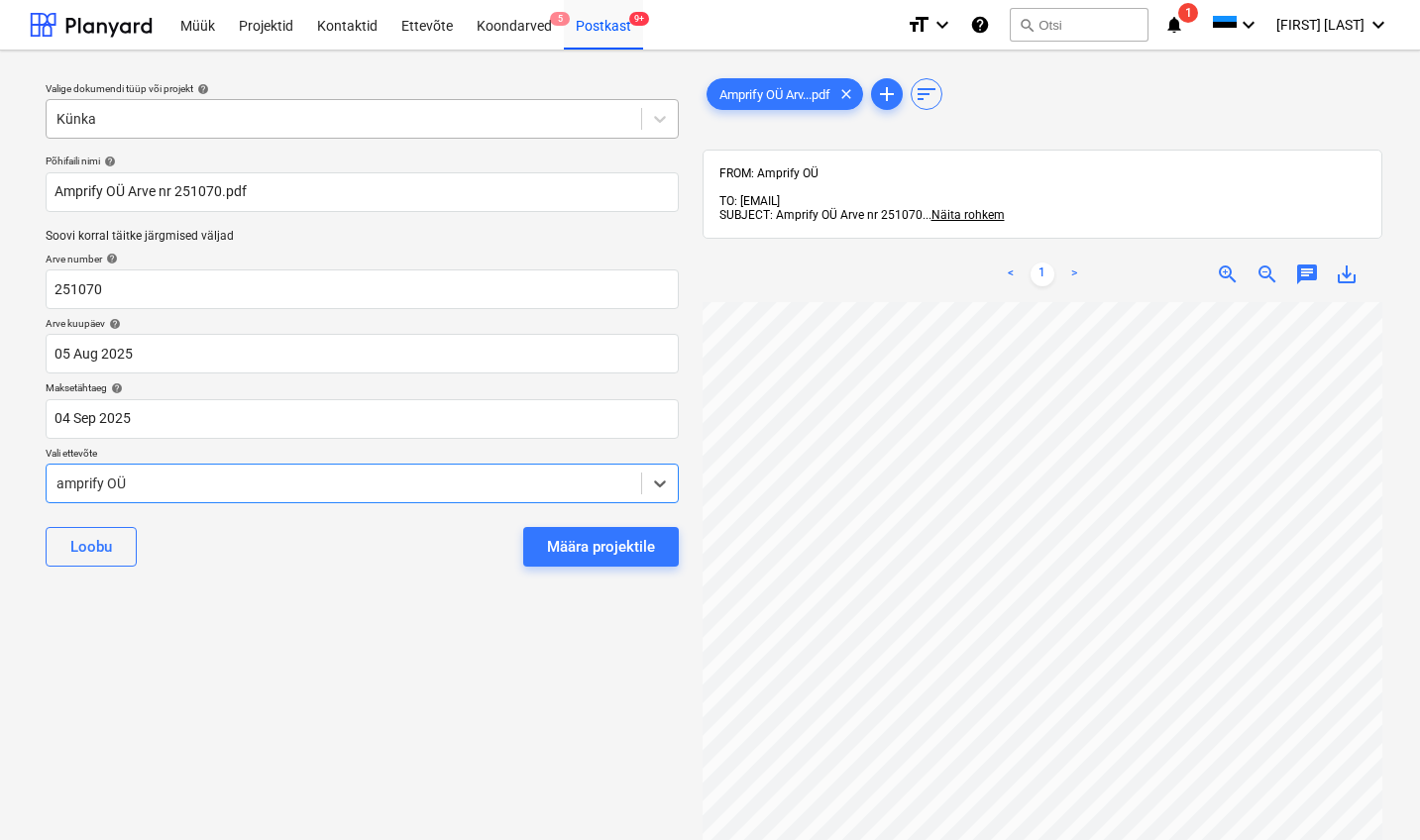 scroll, scrollTop: 338, scrollLeft: 0, axis: vertical 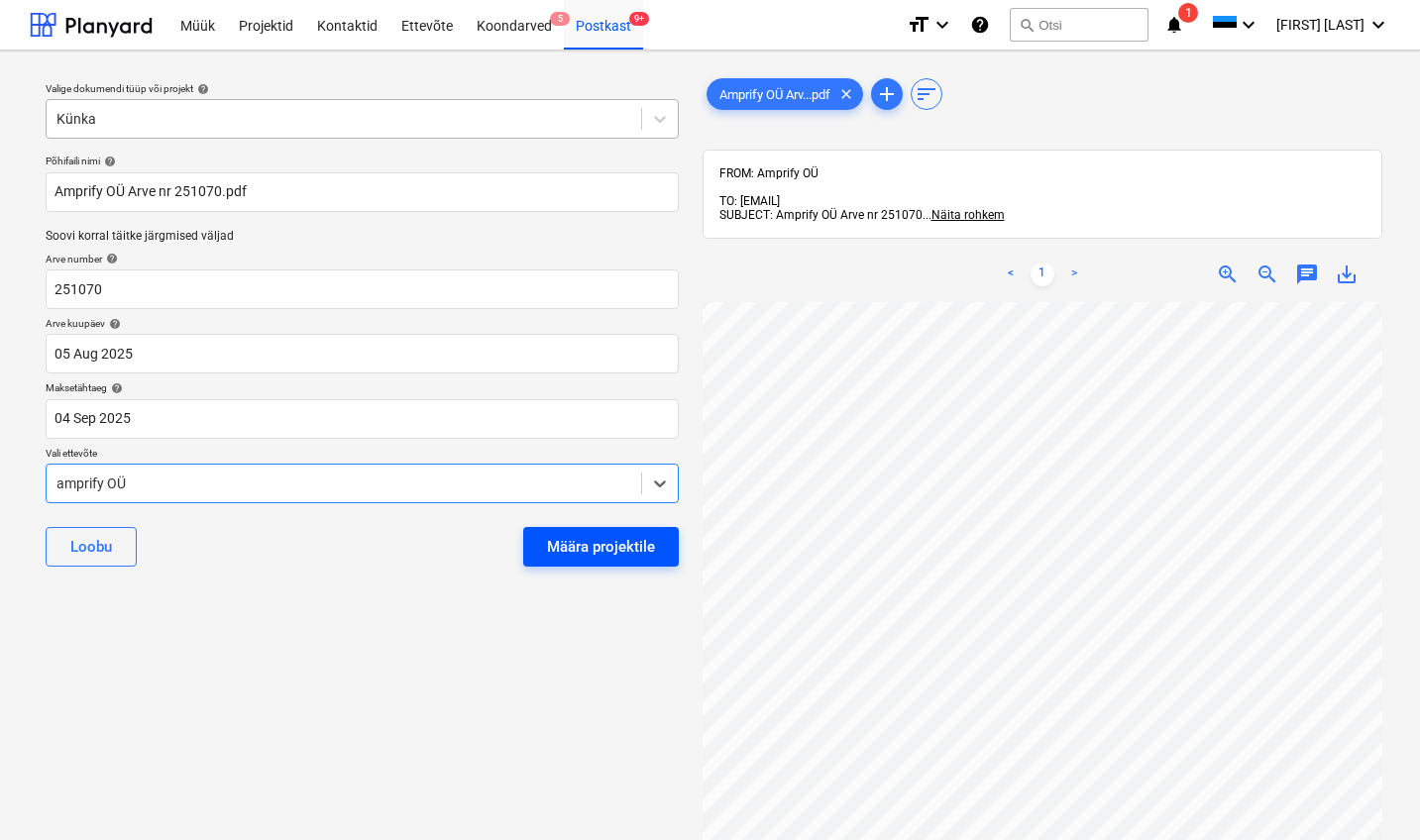 click on "Määra projektile" at bounding box center [601, 547] 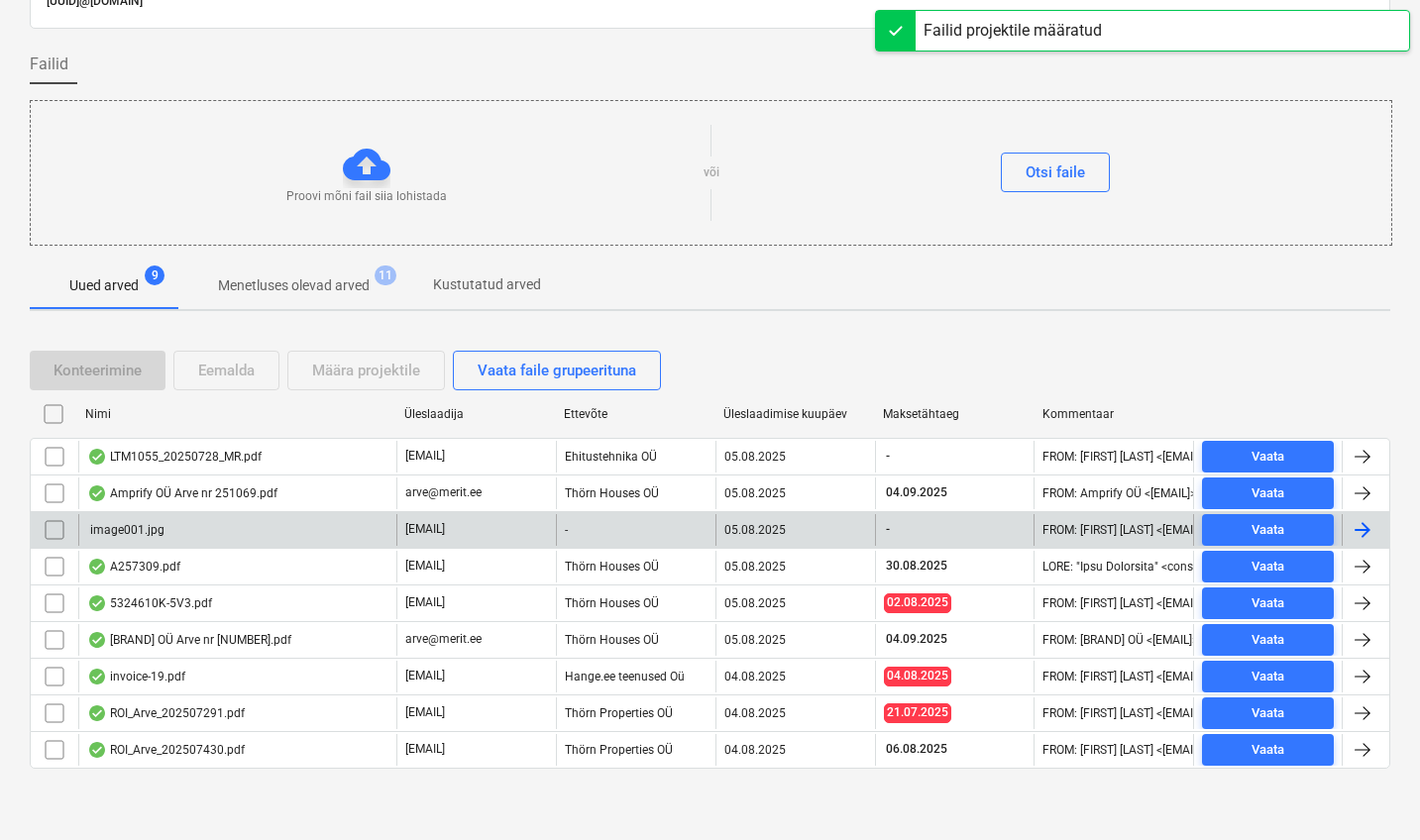 scroll, scrollTop: 112, scrollLeft: 0, axis: vertical 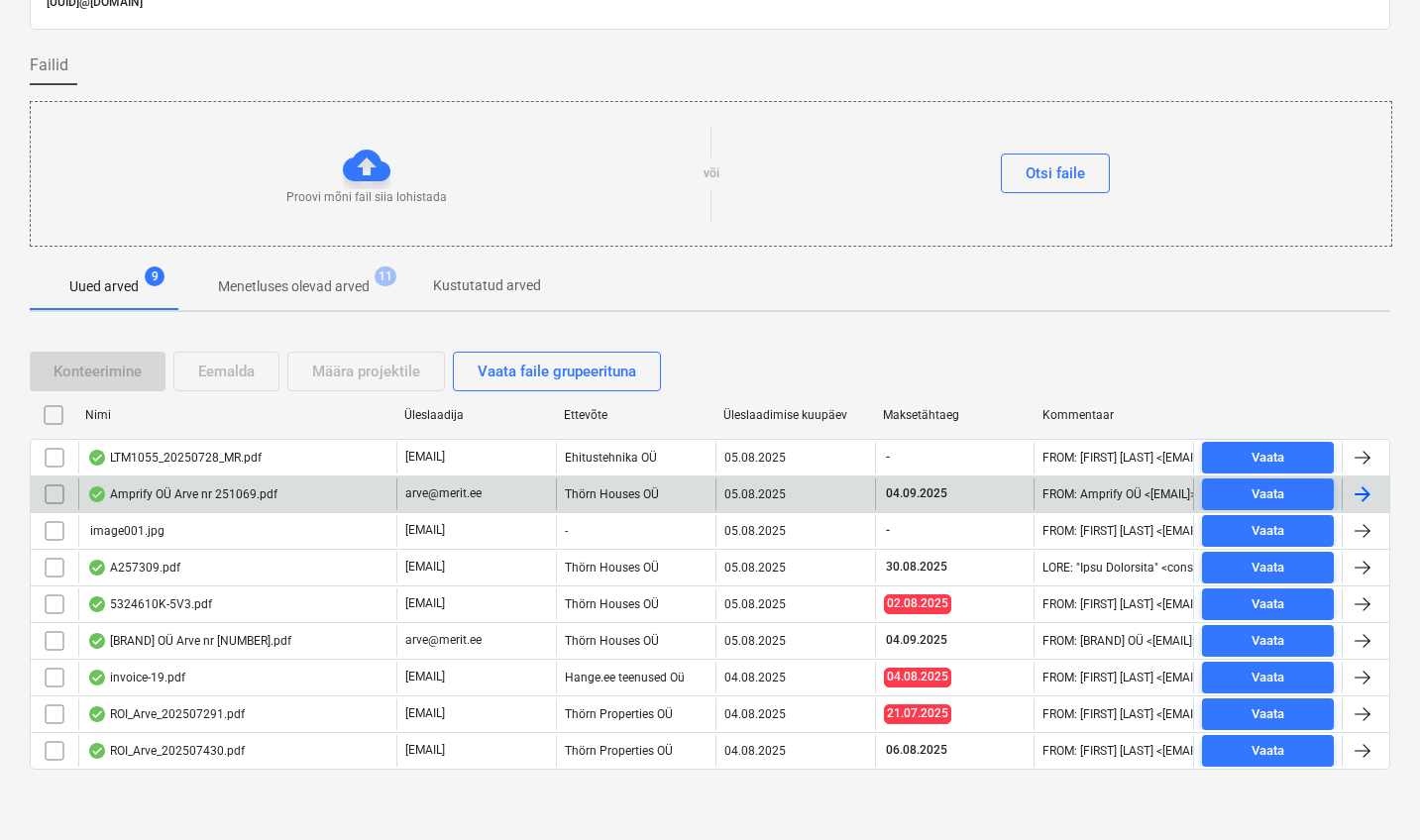 click on "Amprify OÜ Arve nr 251069.pdf" at bounding box center (182, 494) 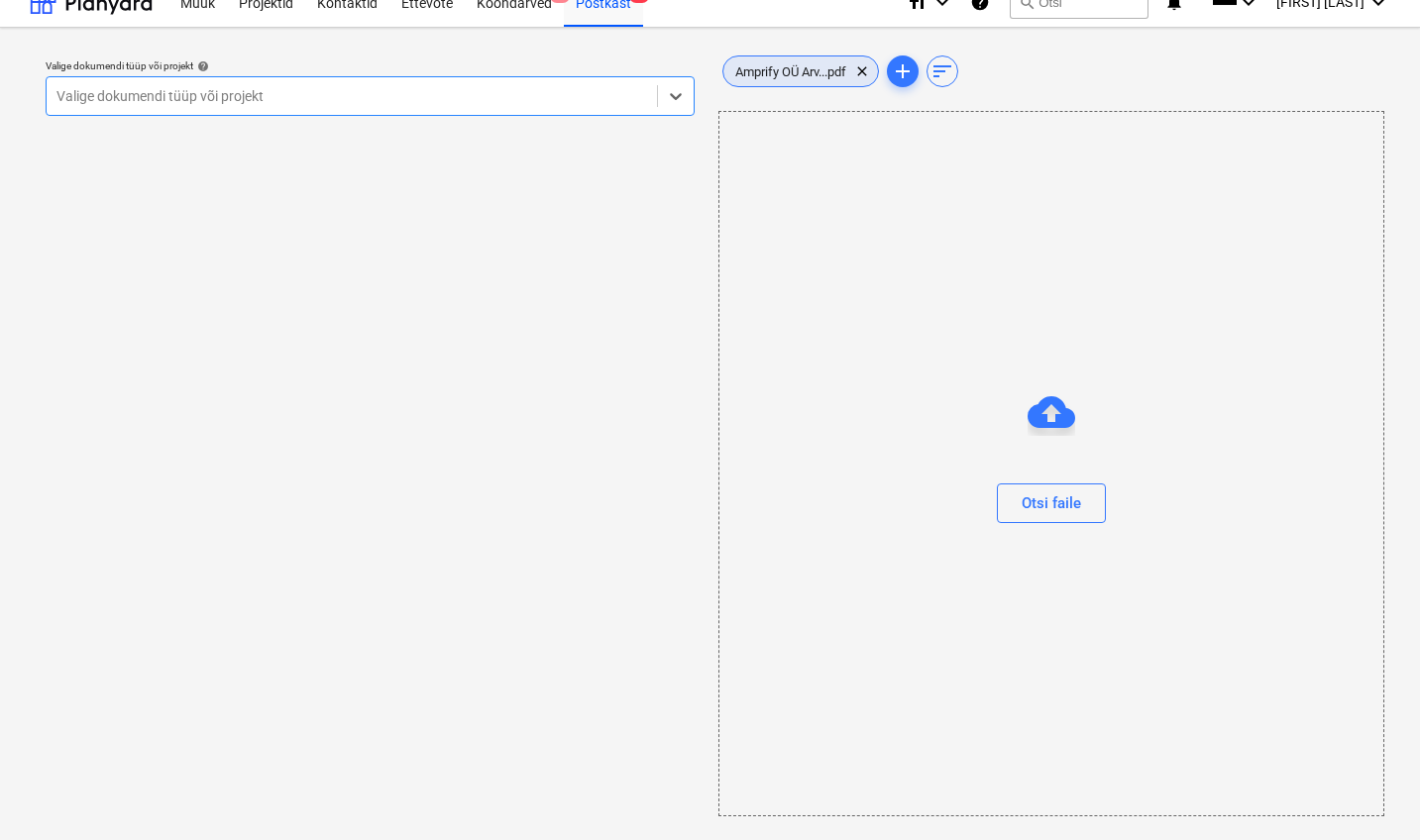 scroll, scrollTop: 0, scrollLeft: 0, axis: both 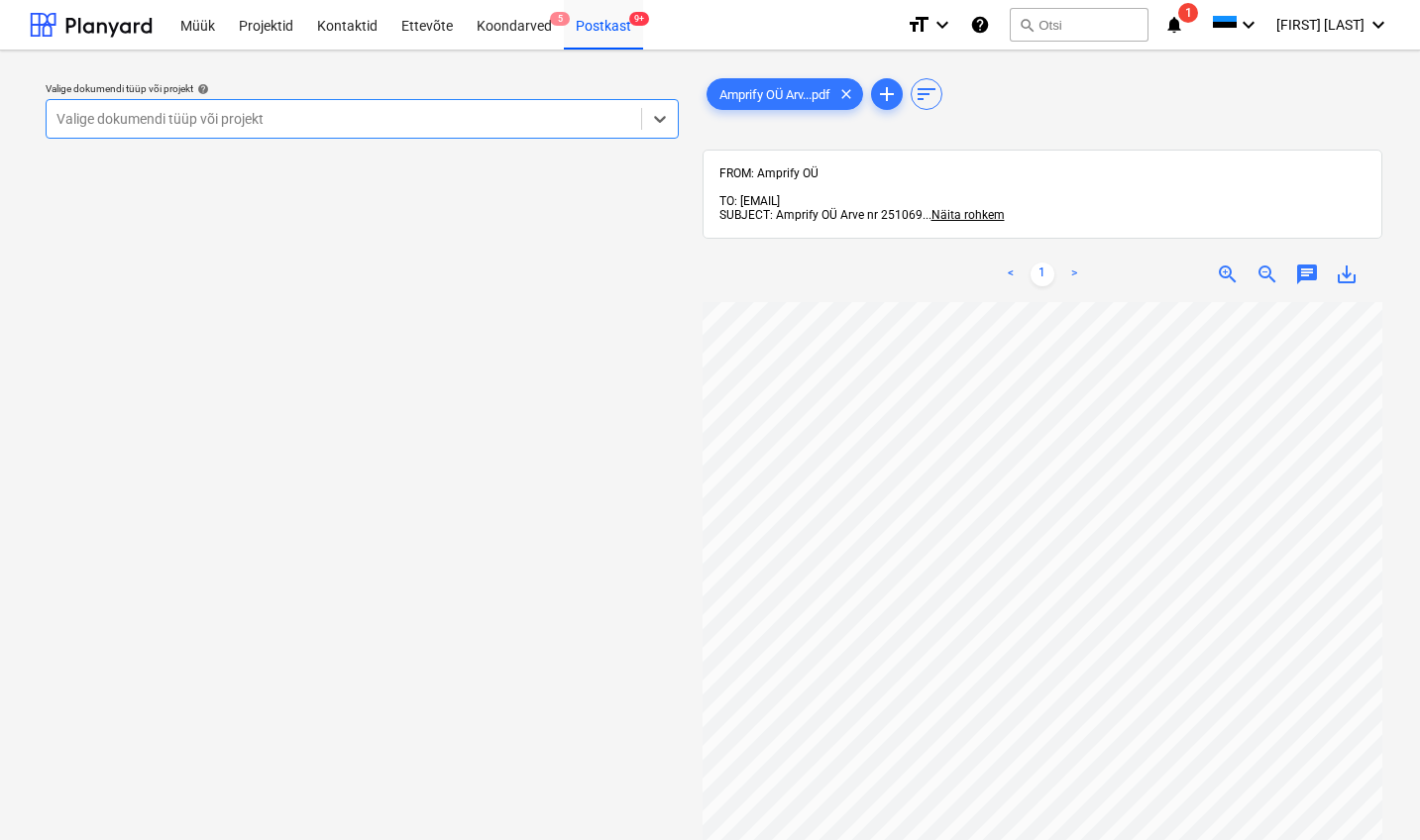click on "Valige dokumendi tüüp või projekt" at bounding box center (344, 119) 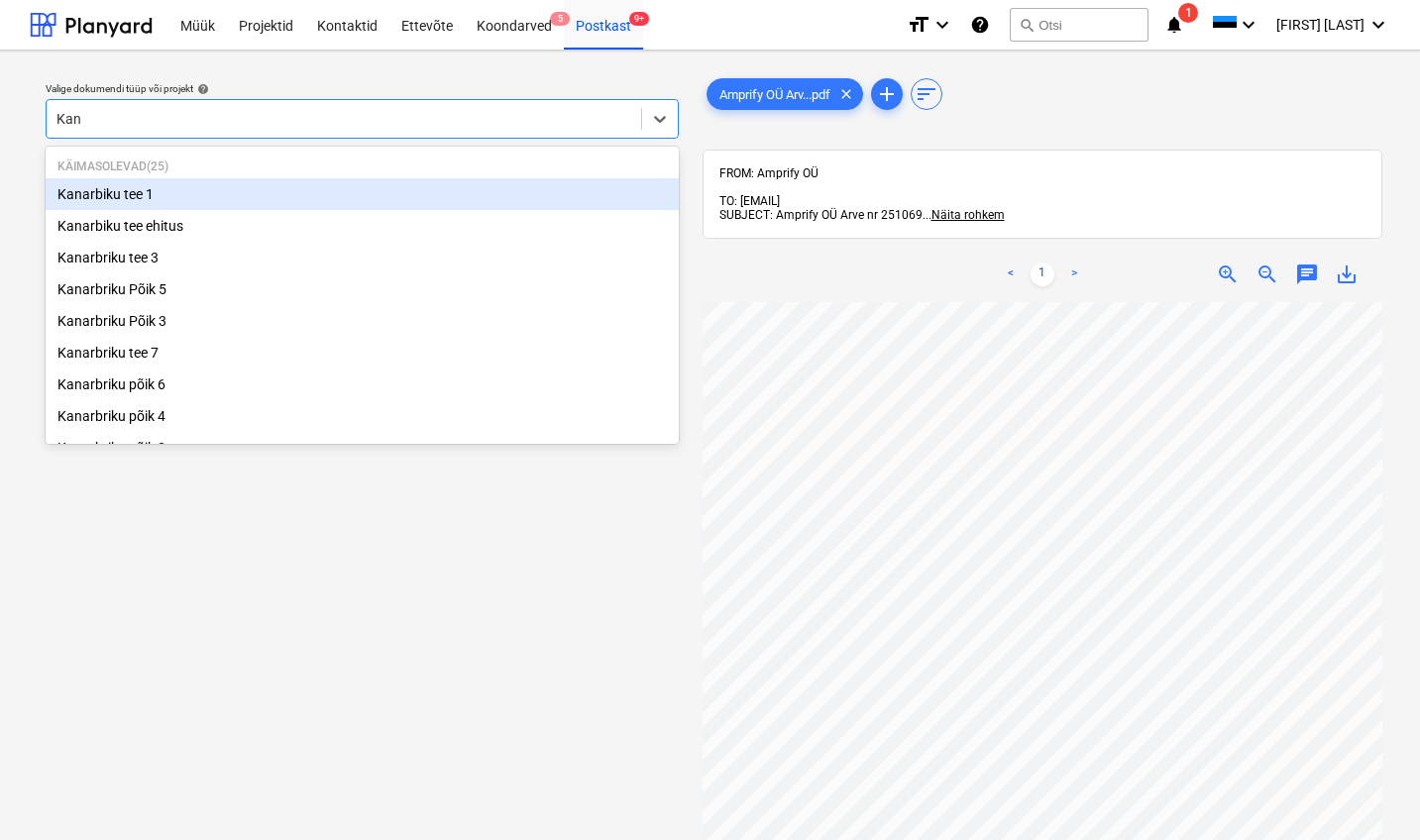 type on "Kana" 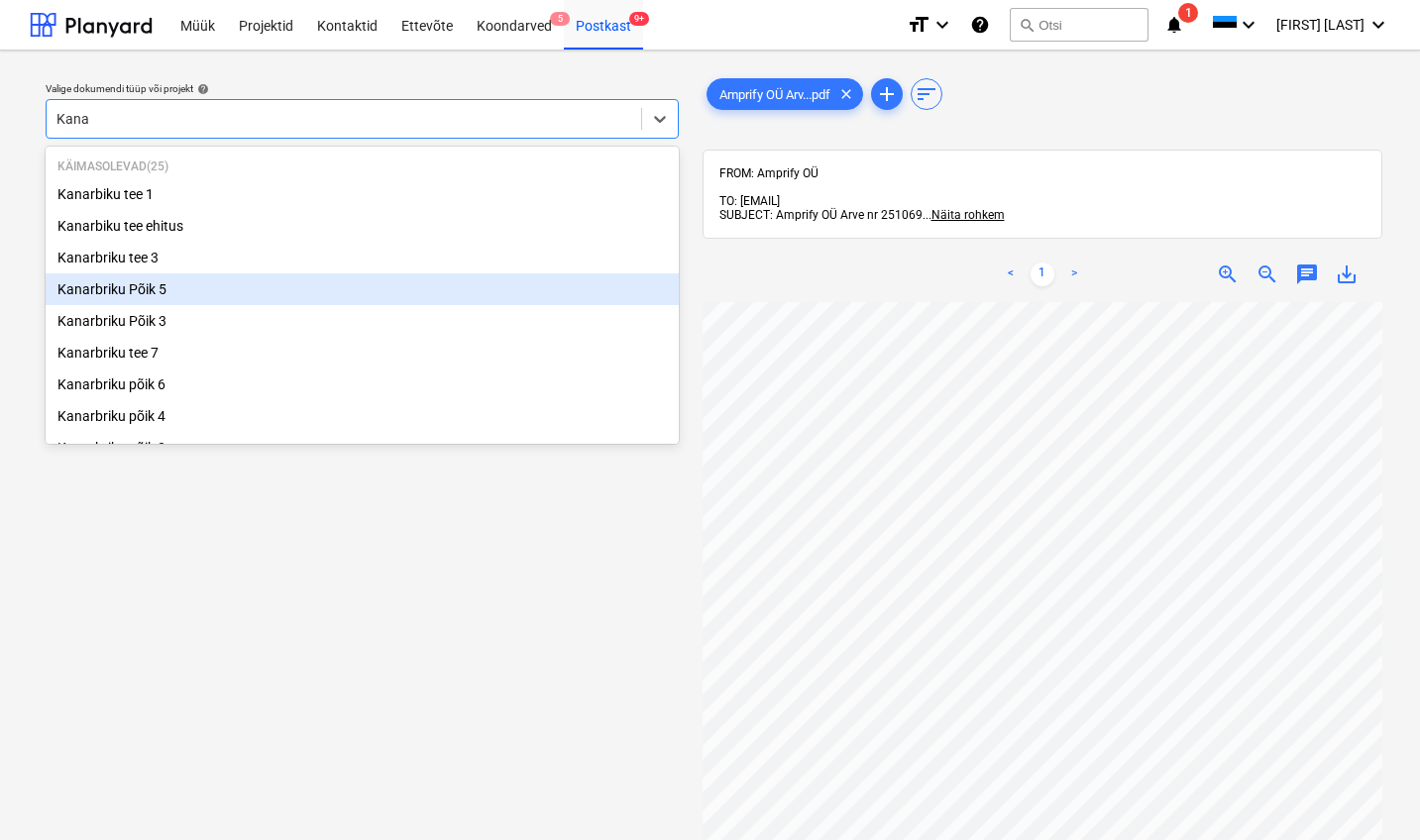 click on "Kanarbriku Põik 5" at bounding box center [362, 289] 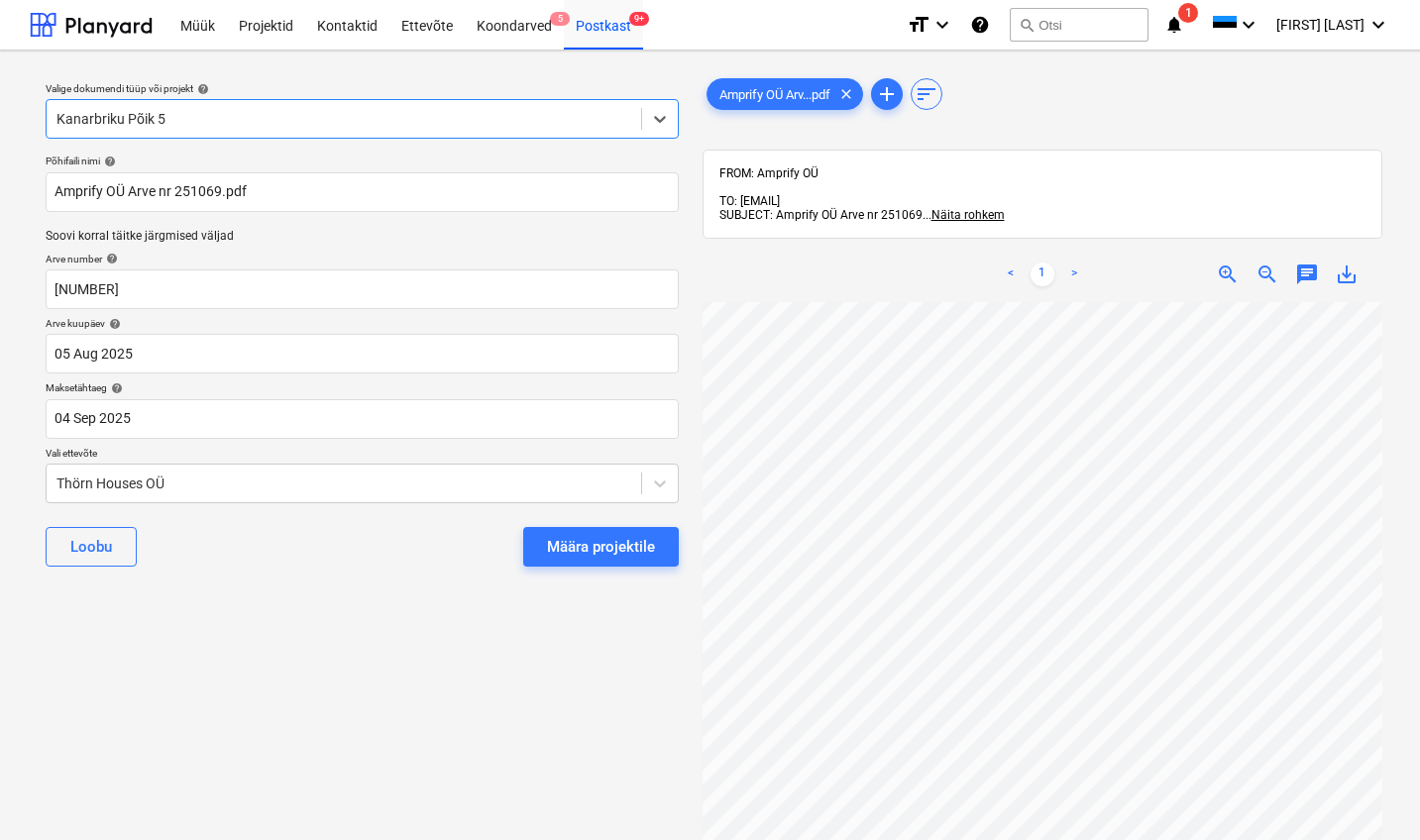 scroll, scrollTop: 0, scrollLeft: 215, axis: horizontal 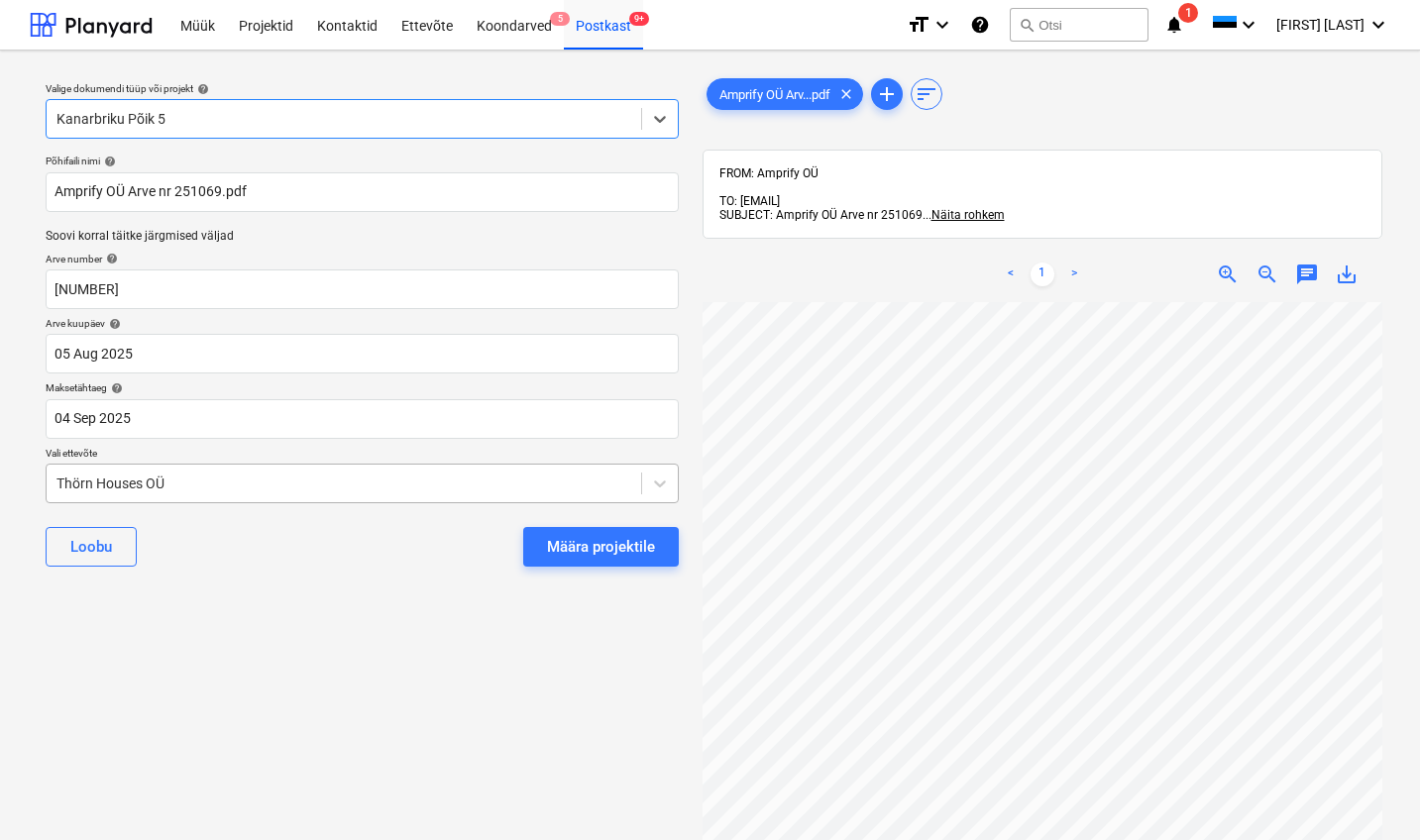 click on "Thörn Houses OÜ" at bounding box center (344, 483) 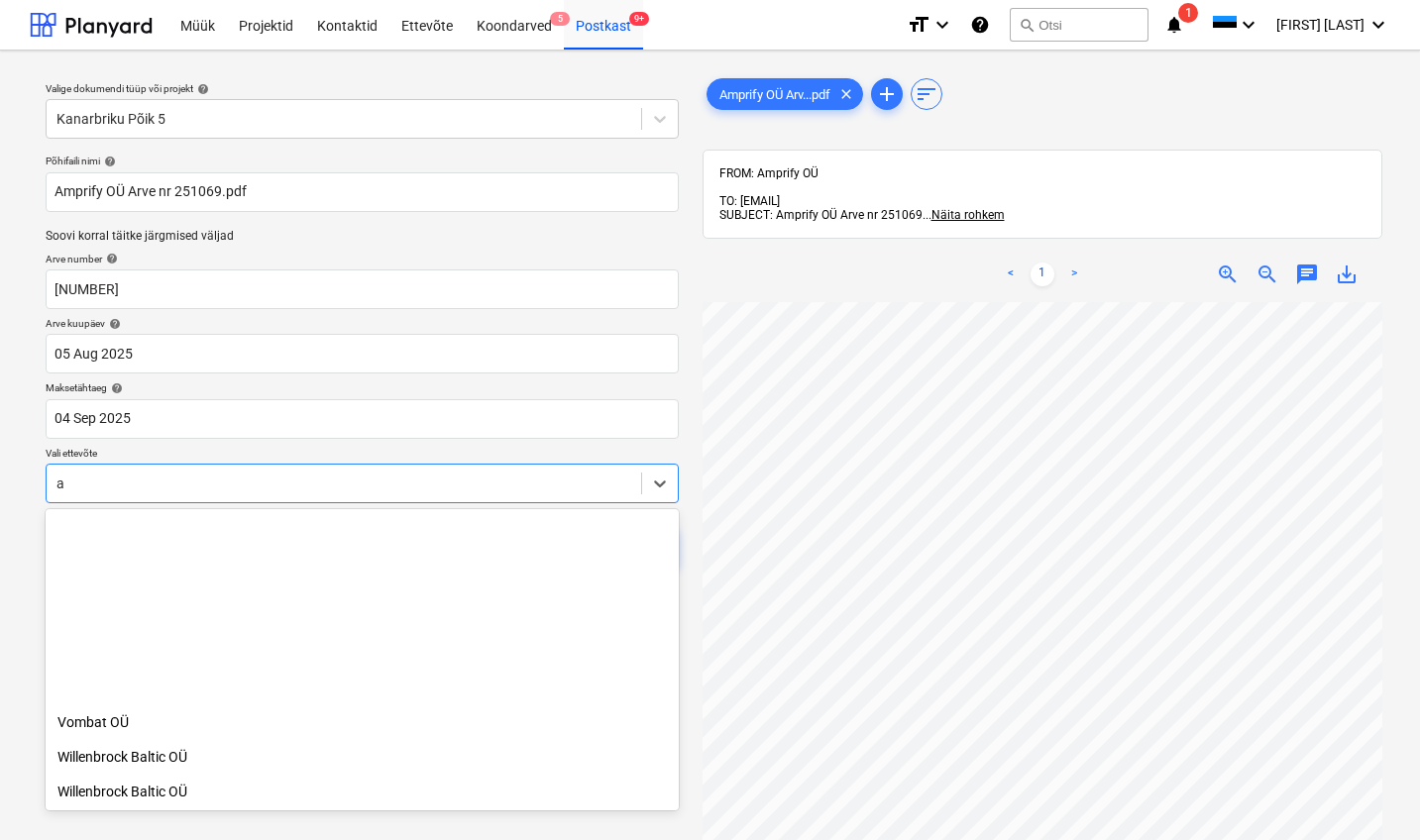 scroll, scrollTop: 6983, scrollLeft: 0, axis: vertical 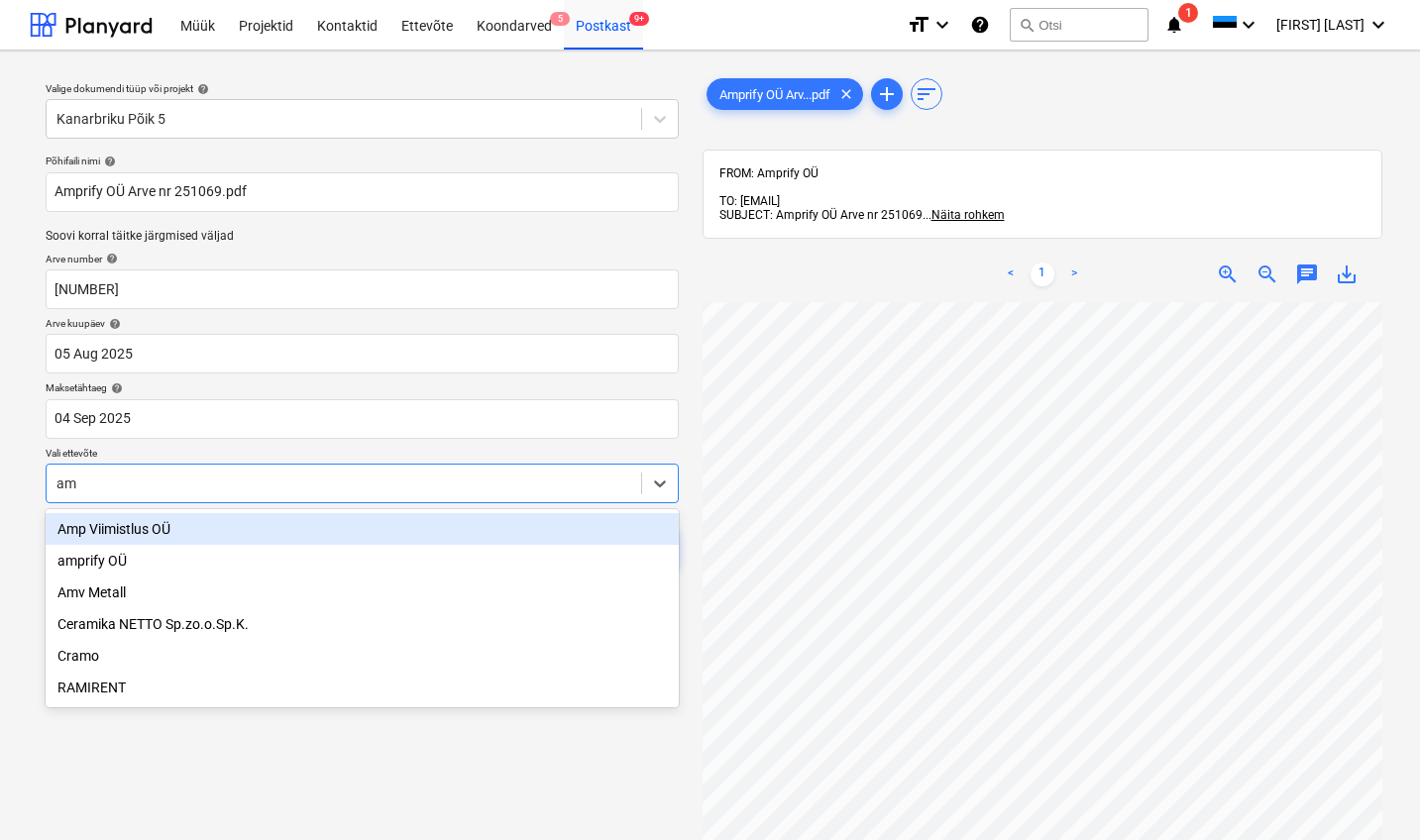 type on "amp" 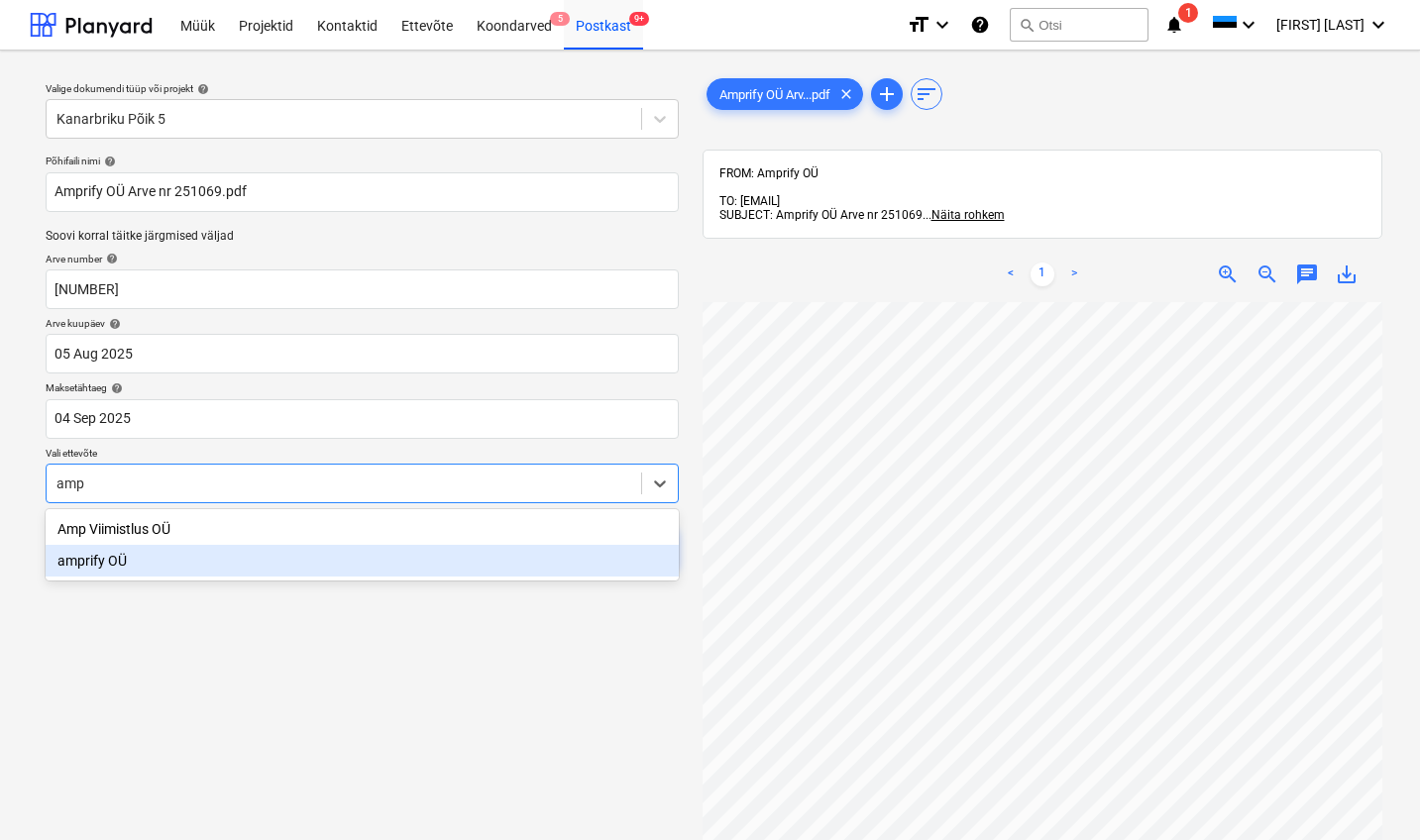 click on "amprify OÜ" at bounding box center (362, 561) 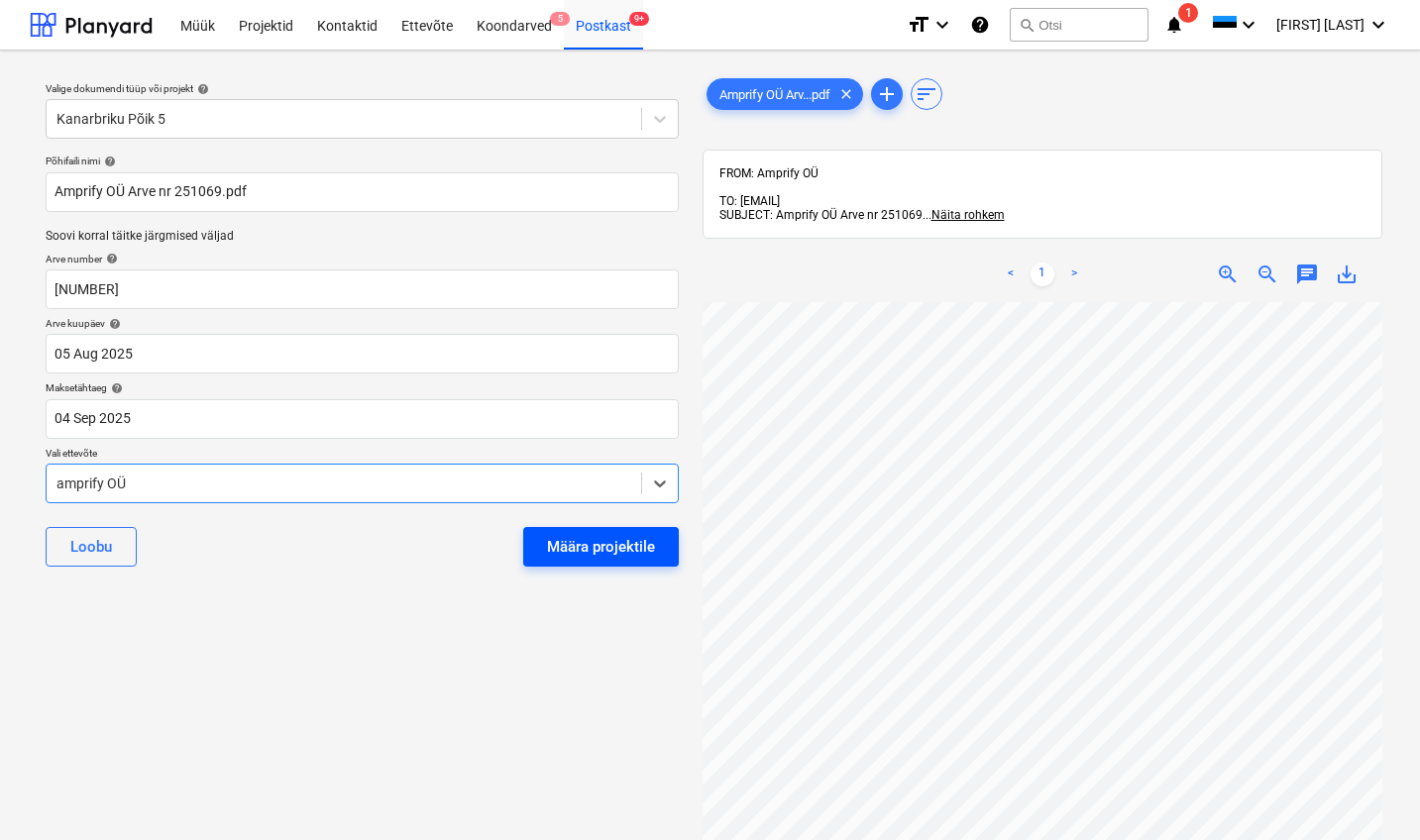 click on "Määra projektile" at bounding box center (601, 547) 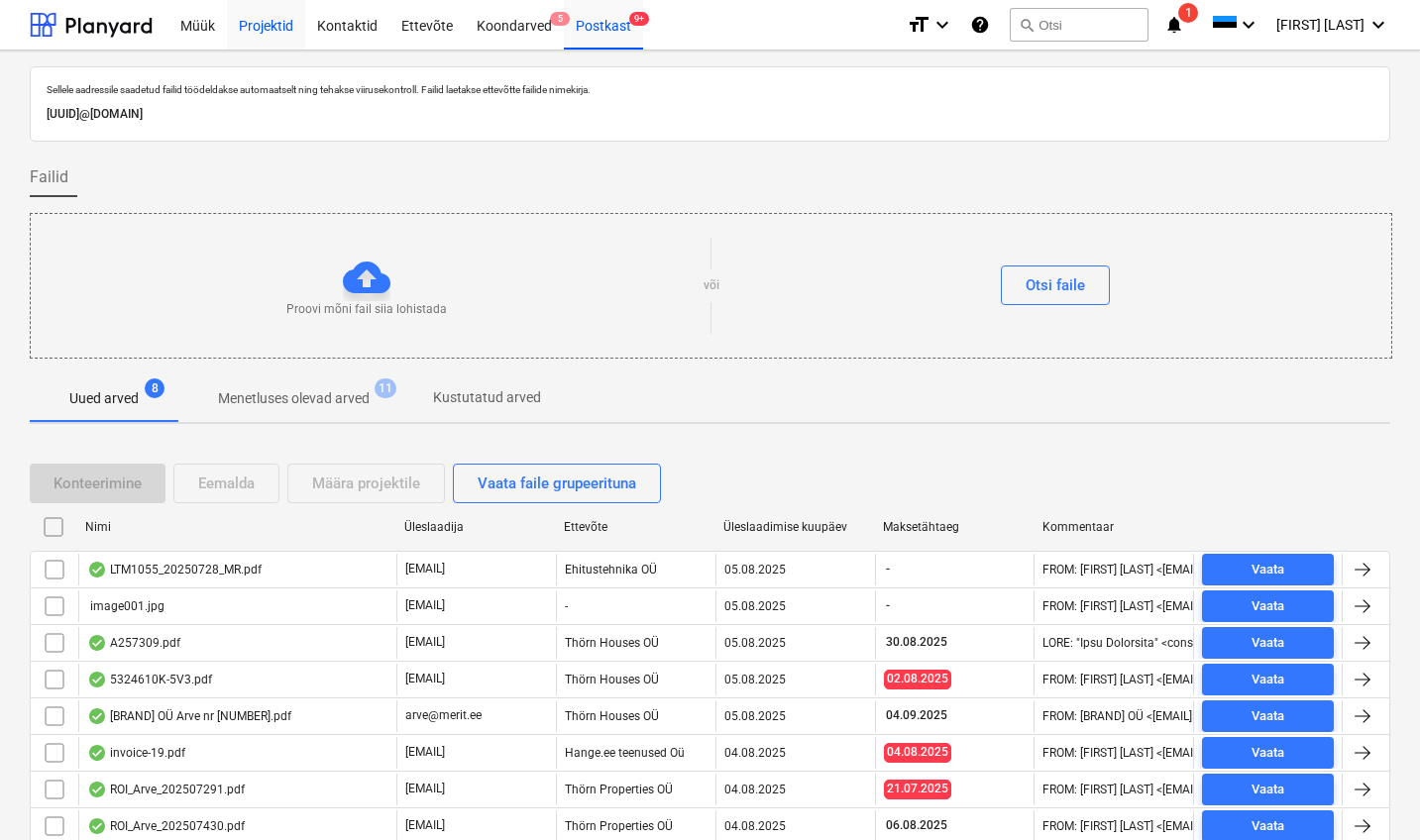 scroll, scrollTop: 0, scrollLeft: 0, axis: both 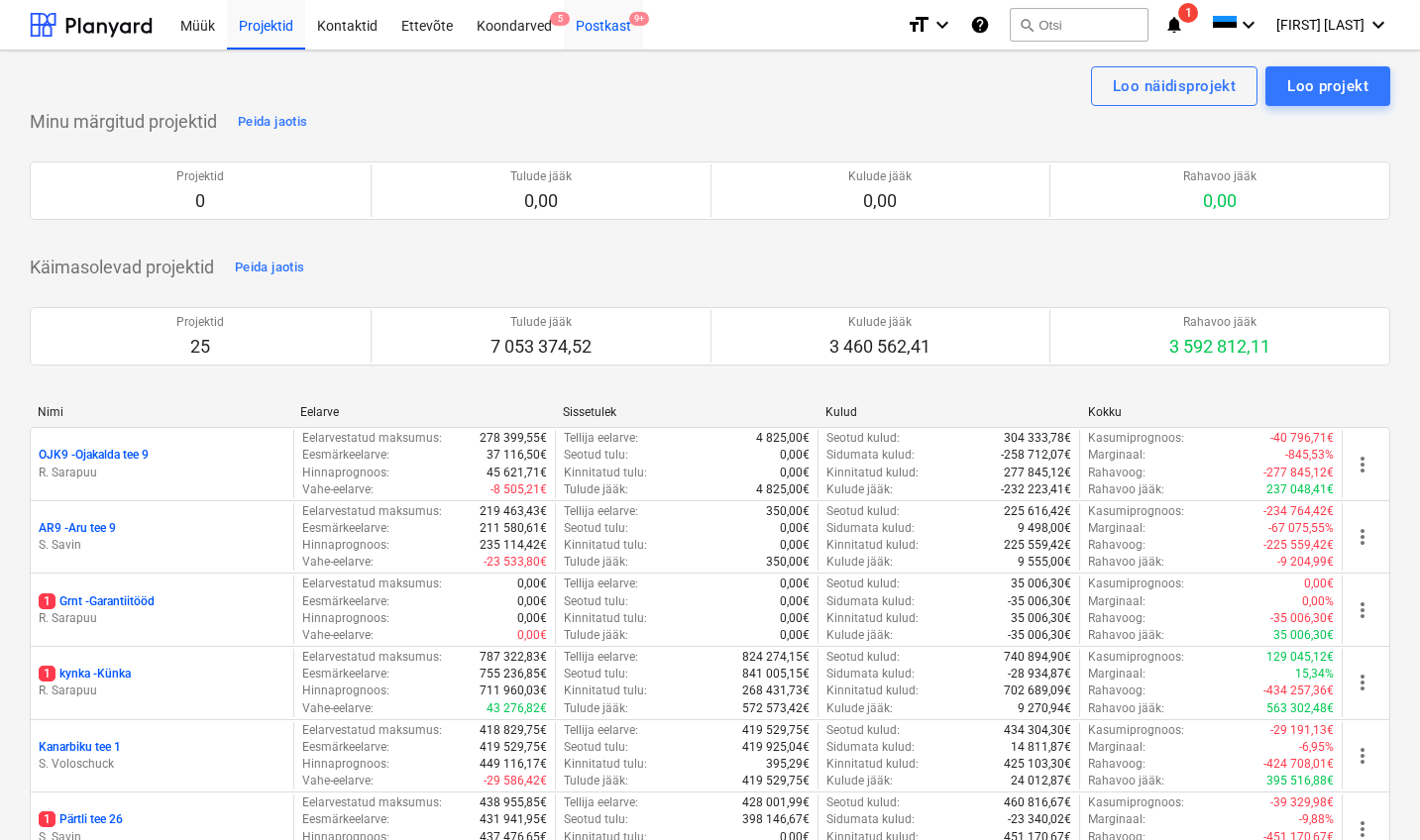 click on "Postkast 9+" at bounding box center (603, 24) 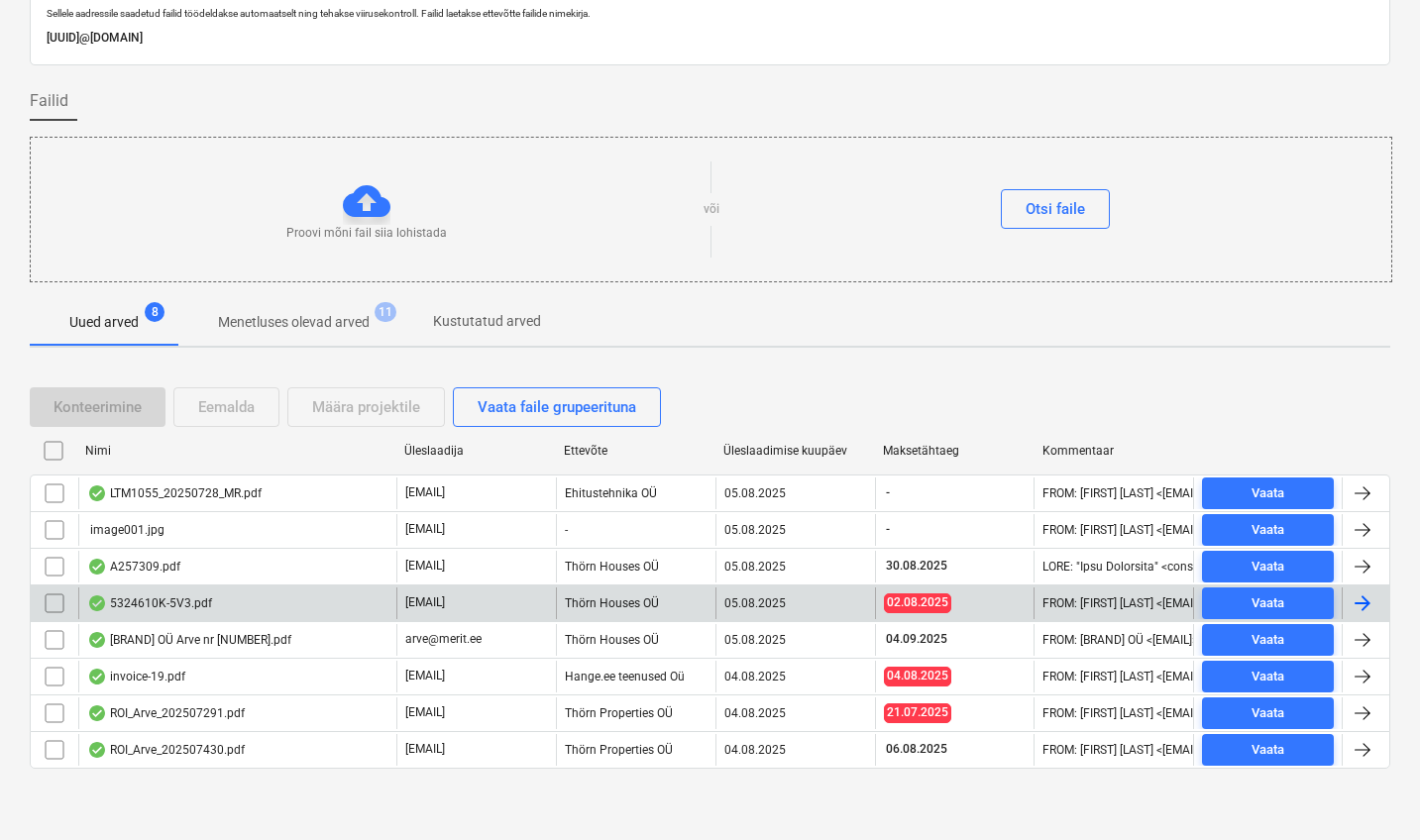 scroll, scrollTop: 75, scrollLeft: 0, axis: vertical 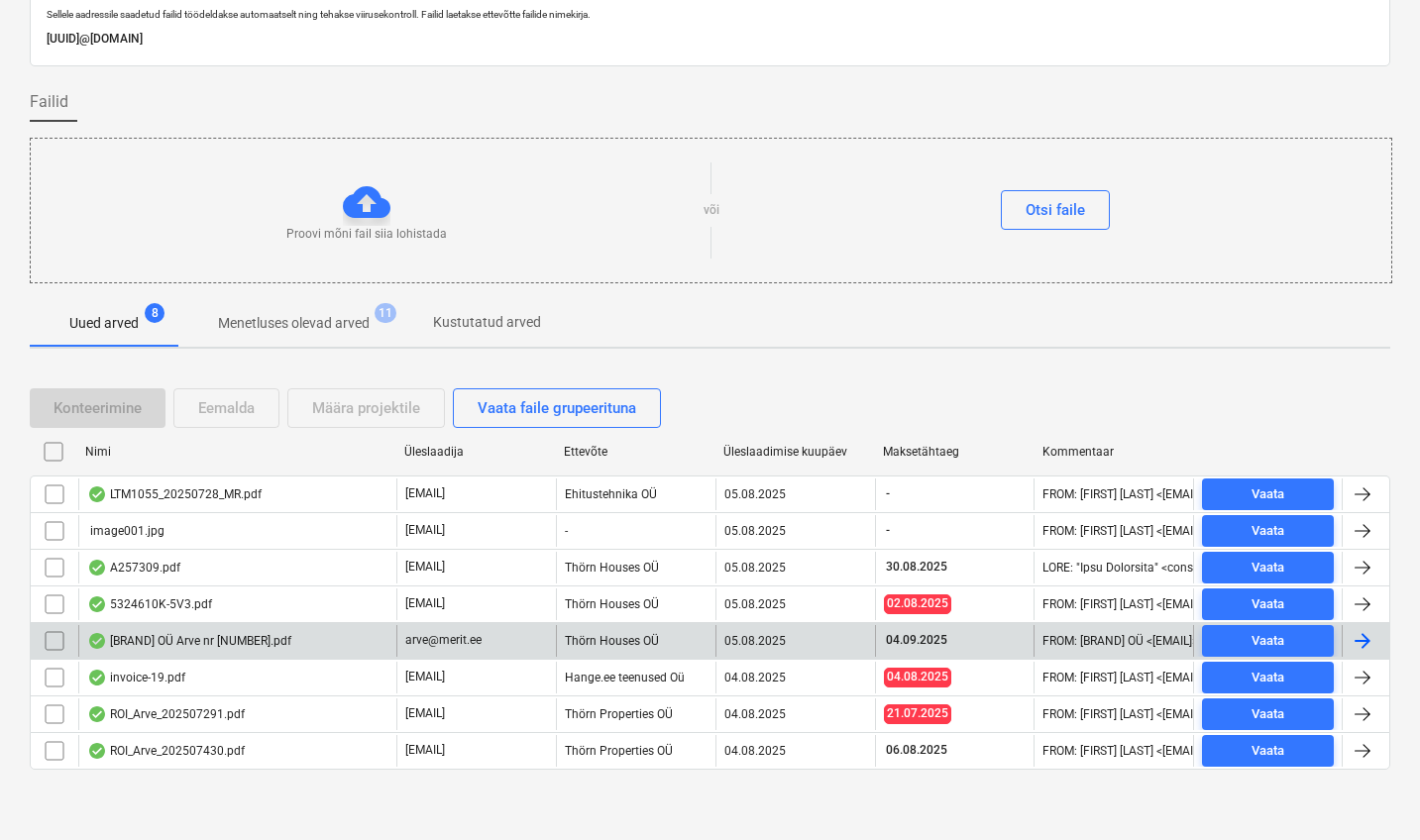 click on "[BRAND] OÜ Arve nr [NUMBER].pdf" at bounding box center [189, 641] 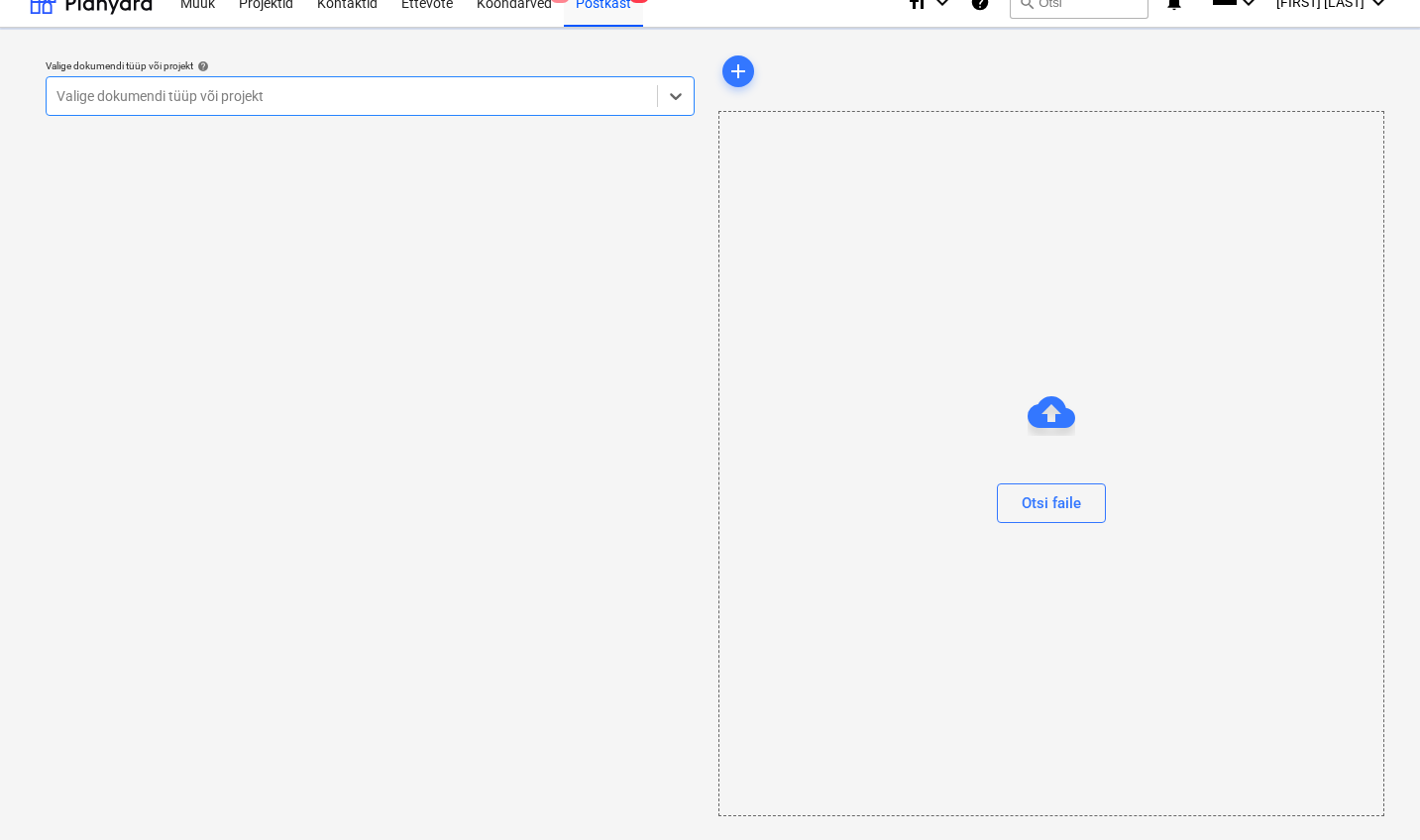 scroll, scrollTop: 0, scrollLeft: 0, axis: both 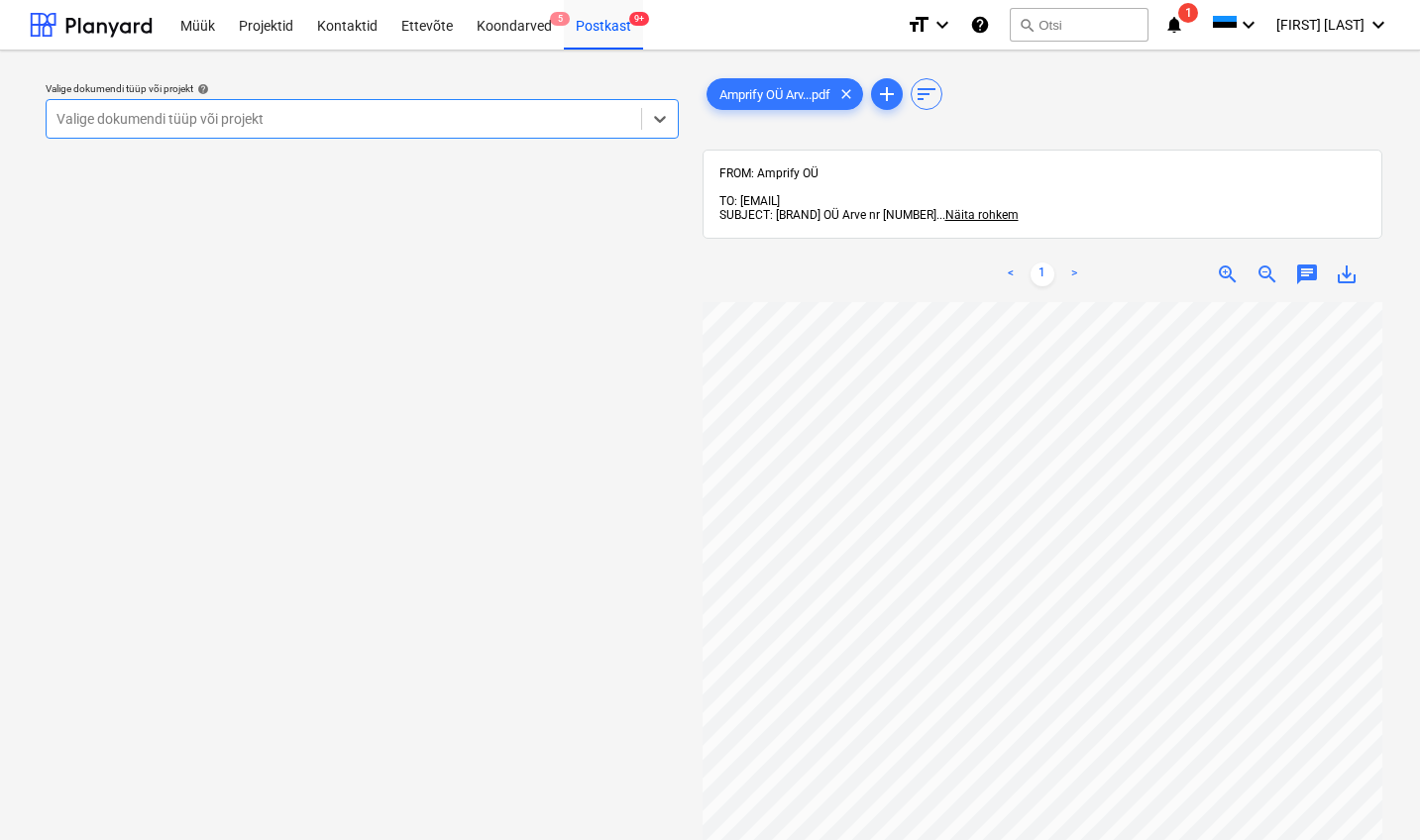 click on "Valige dokumendi tüüp või projekt" at bounding box center (344, 119) 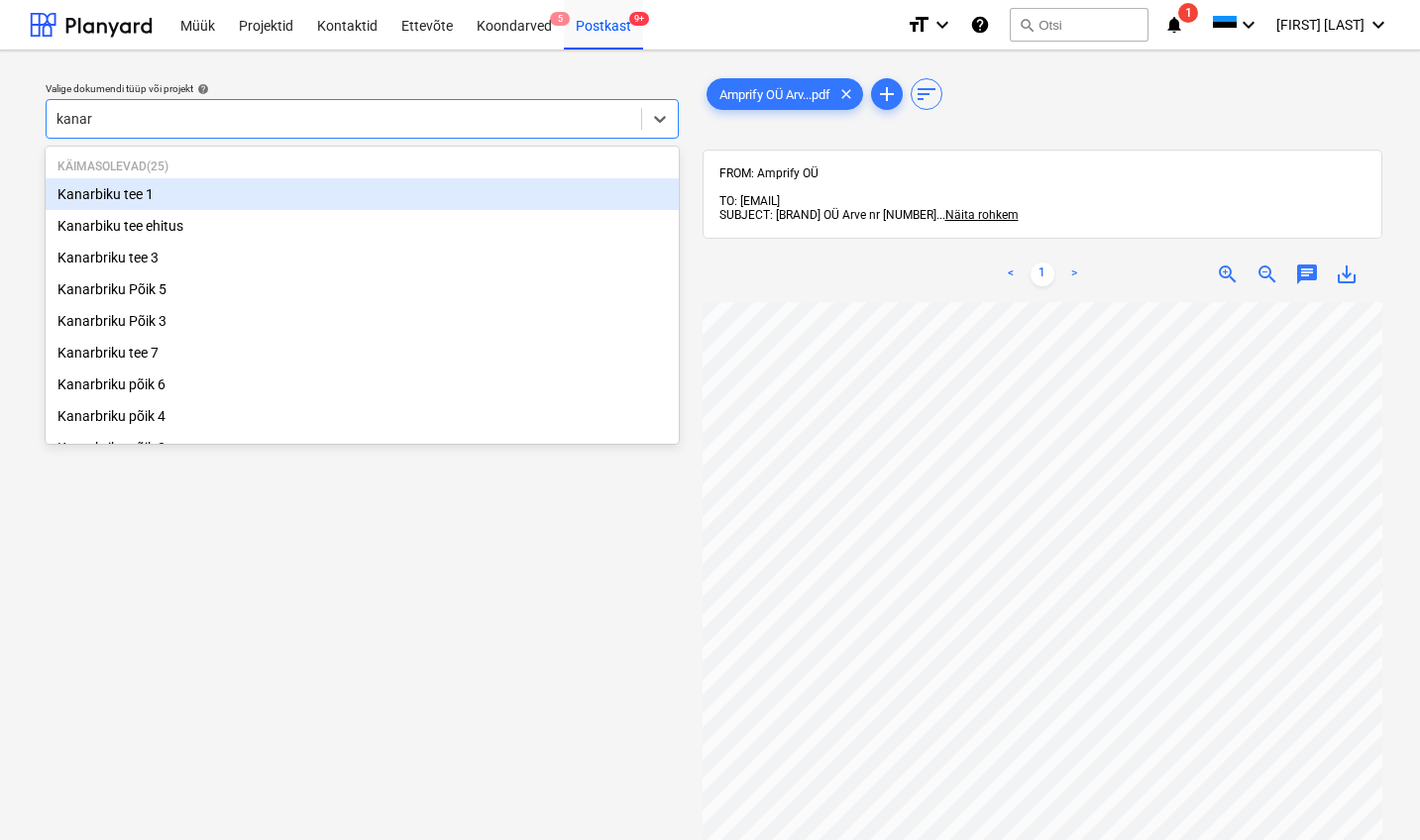 type on "kanarb" 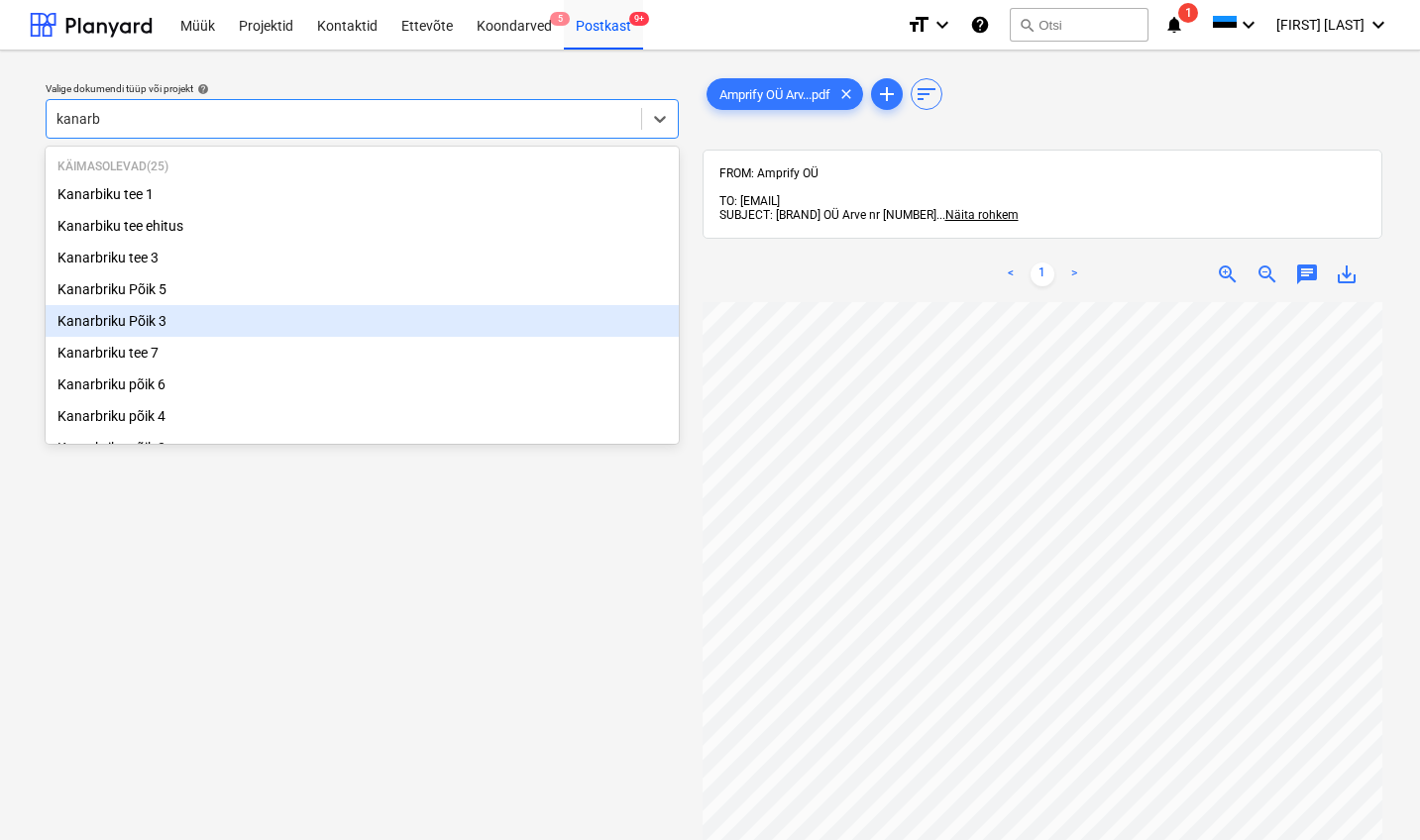 click on "Kanarbriku Põik 3" at bounding box center [362, 321] 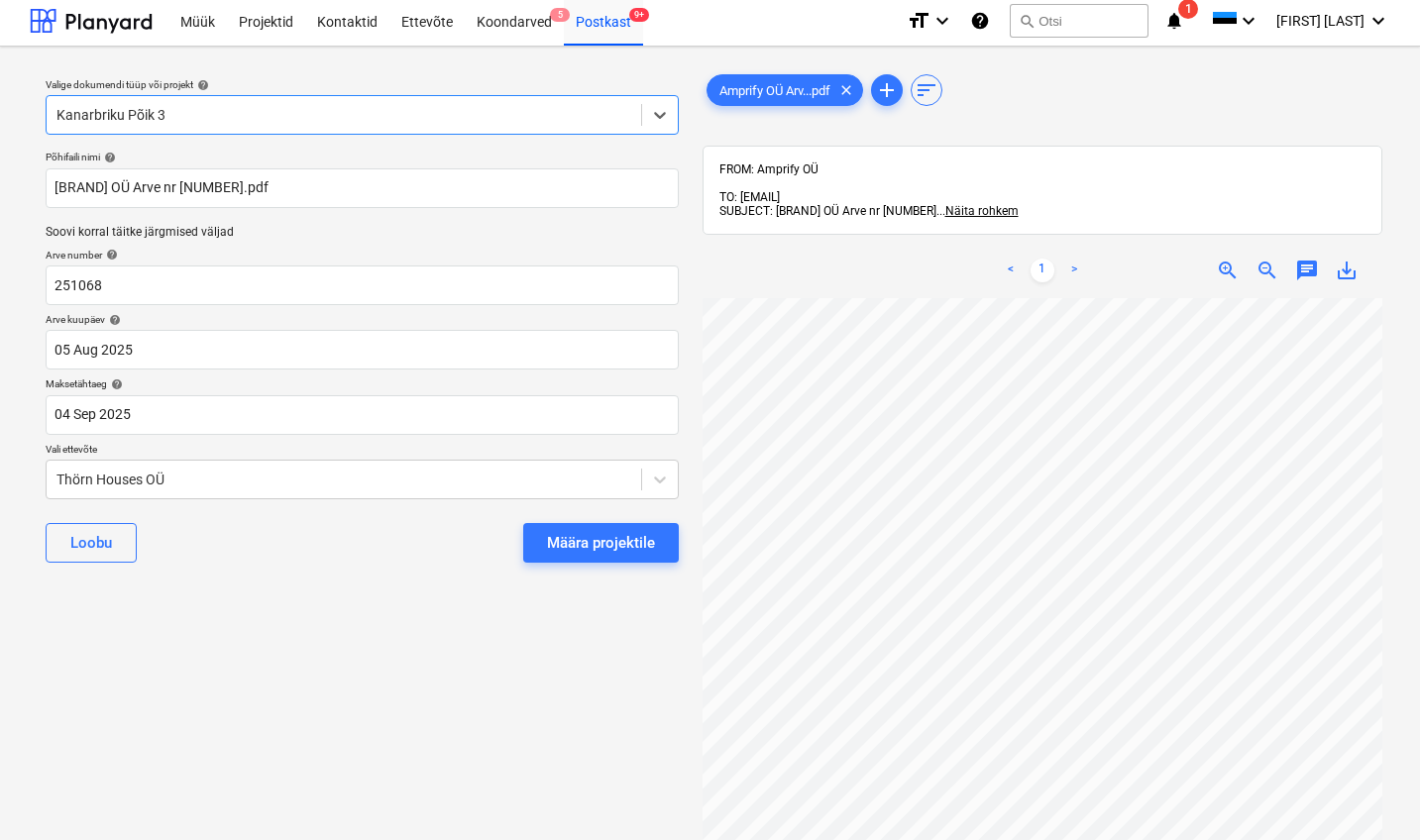 scroll, scrollTop: 4, scrollLeft: 0, axis: vertical 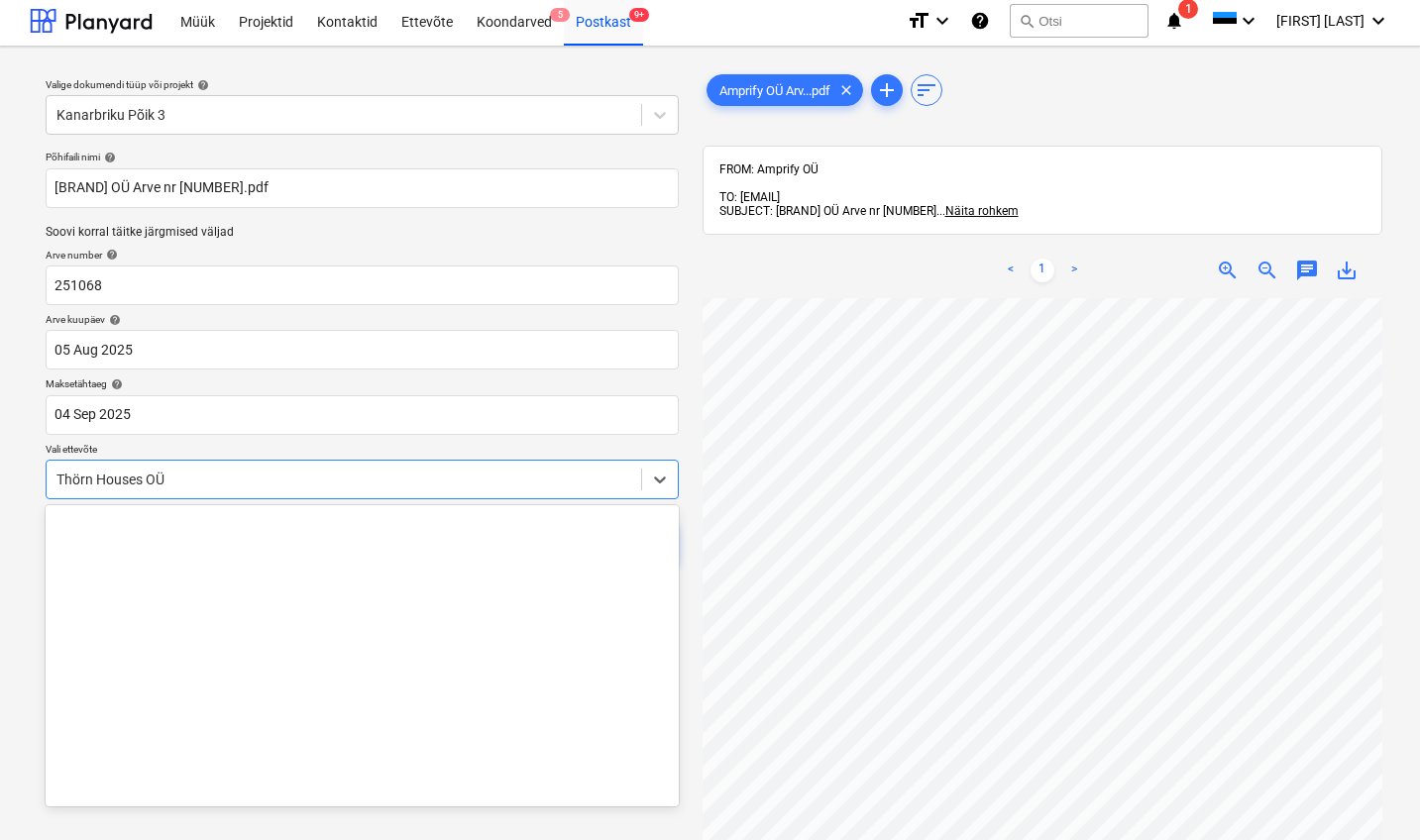 click on "Thörn Houses OÜ" at bounding box center (344, 479) 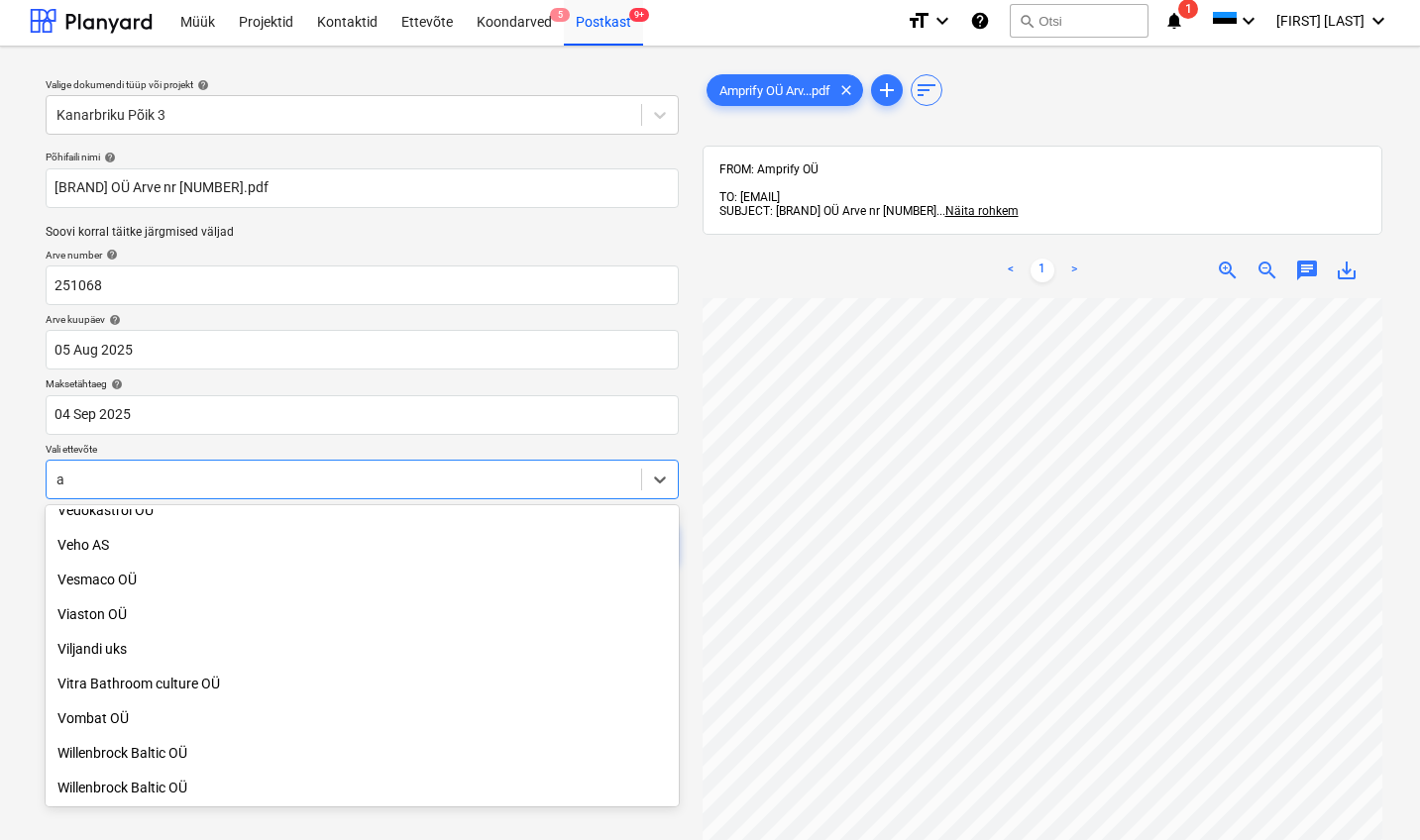 scroll, scrollTop: 6983, scrollLeft: 0, axis: vertical 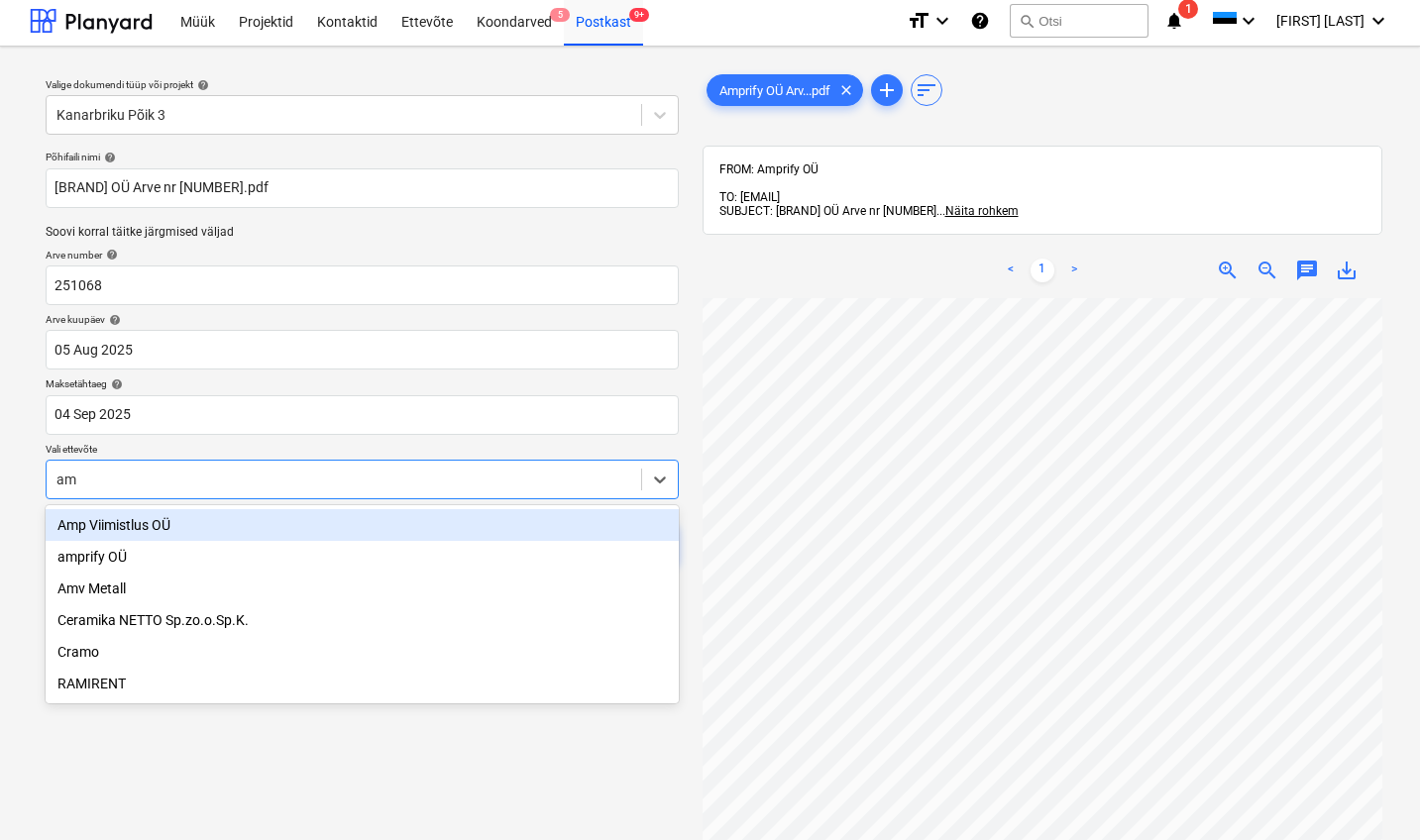 type on "amp" 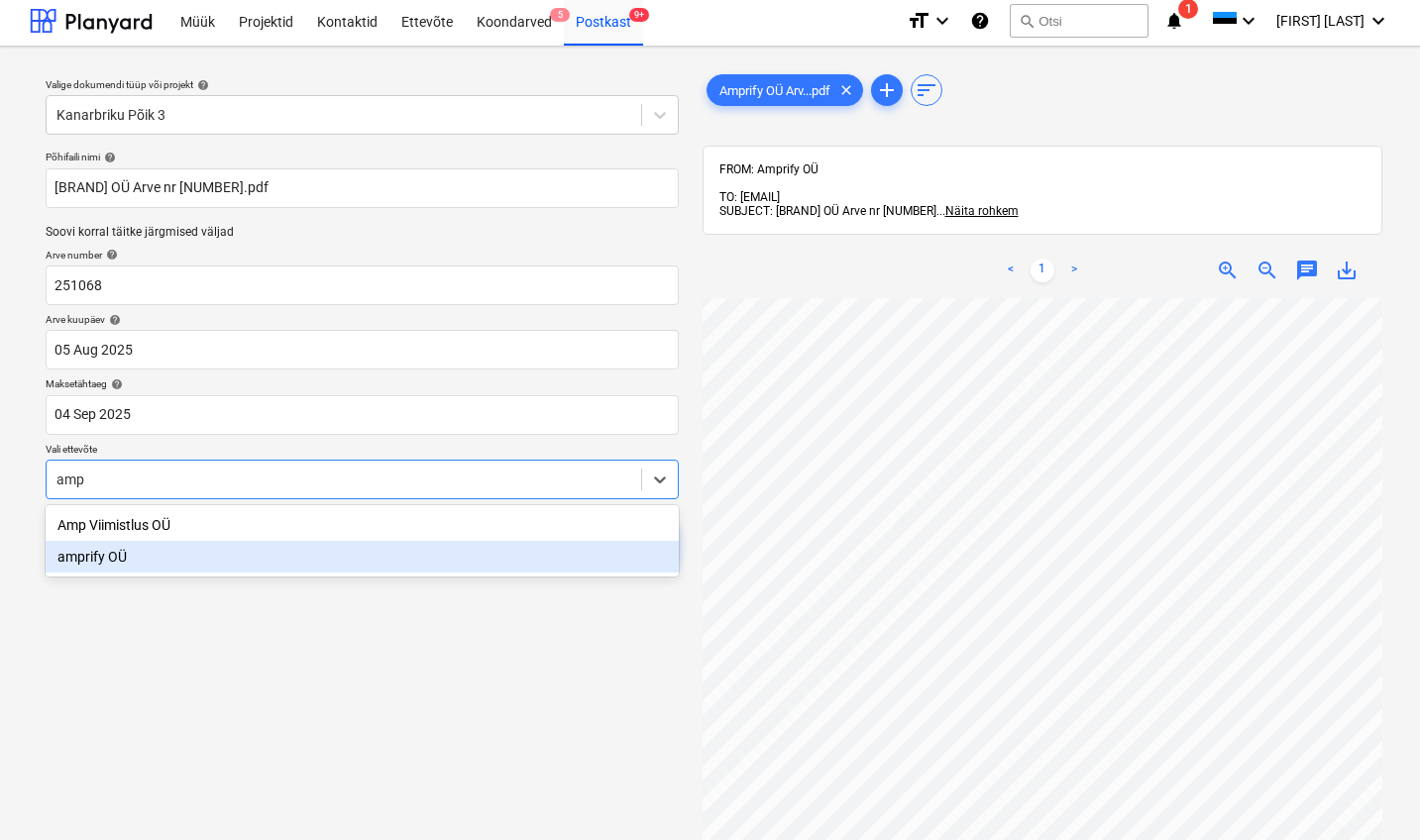 click on "amprify OÜ" at bounding box center (362, 557) 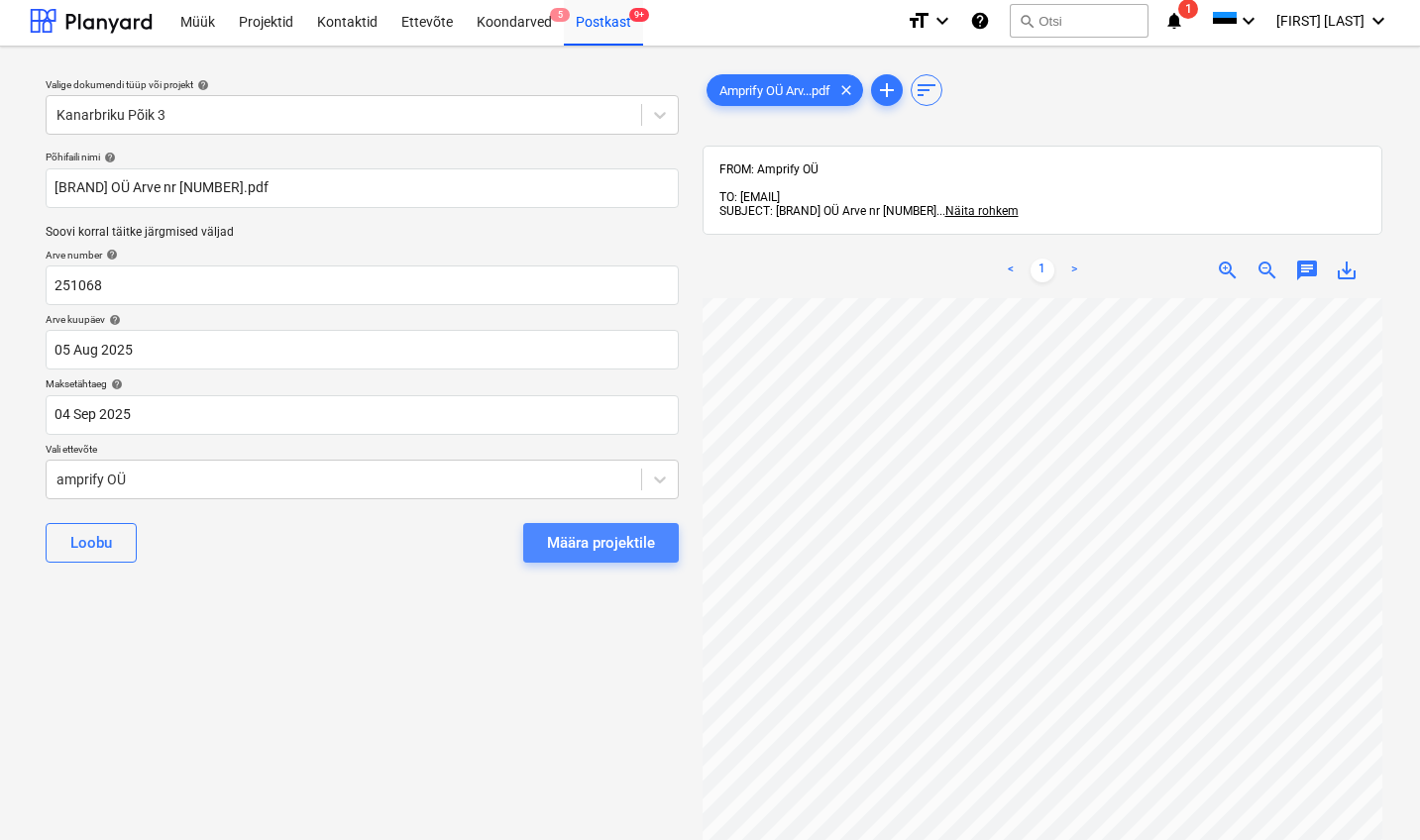 click on "Määra projektile" at bounding box center (601, 543) 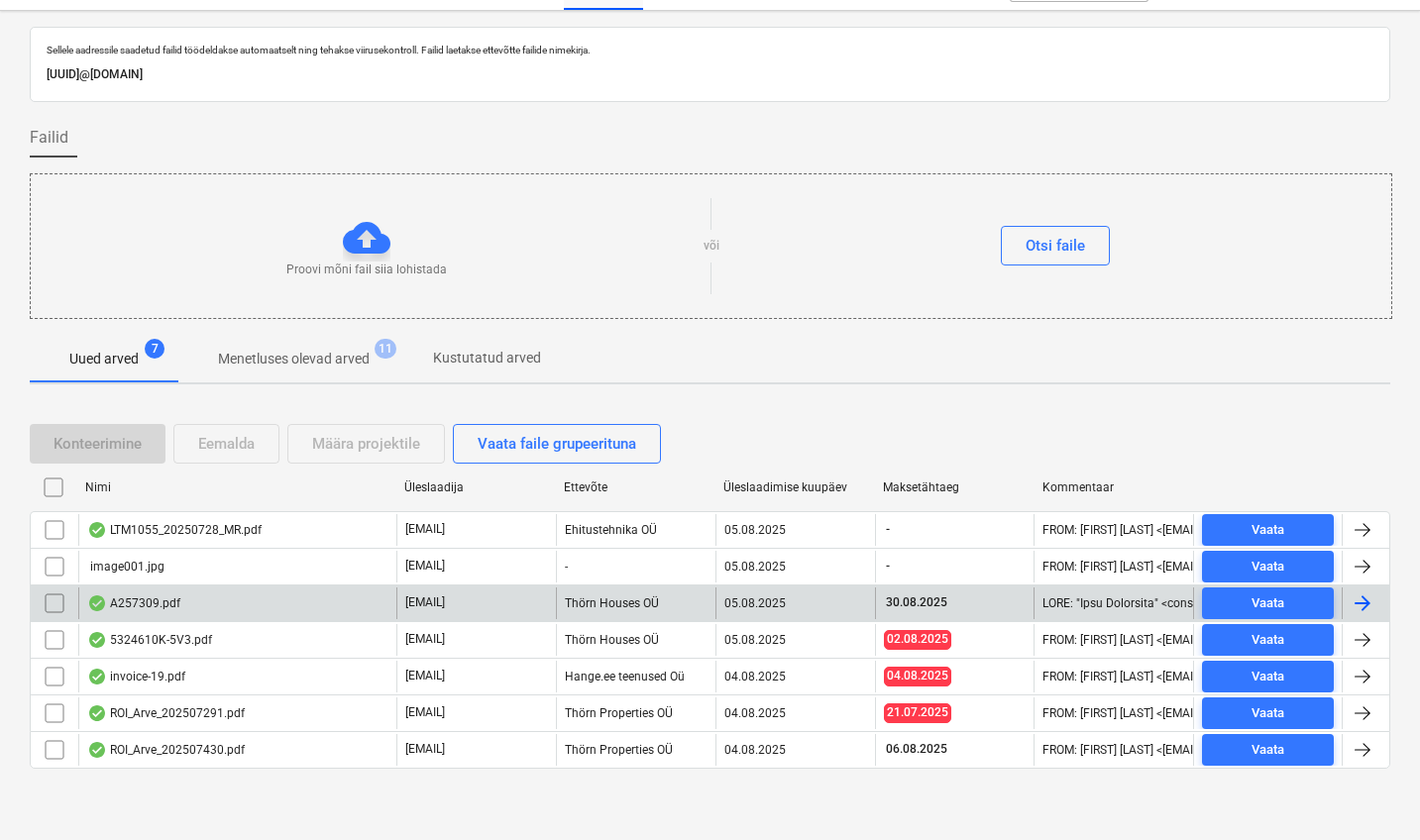 scroll, scrollTop: 39, scrollLeft: 0, axis: vertical 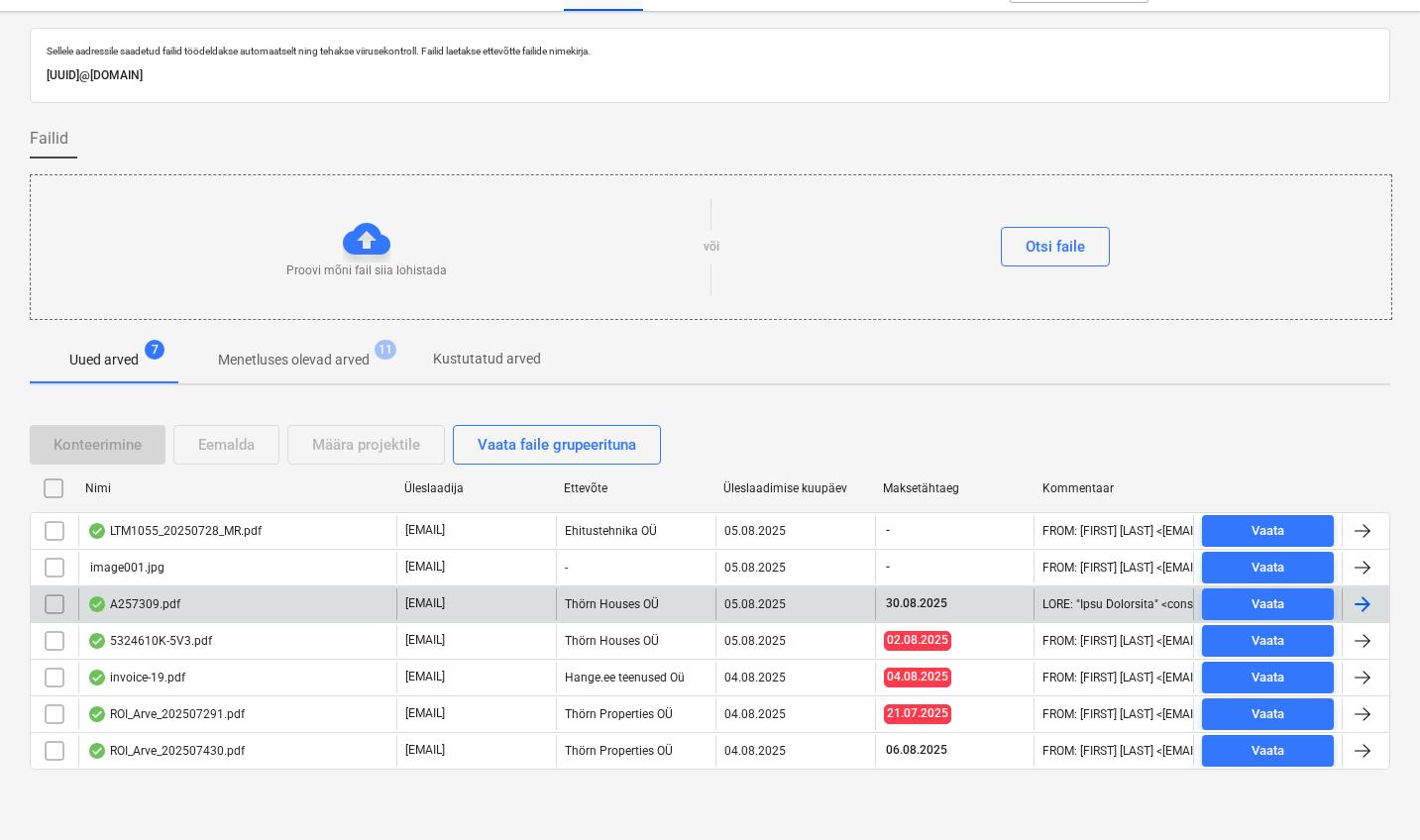 click on "A257309.pdf" at bounding box center [134, 604] 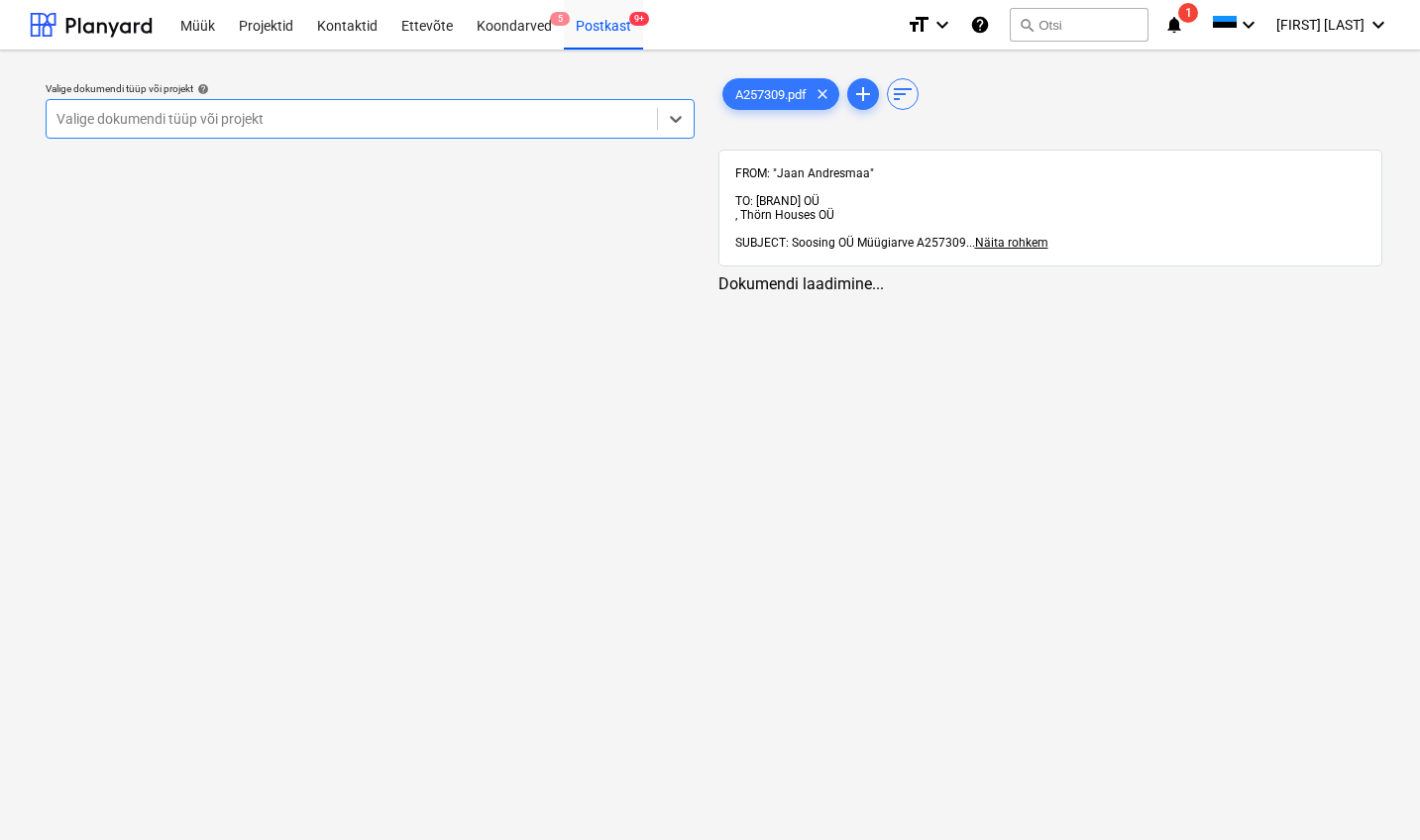 scroll, scrollTop: 0, scrollLeft: 0, axis: both 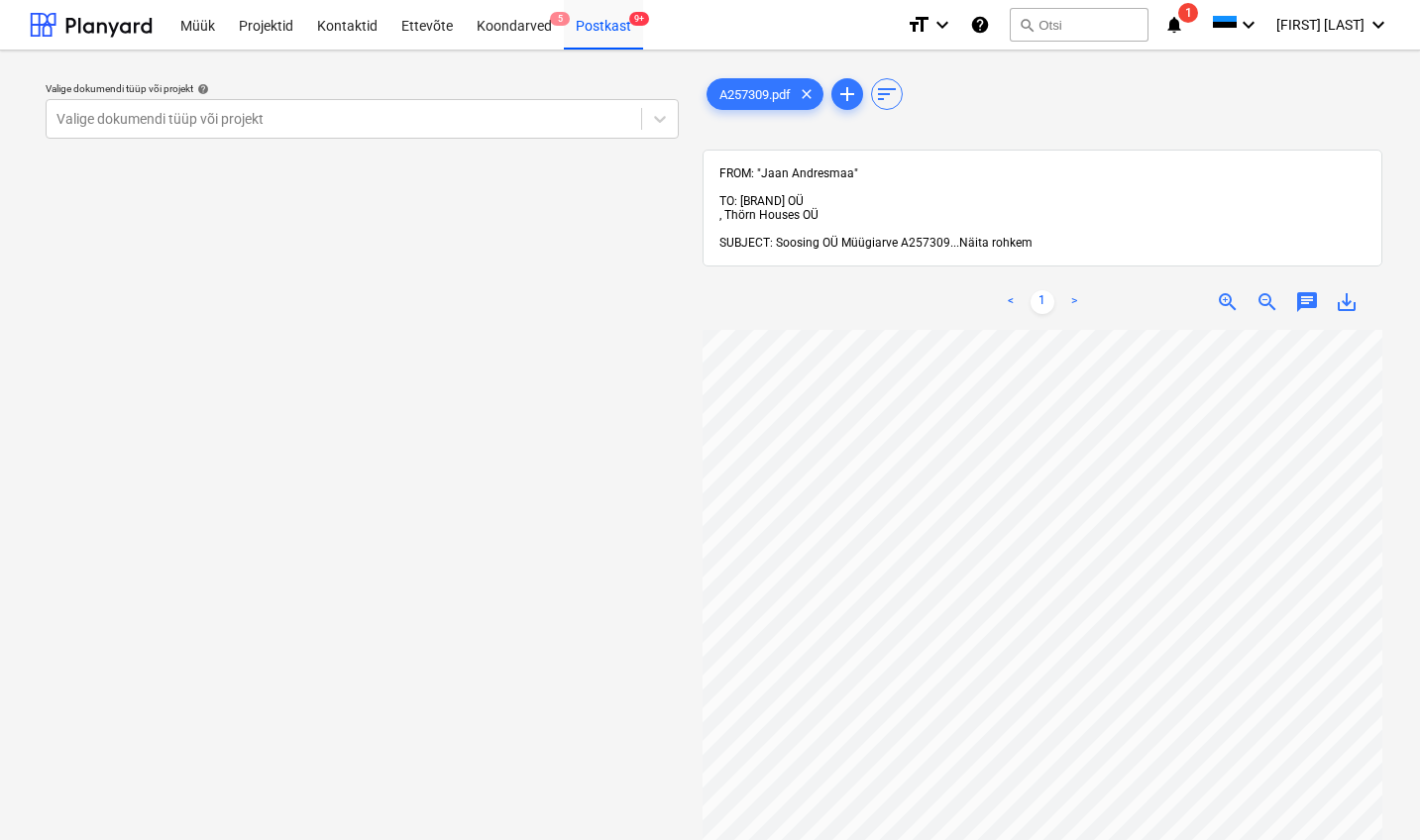click on "Näita rohkem" at bounding box center [996, 243] 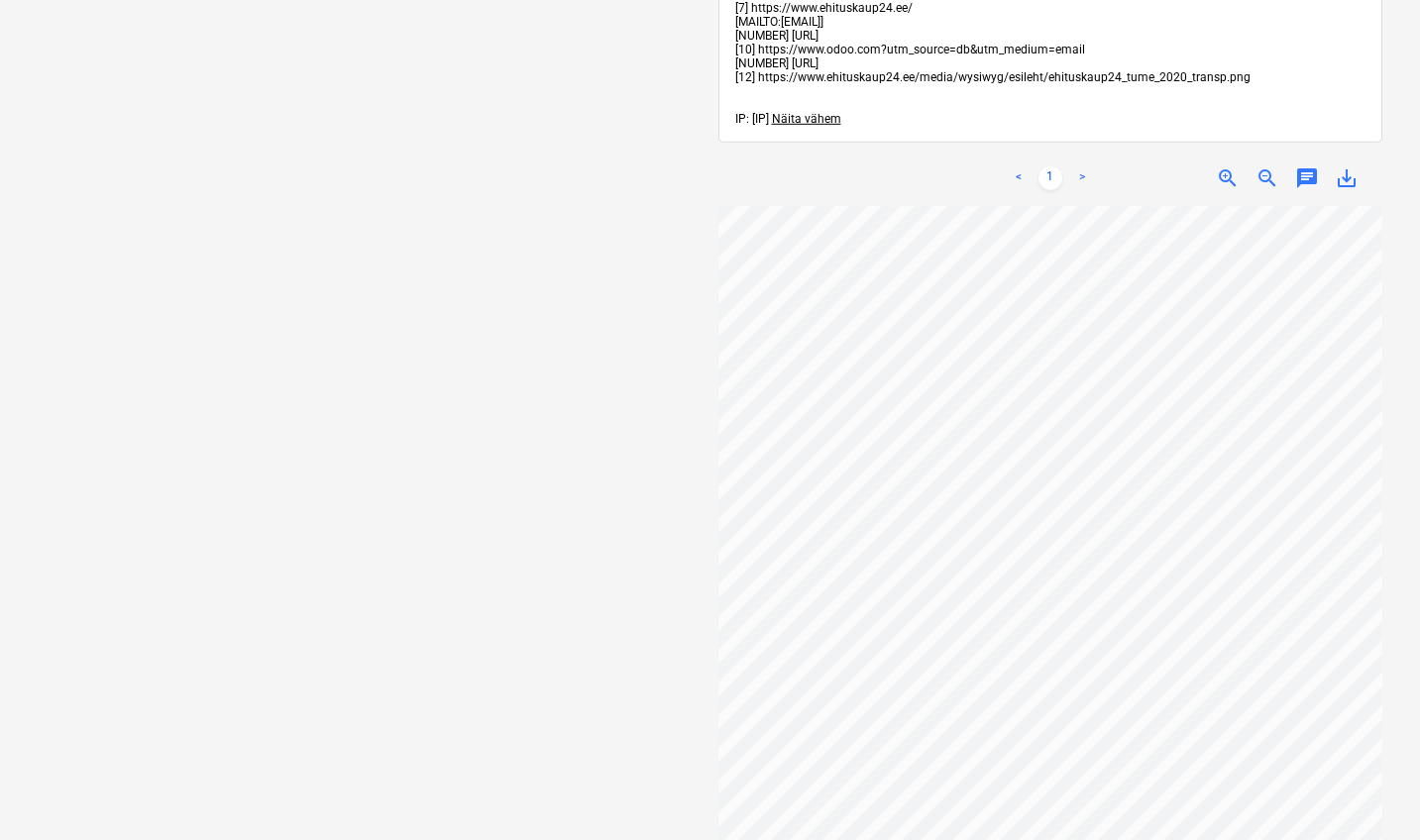 scroll, scrollTop: 1167, scrollLeft: 0, axis: vertical 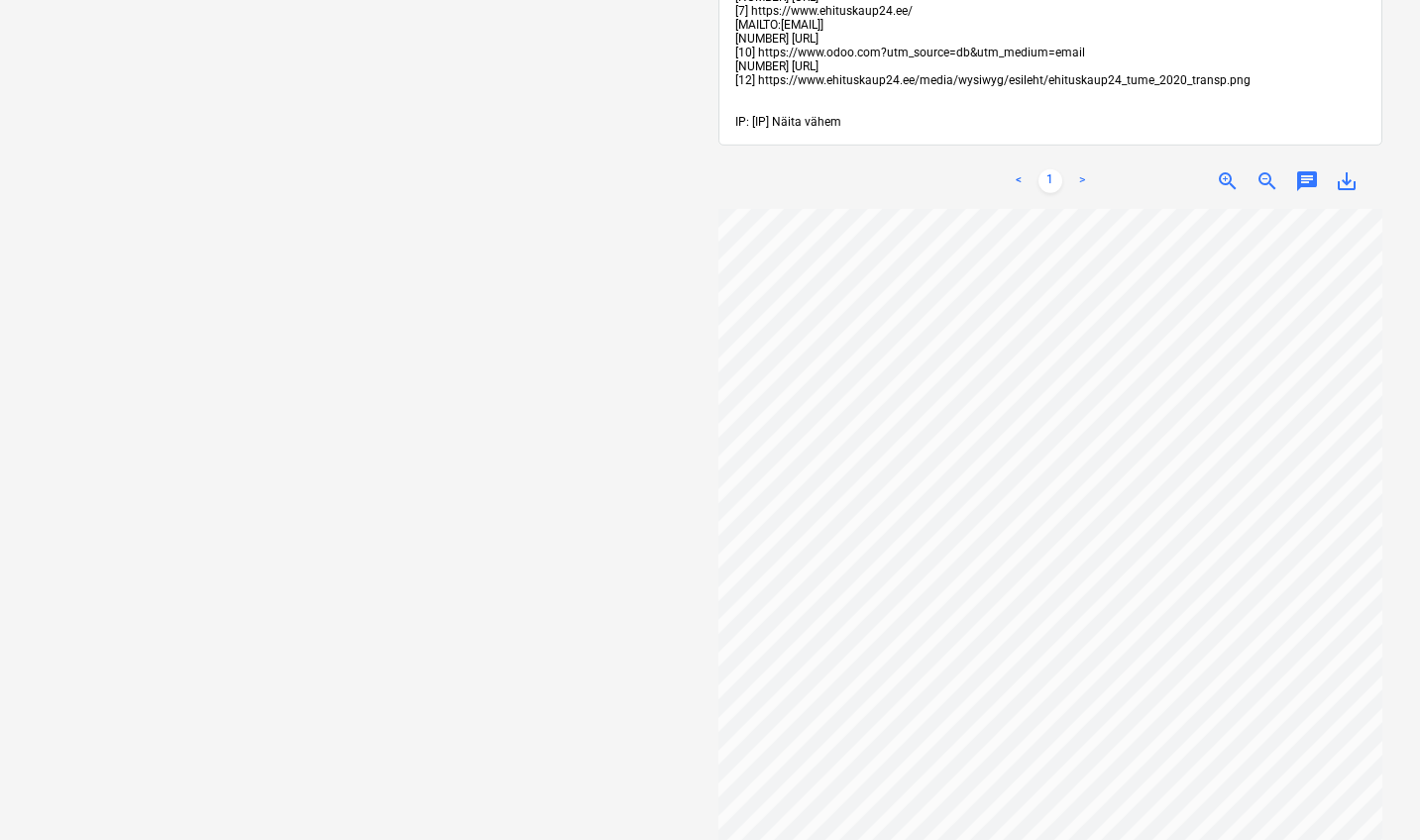 click on "Näita vähem" at bounding box center (807, 122) 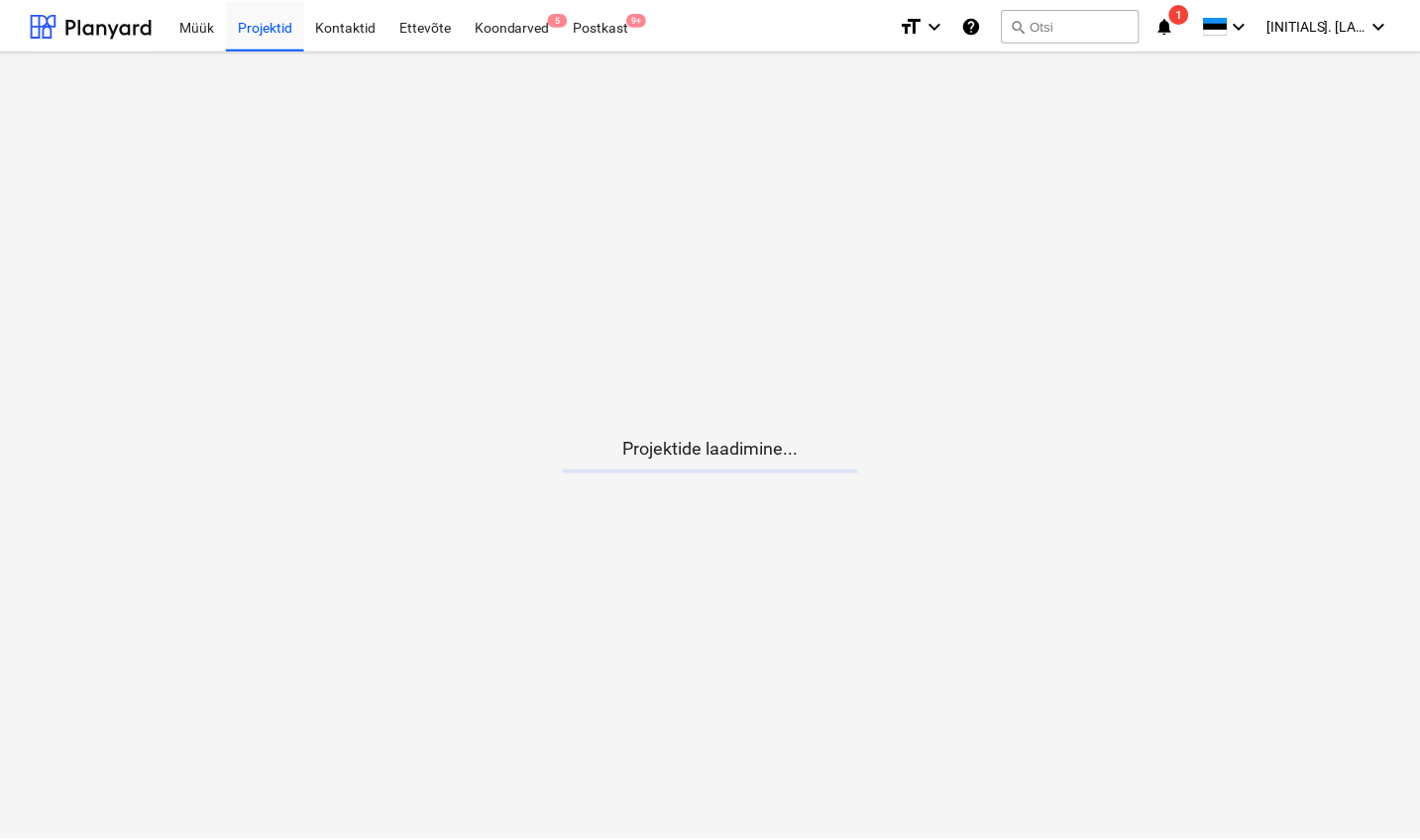 scroll, scrollTop: 0, scrollLeft: 0, axis: both 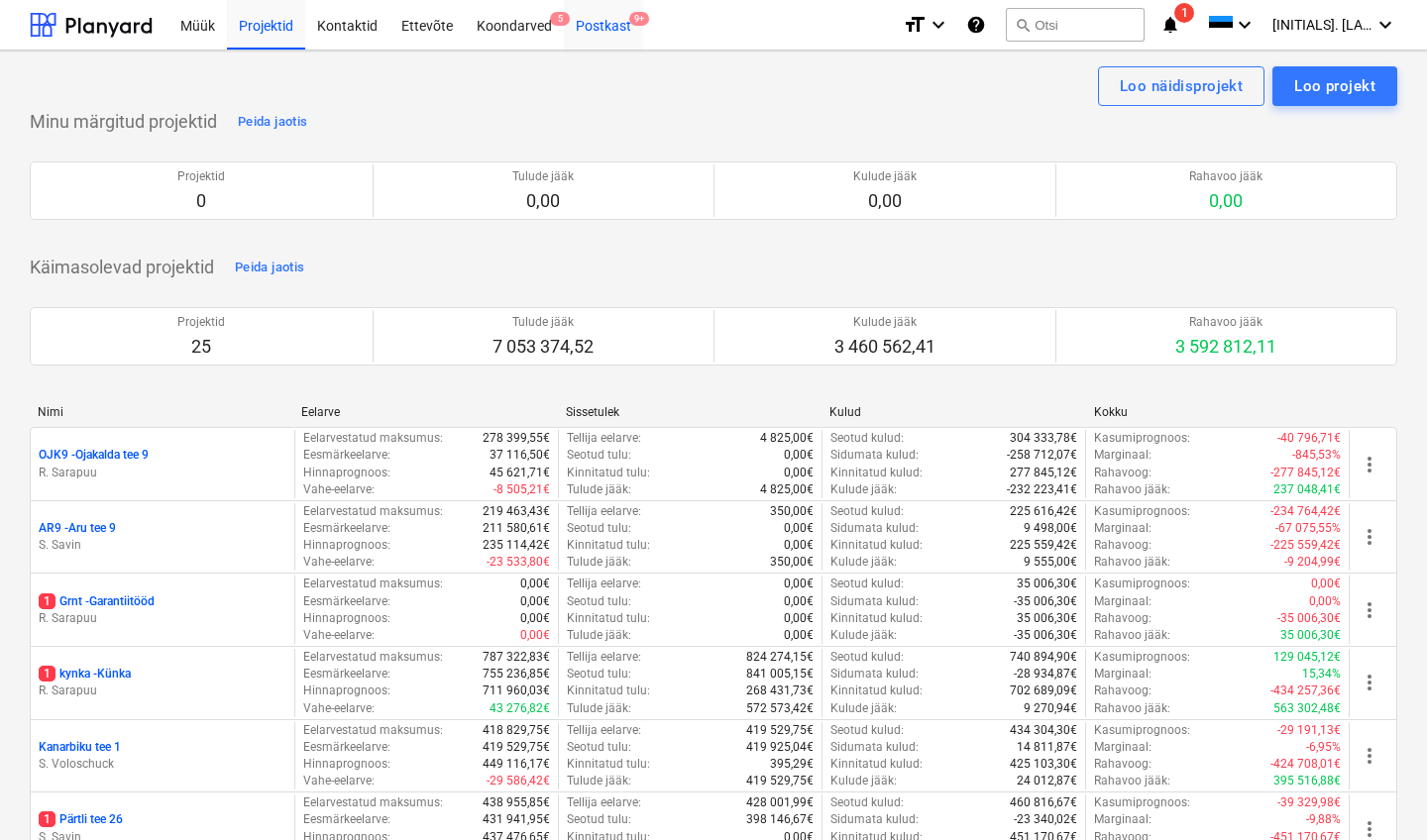 click on "Postkast 9+" at bounding box center [604, 24] 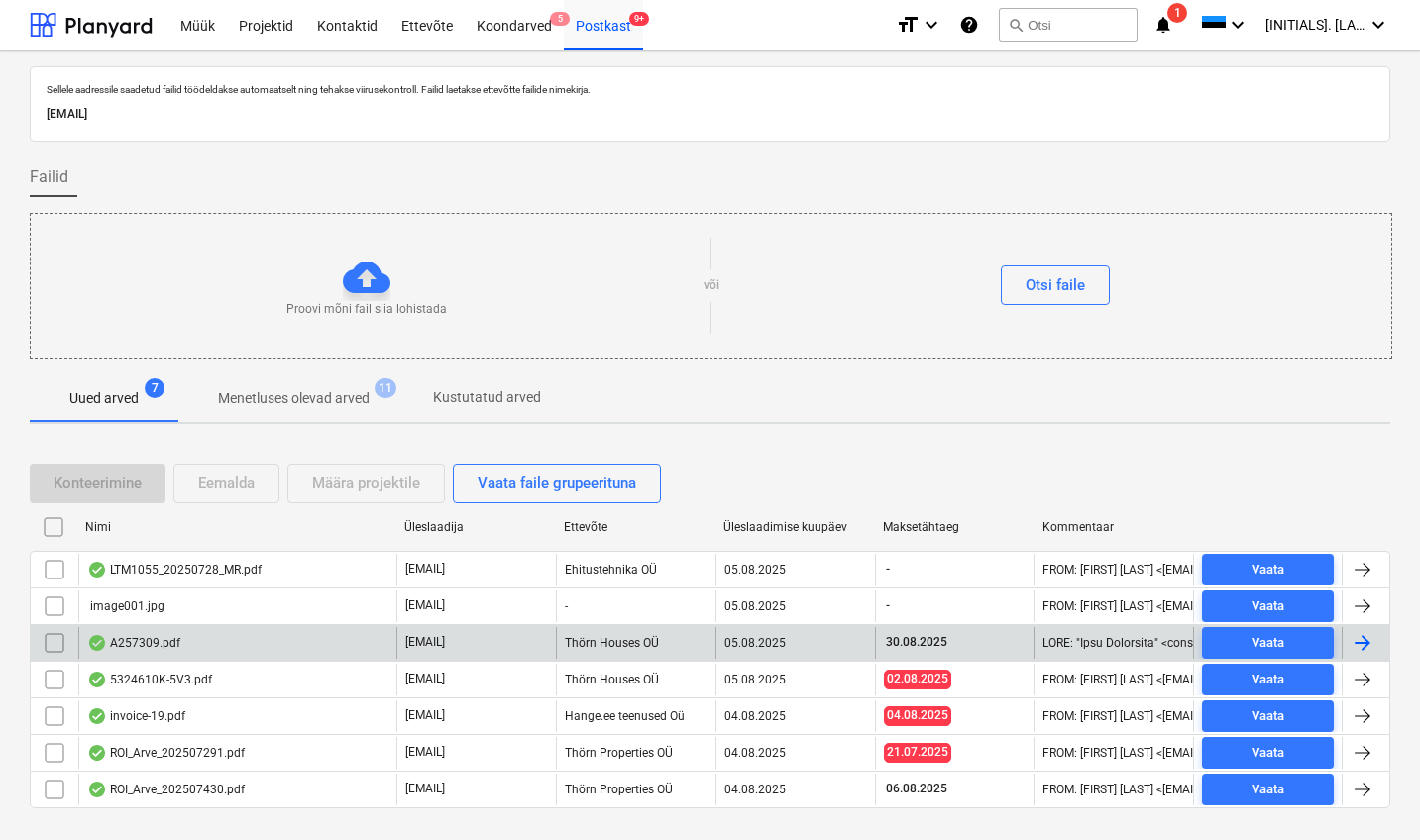 click on "A257309.pdf" at bounding box center (134, 643) 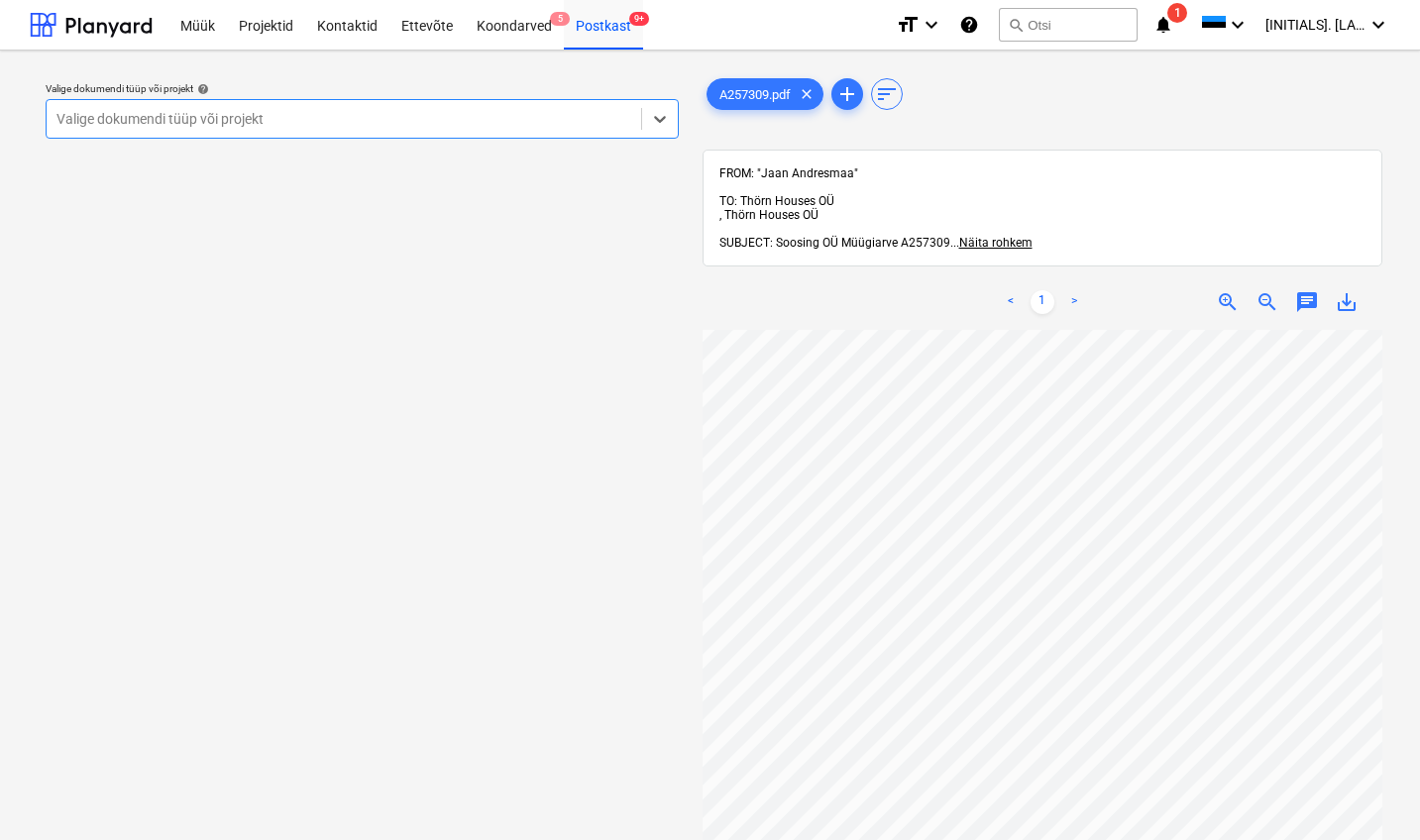 scroll, scrollTop: 481, scrollLeft: 215, axis: both 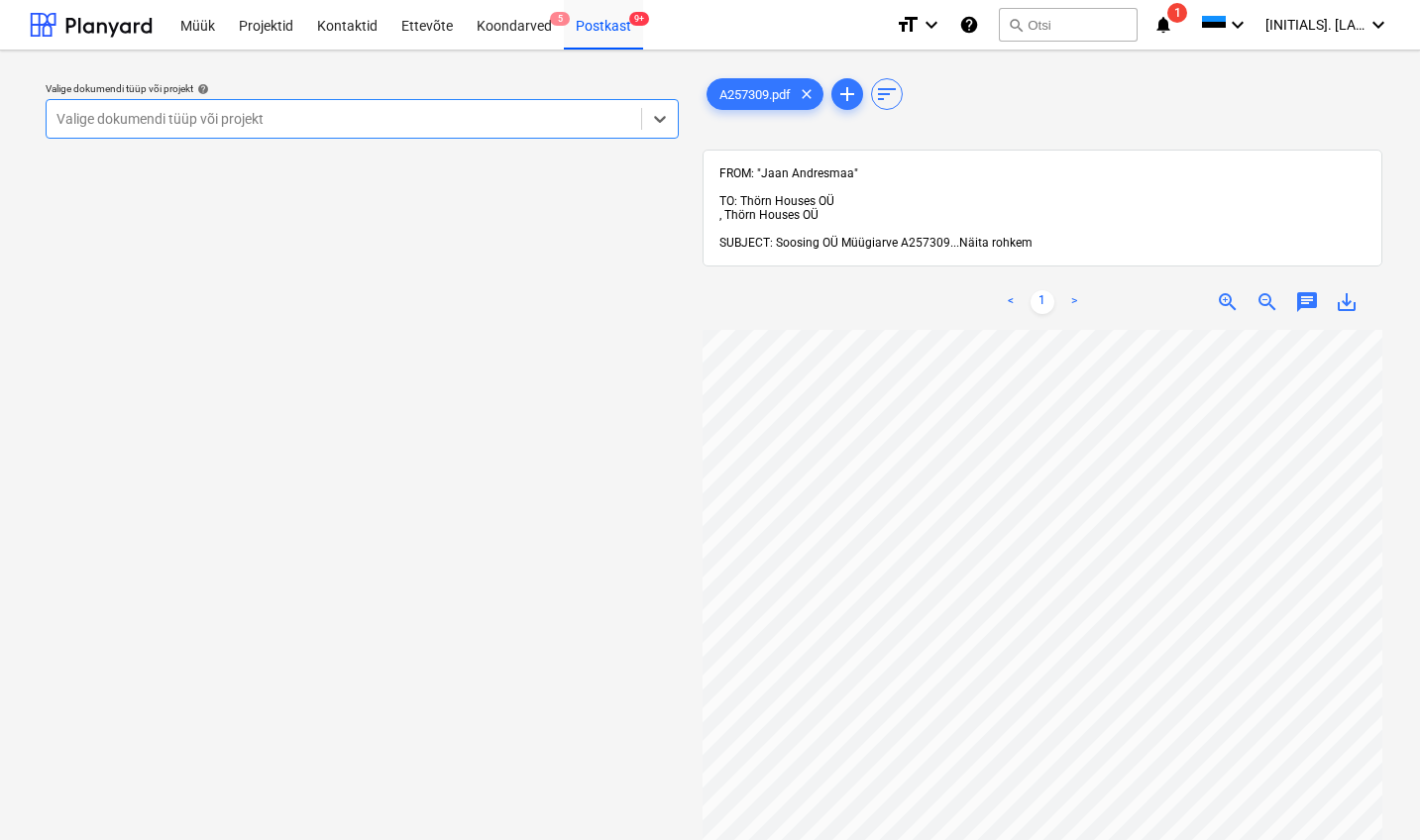 click on "Näita rohkem" at bounding box center [996, 243] 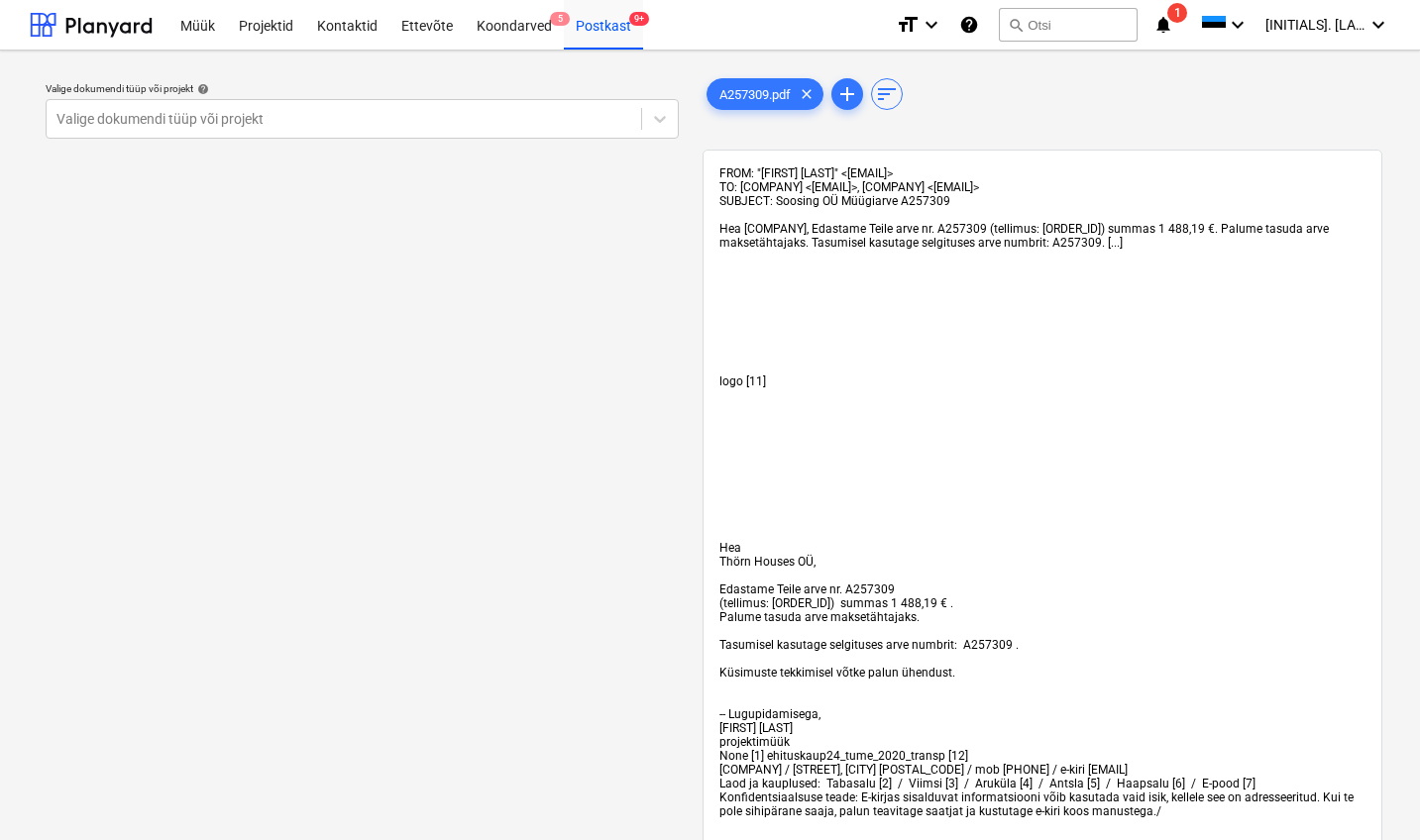 scroll, scrollTop: 0, scrollLeft: 0, axis: both 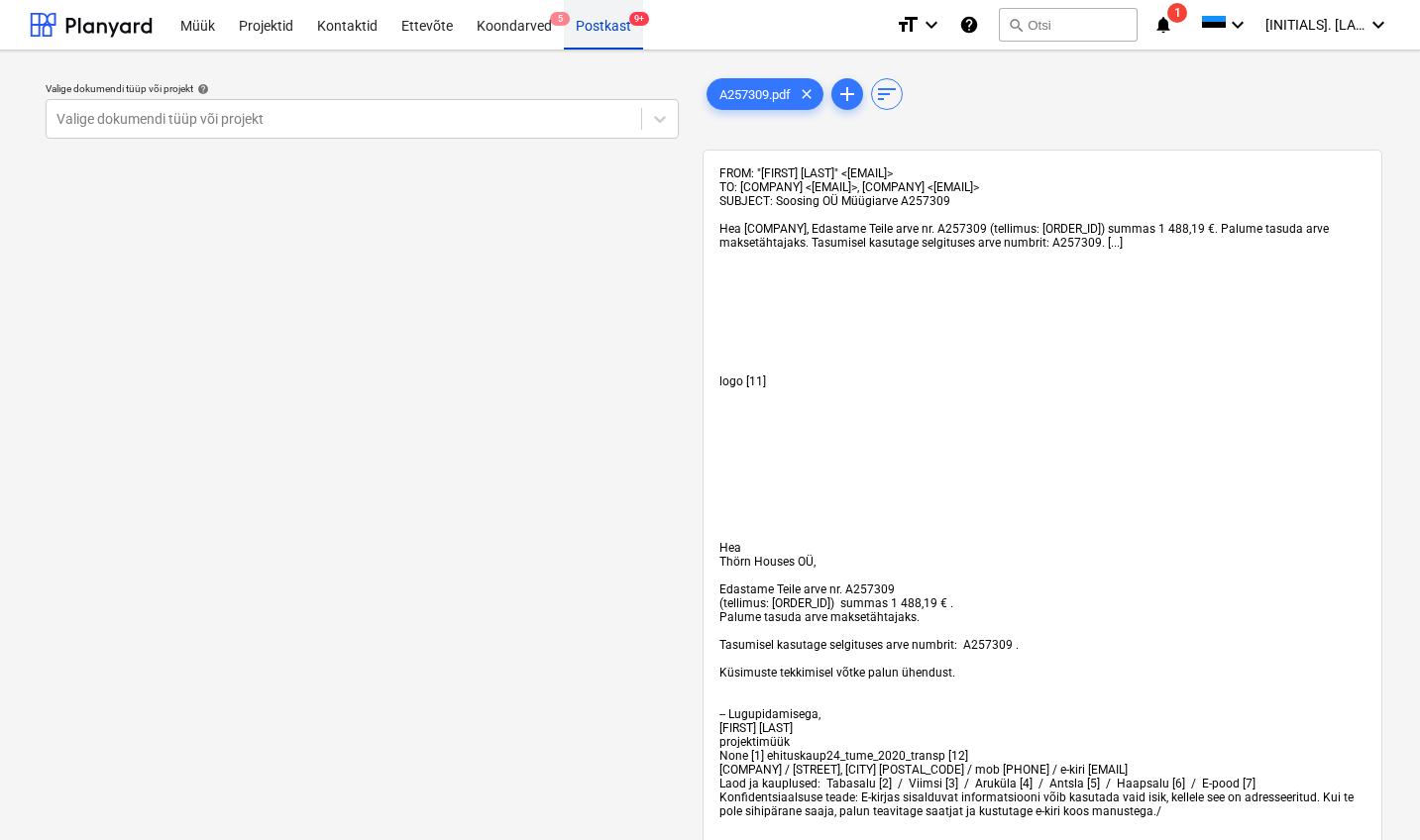 click on "Postkast 9+" at bounding box center [603, 24] 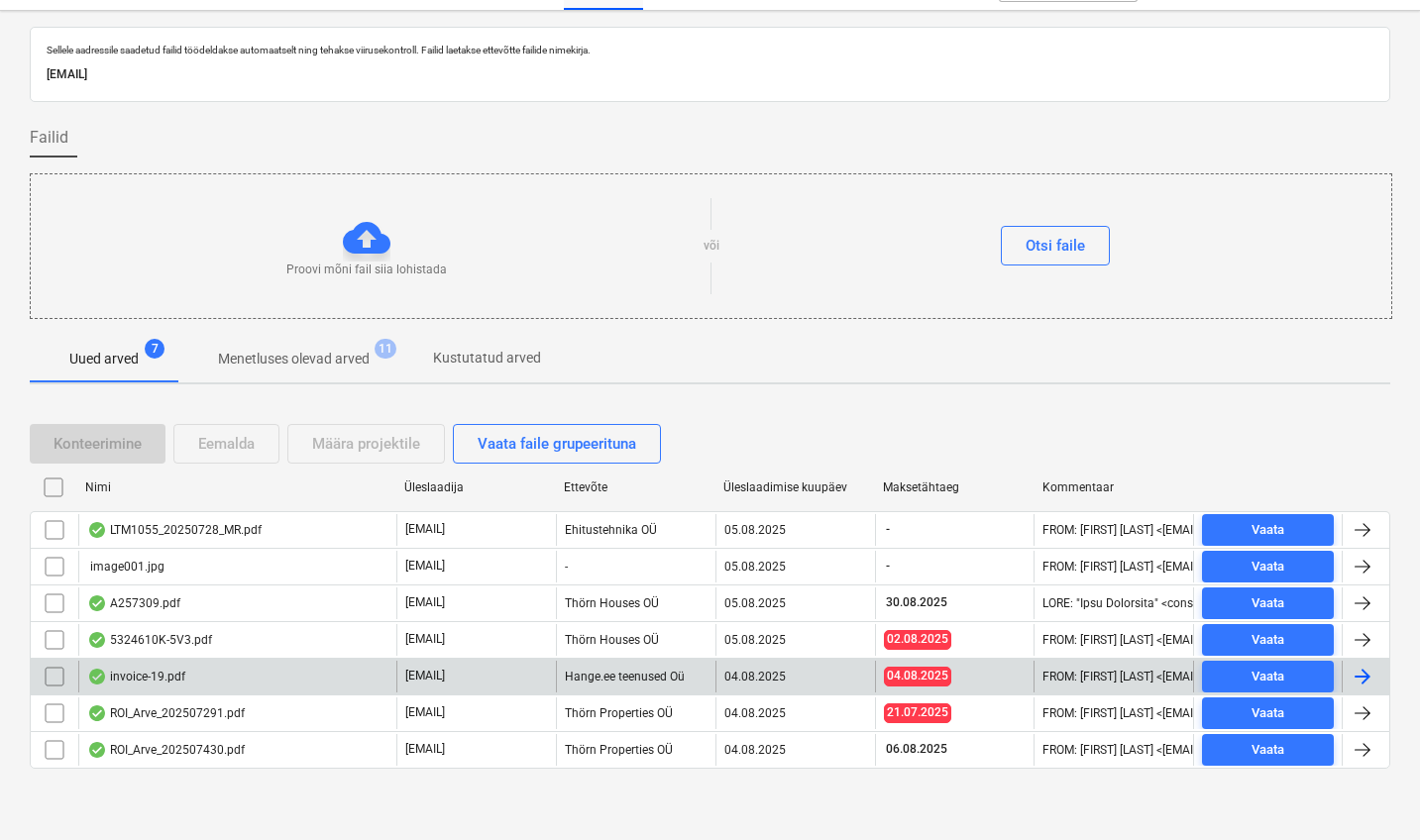 scroll, scrollTop: 39, scrollLeft: 0, axis: vertical 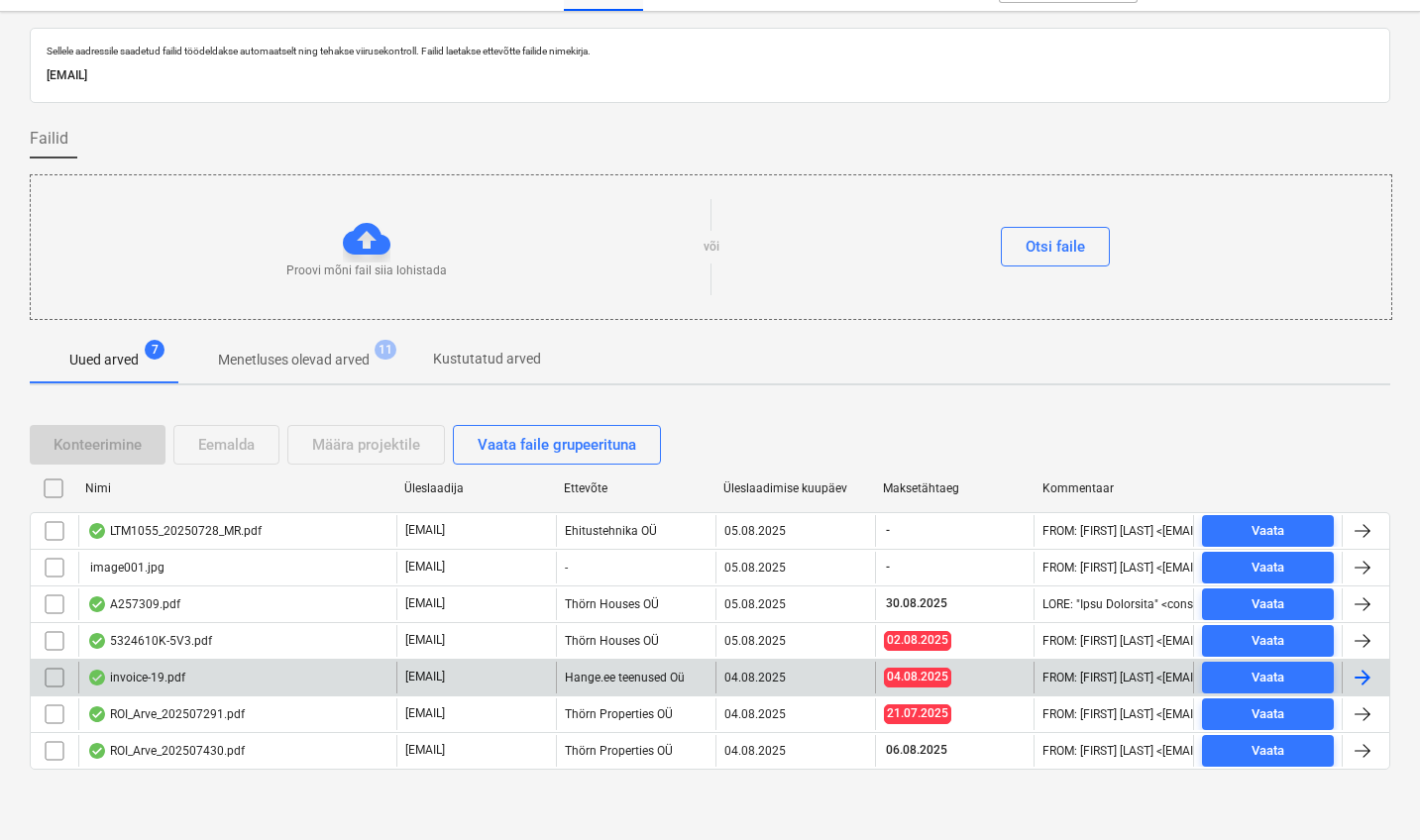 click on "invoice-19.pdf" at bounding box center (136, 678) 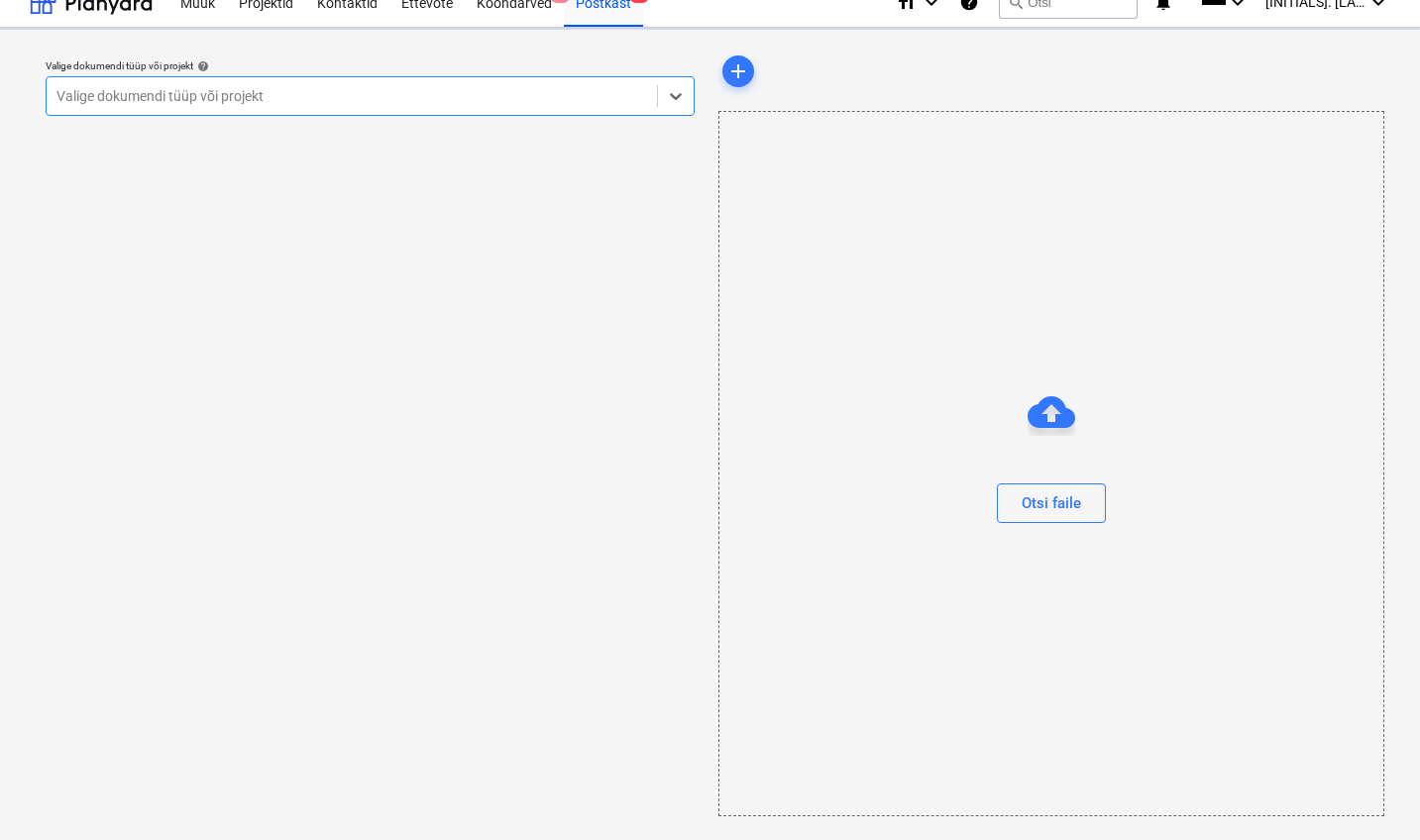 scroll, scrollTop: 0, scrollLeft: 0, axis: both 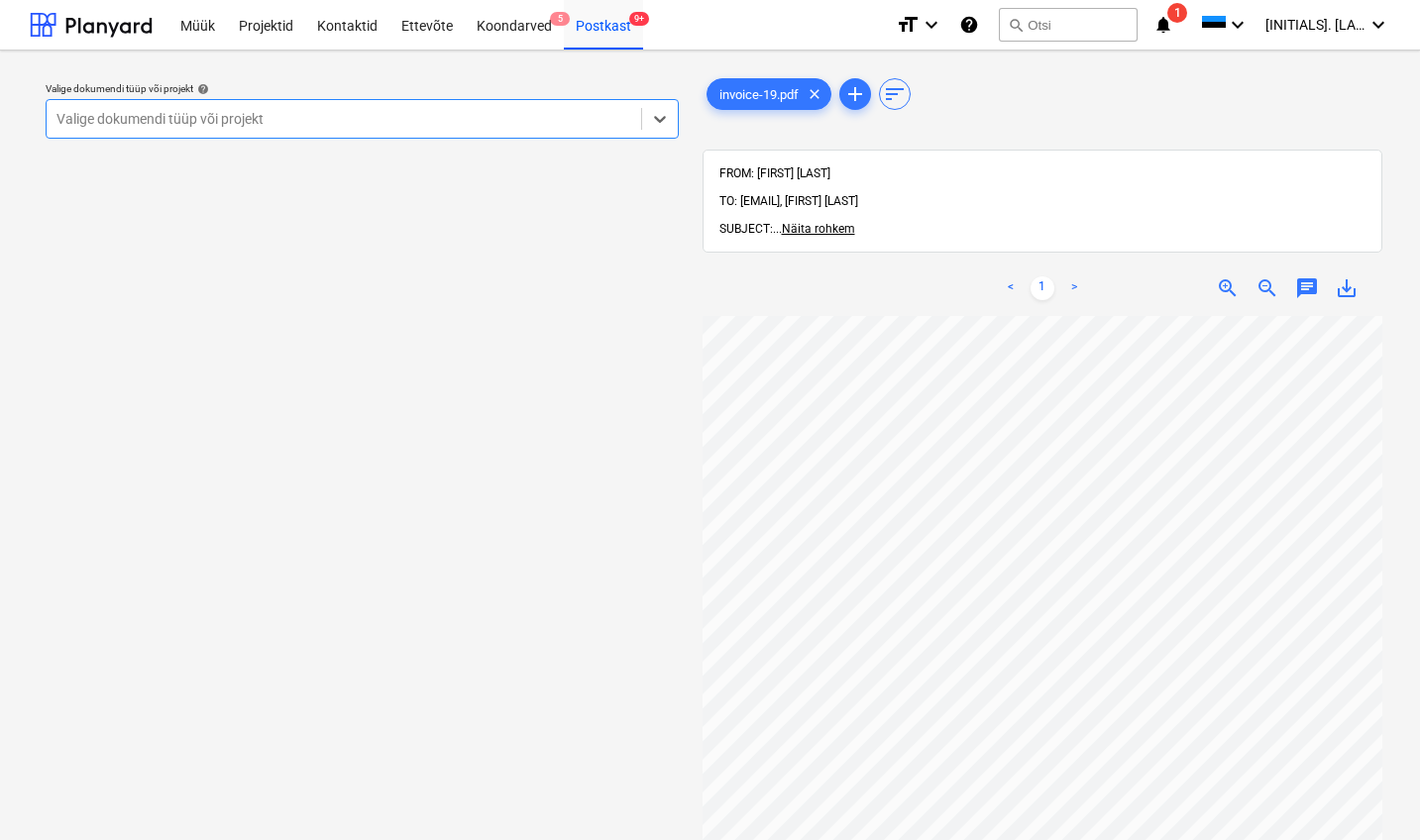 click on "Valige dokumendi tüüp või projekt" at bounding box center (344, 119) 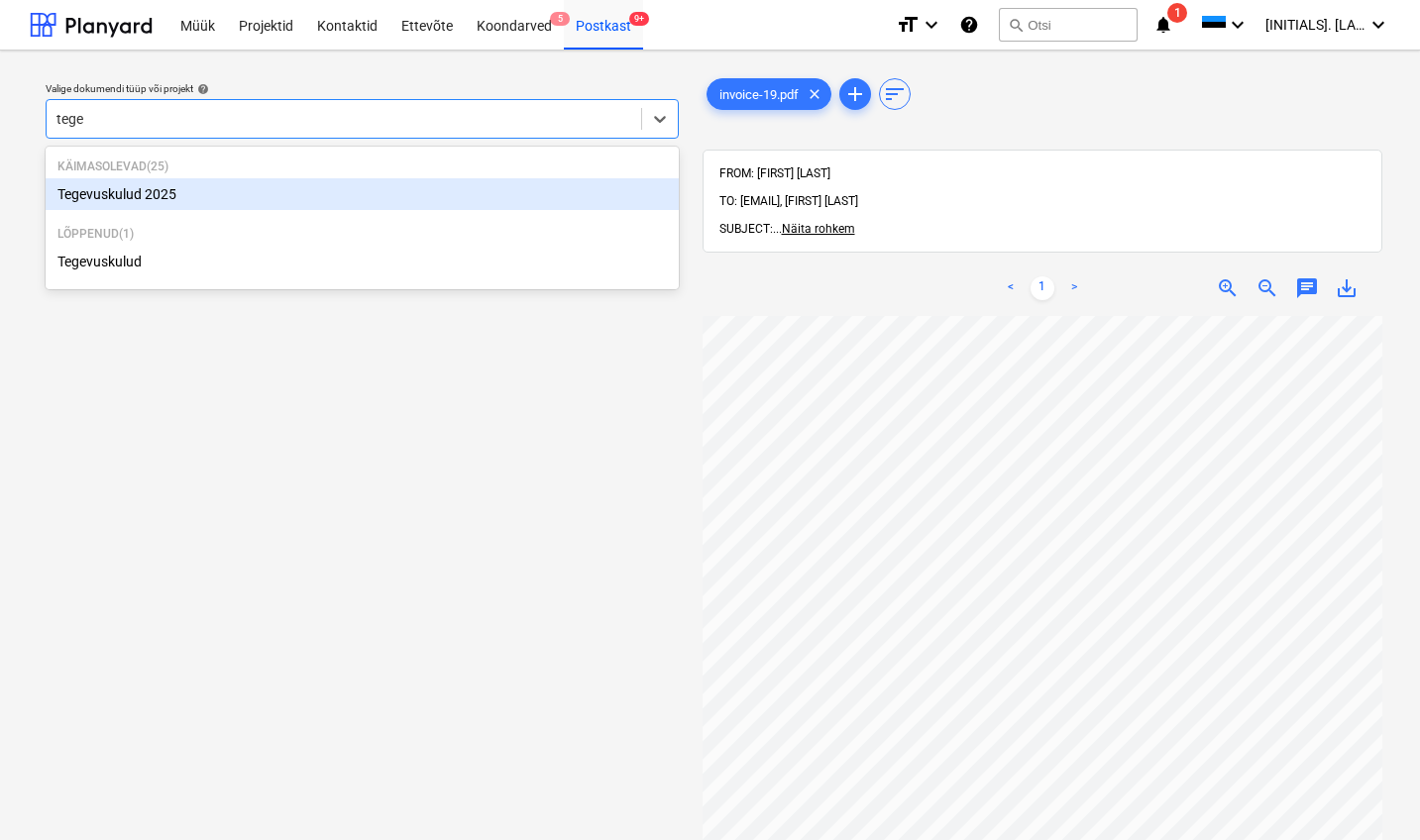 type on "tegev" 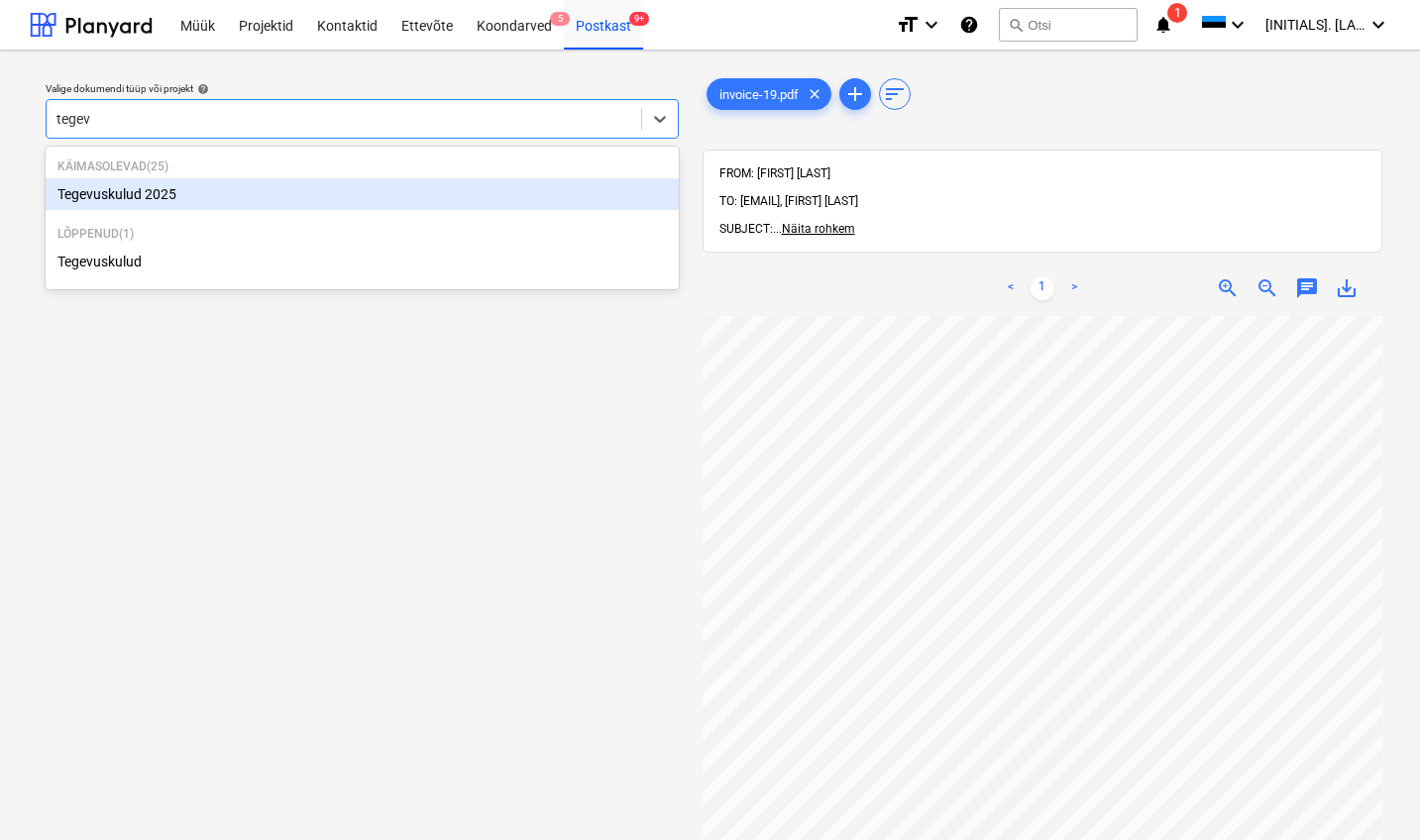 click on "Tegevuskulud 2025" at bounding box center (362, 194) 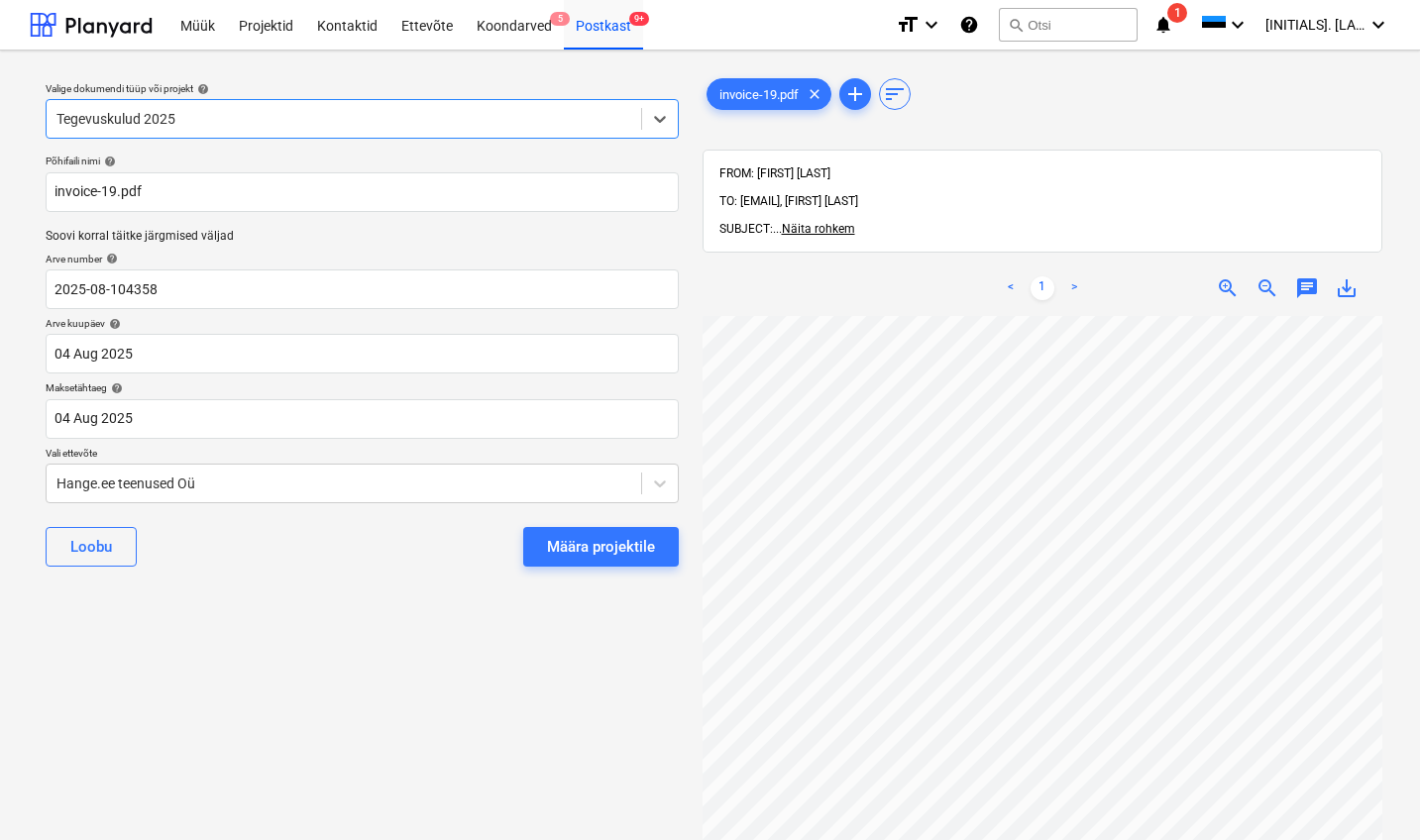 scroll, scrollTop: 0, scrollLeft: 0, axis: both 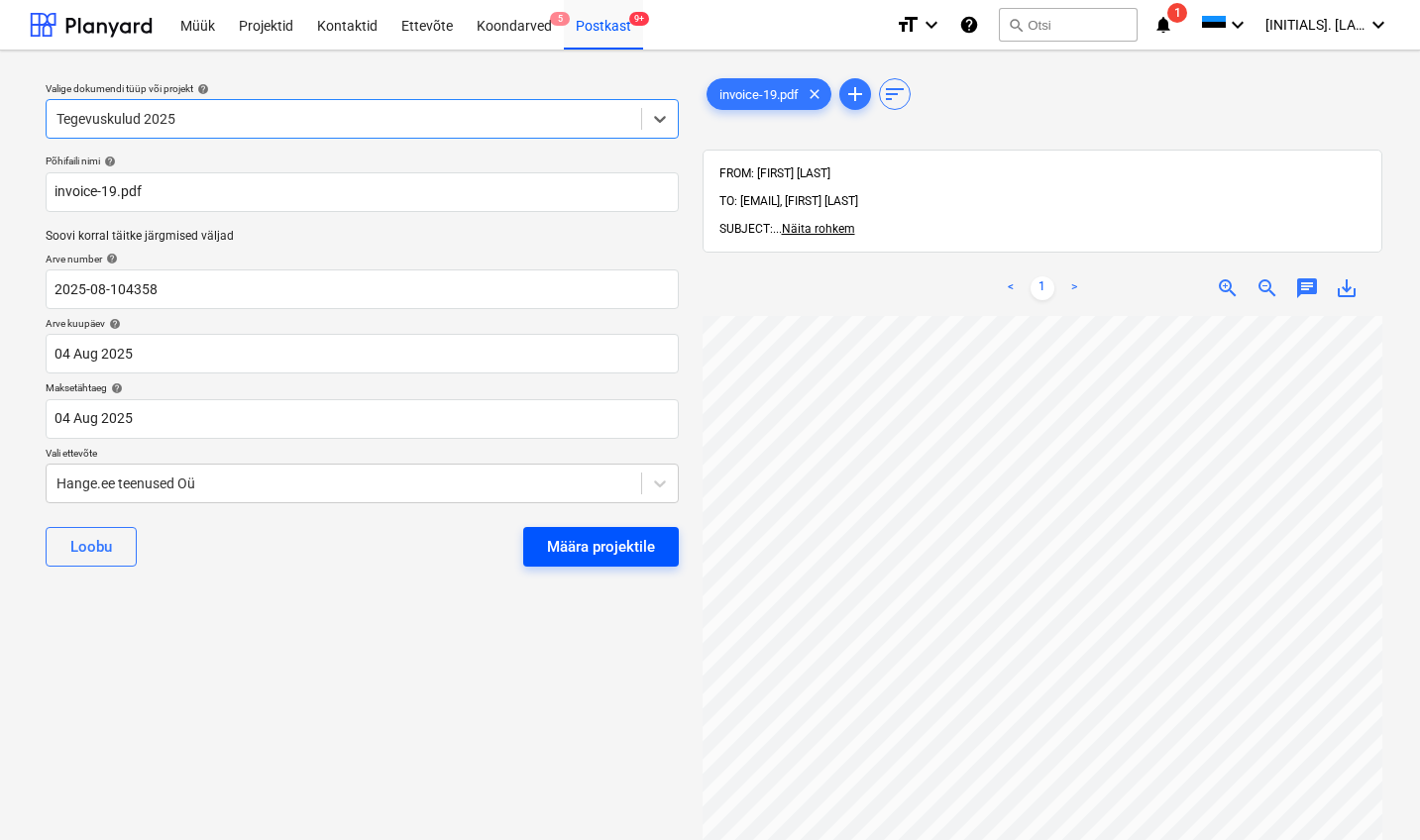 click on "Määra projektile" at bounding box center (601, 547) 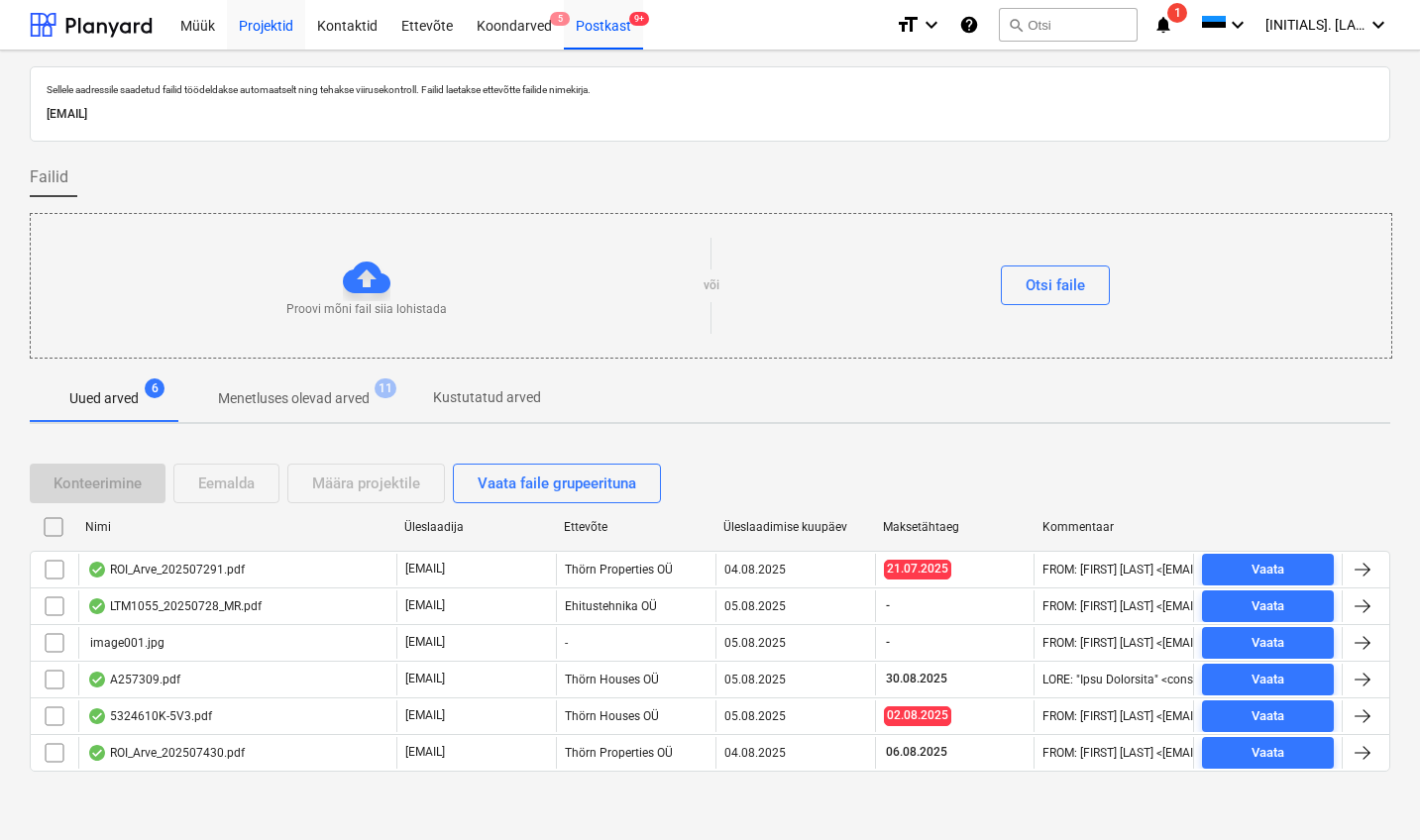 click on "Projektid" at bounding box center (266, 24) 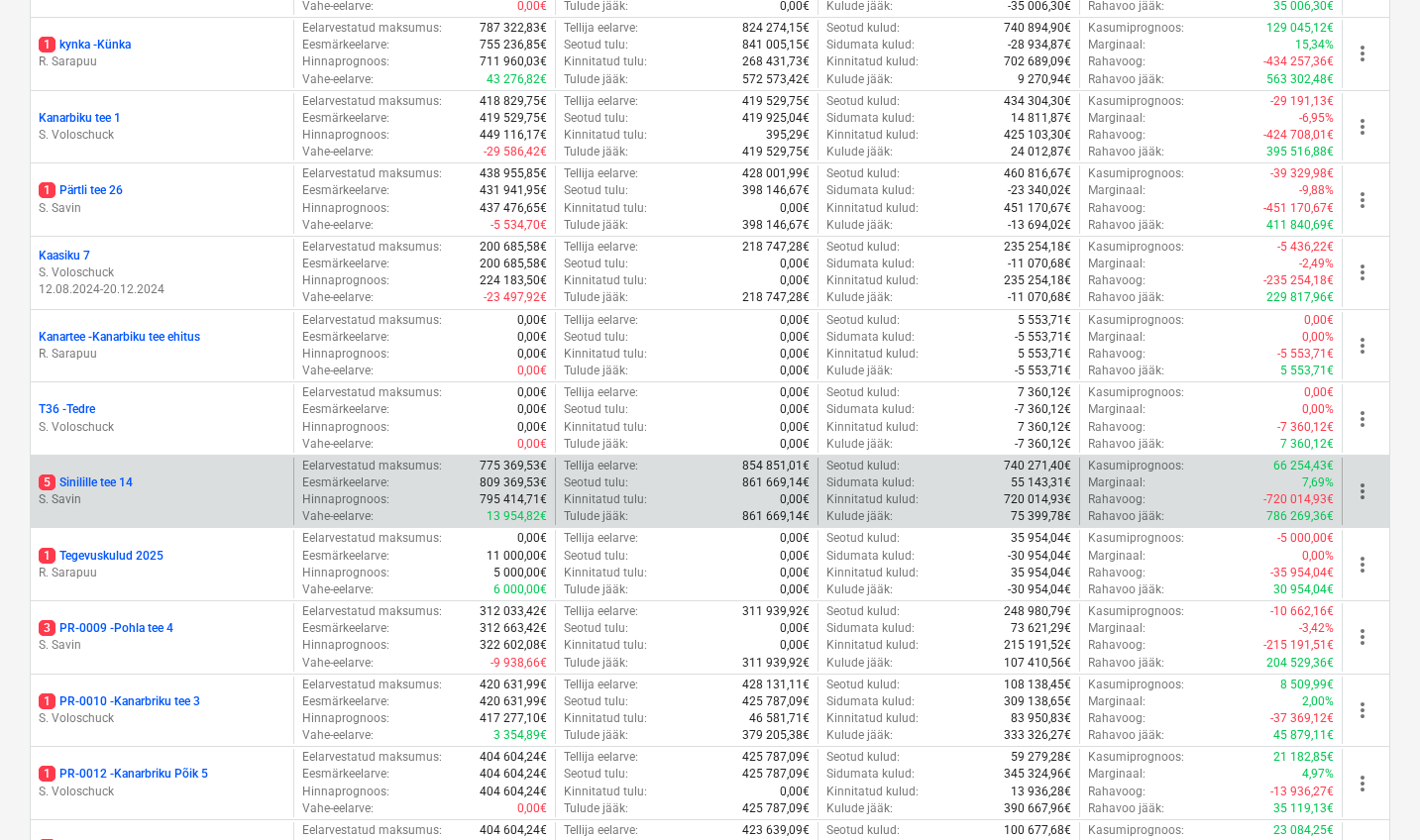 scroll, scrollTop: 692, scrollLeft: 0, axis: vertical 